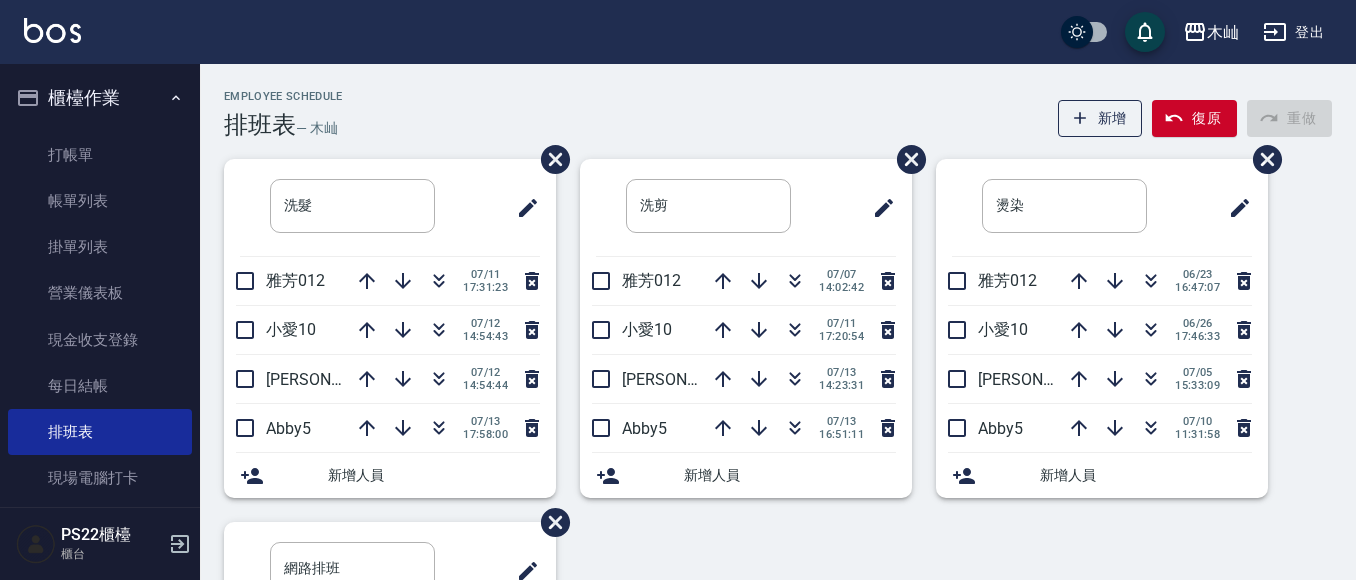 scroll, scrollTop: 100, scrollLeft: 0, axis: vertical 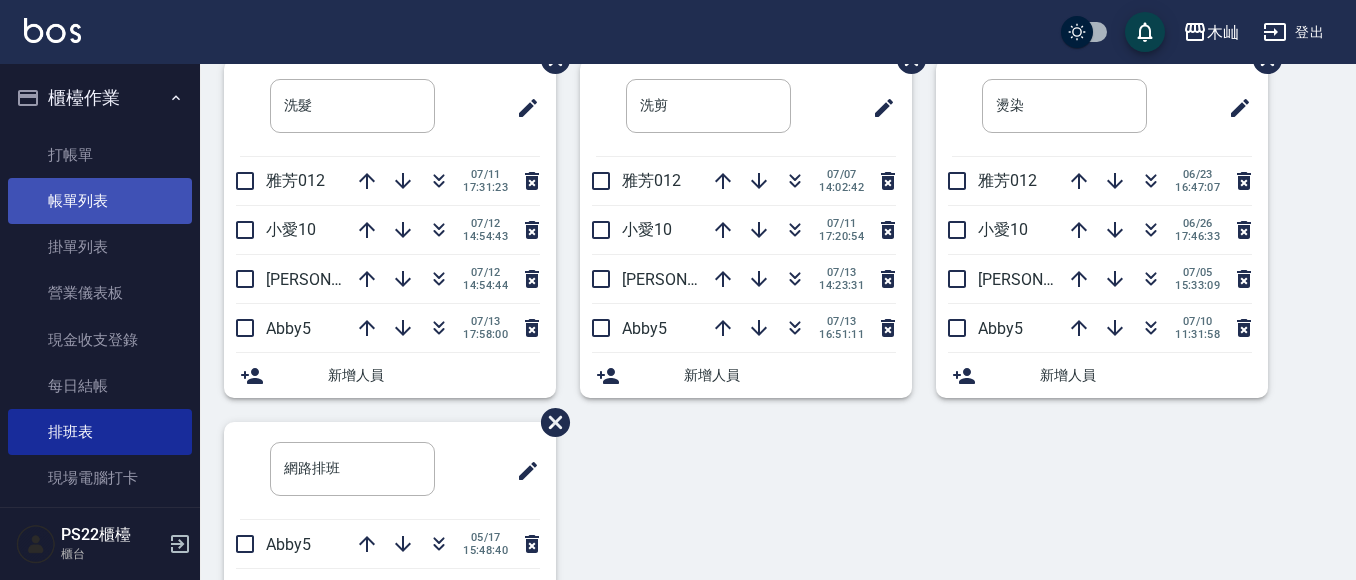 click on "帳單列表" at bounding box center (100, 201) 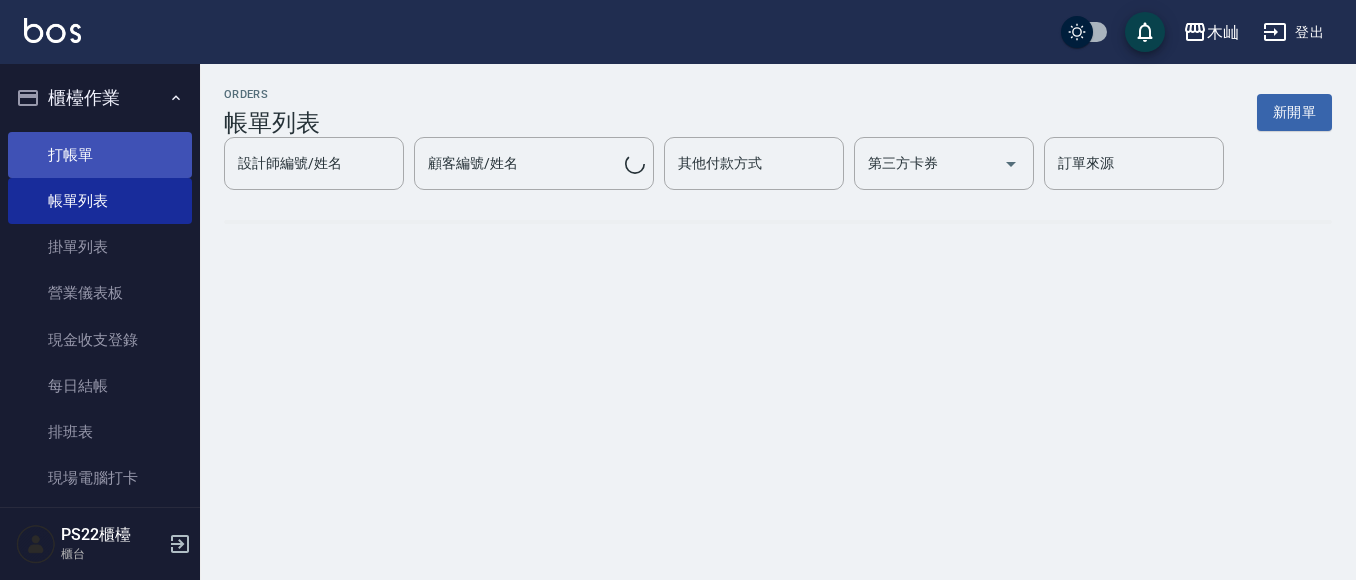 scroll, scrollTop: 0, scrollLeft: 0, axis: both 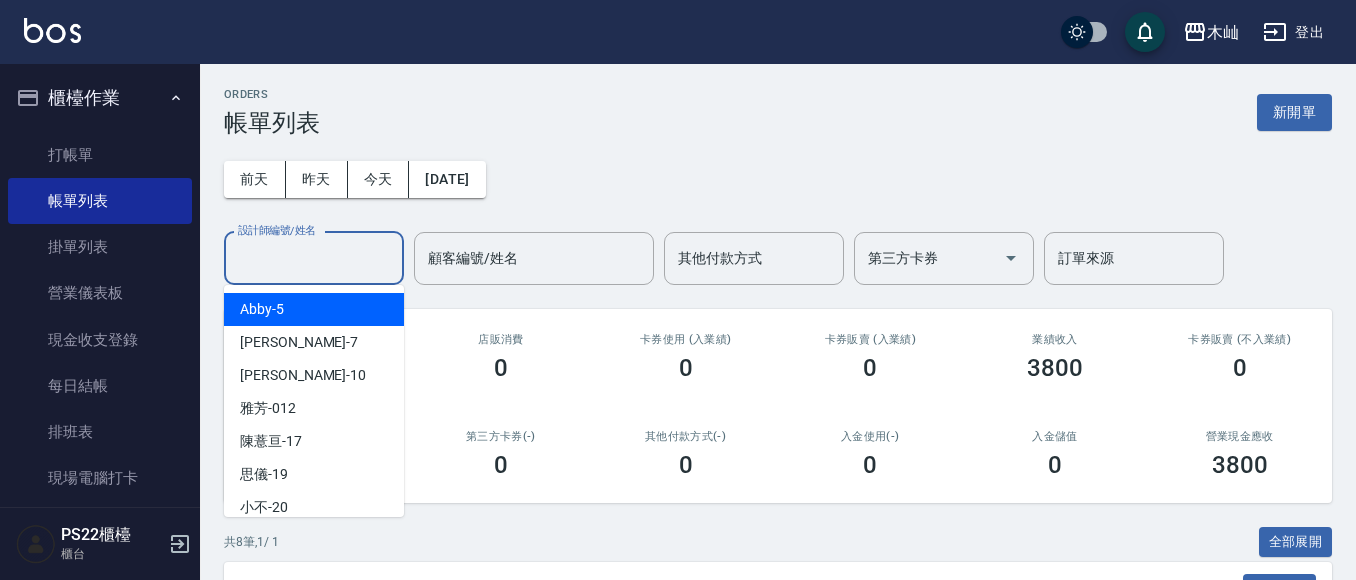 click on "設計師編號/姓名" at bounding box center [314, 258] 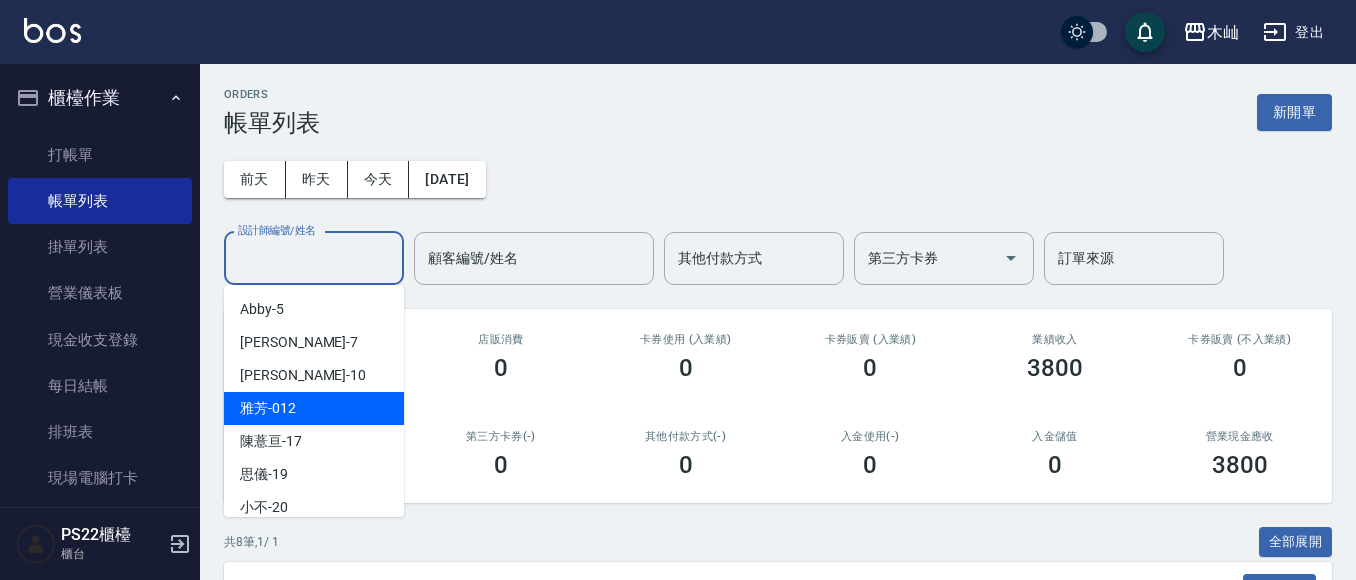 click on "雅芳 -012" at bounding box center [314, 408] 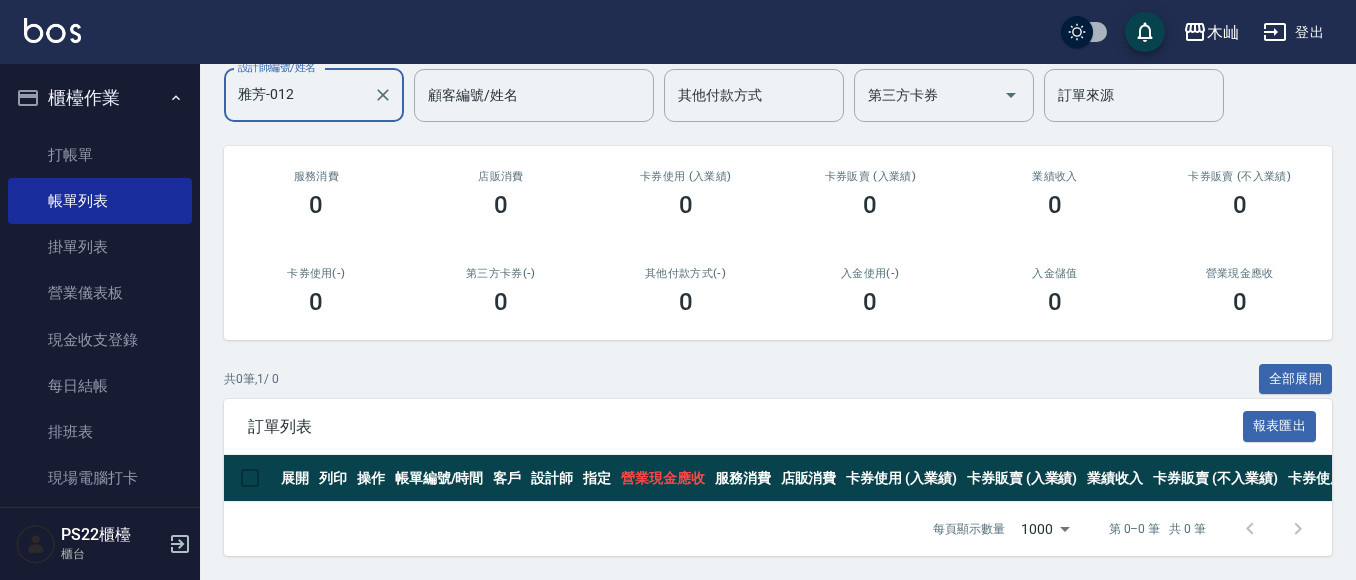 scroll, scrollTop: 180, scrollLeft: 0, axis: vertical 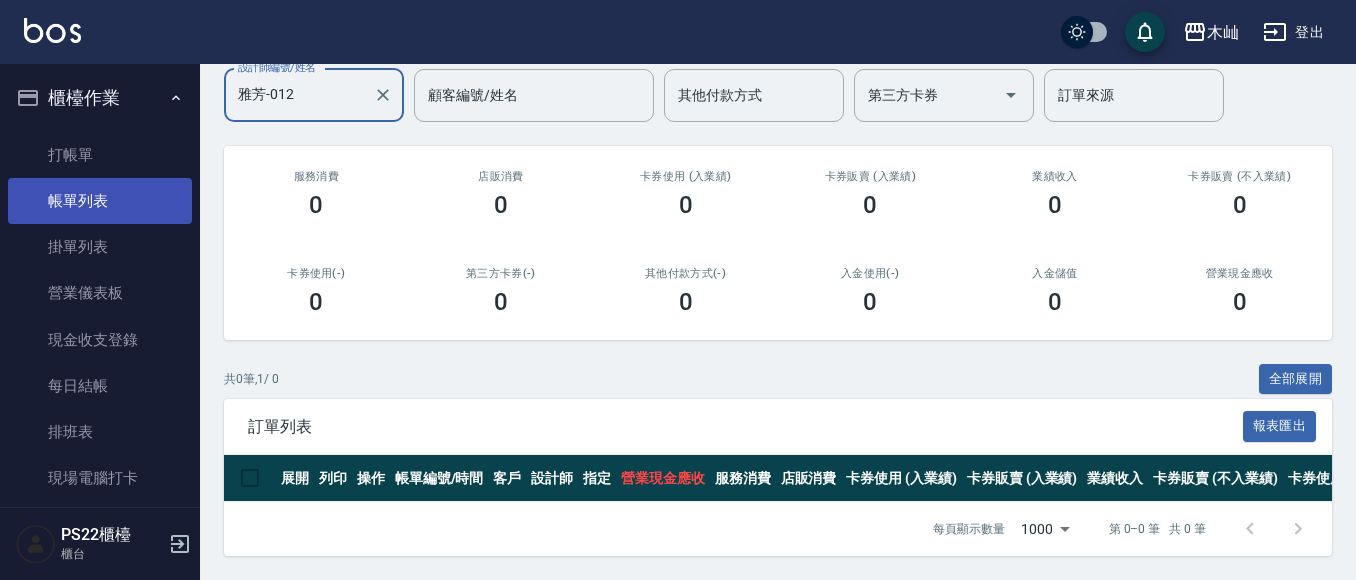 click on "帳單列表" at bounding box center [100, 201] 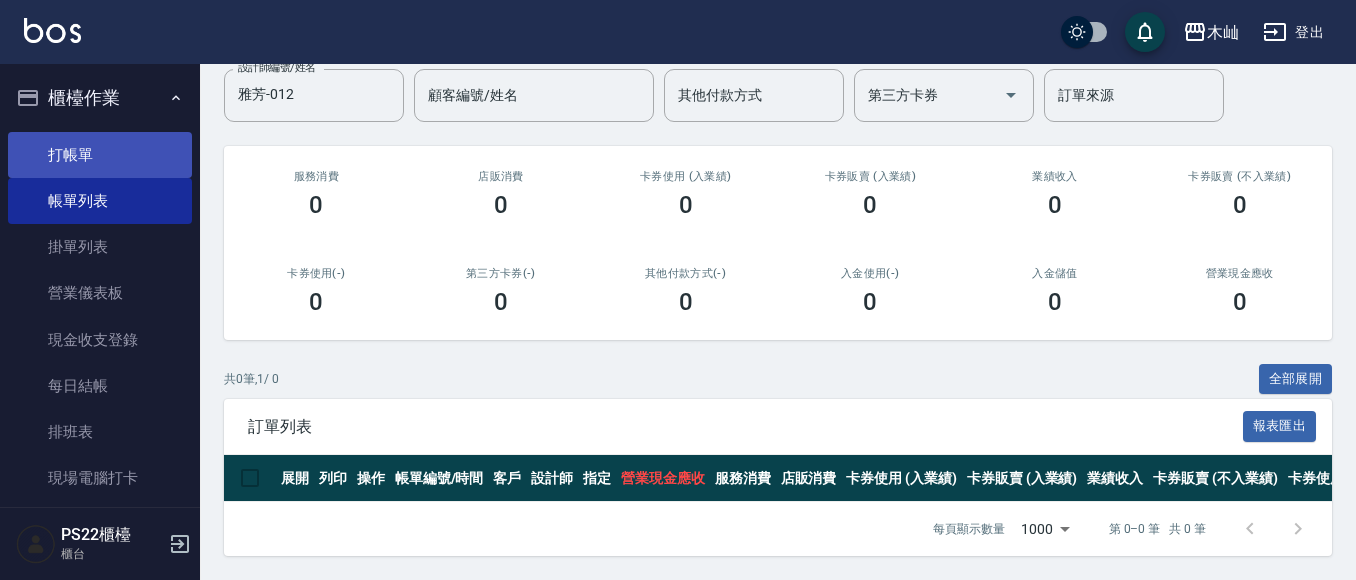 click on "打帳單" at bounding box center (100, 155) 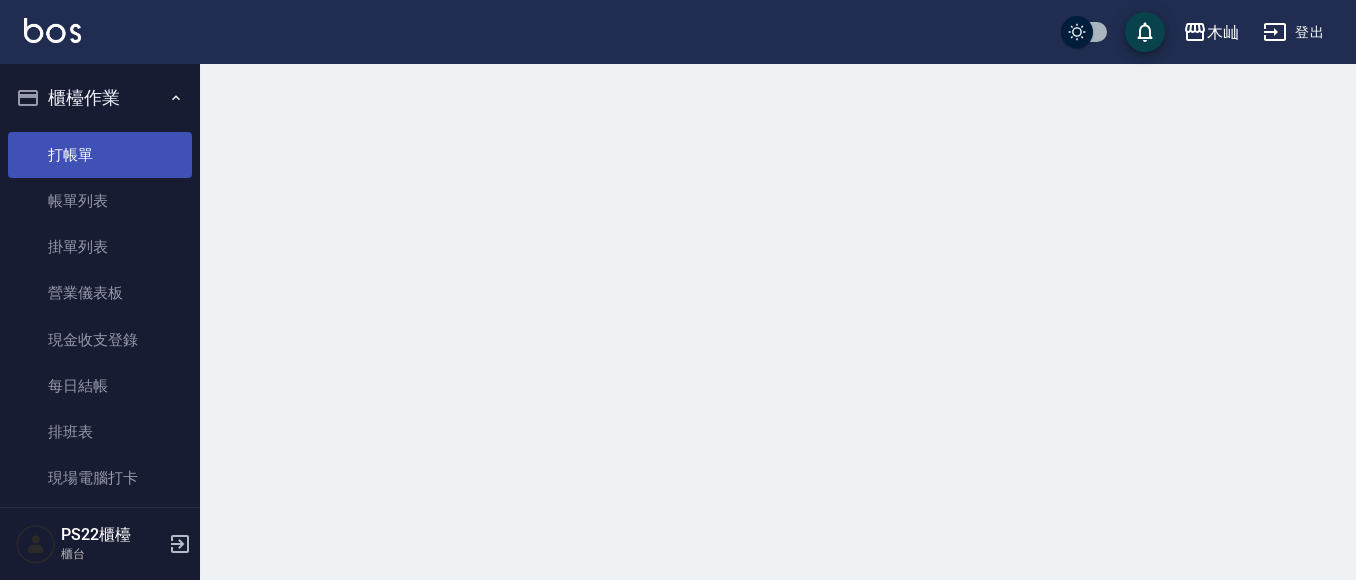 scroll, scrollTop: 0, scrollLeft: 0, axis: both 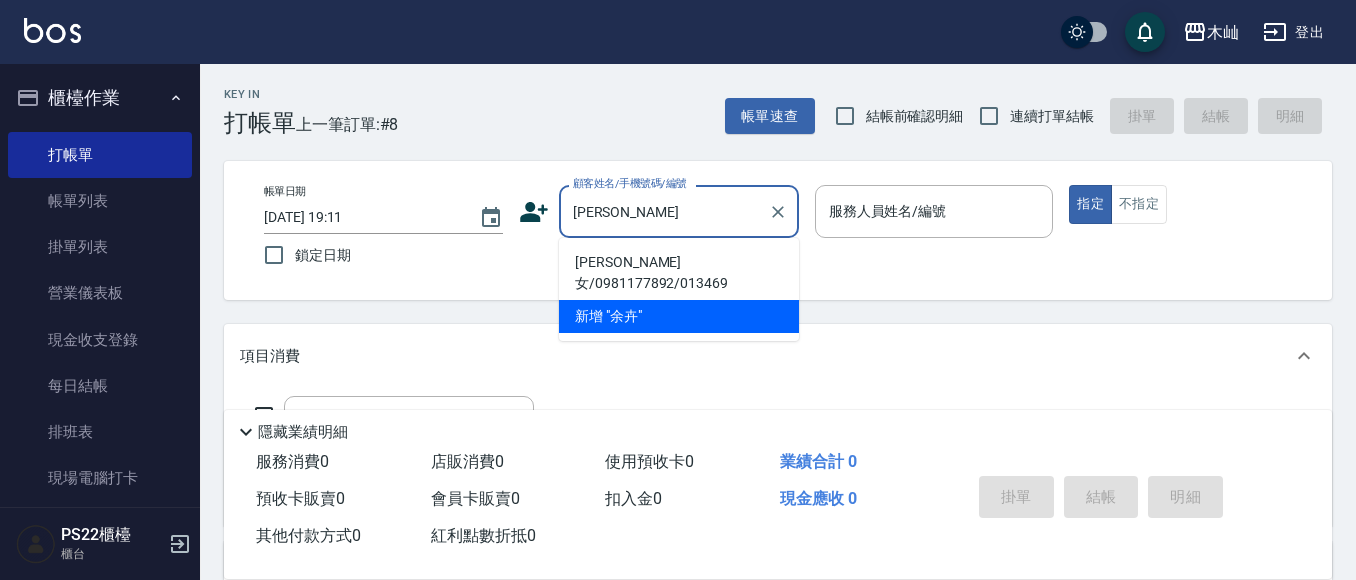 click on "[PERSON_NAME]女/0981177892/013469" at bounding box center [679, 273] 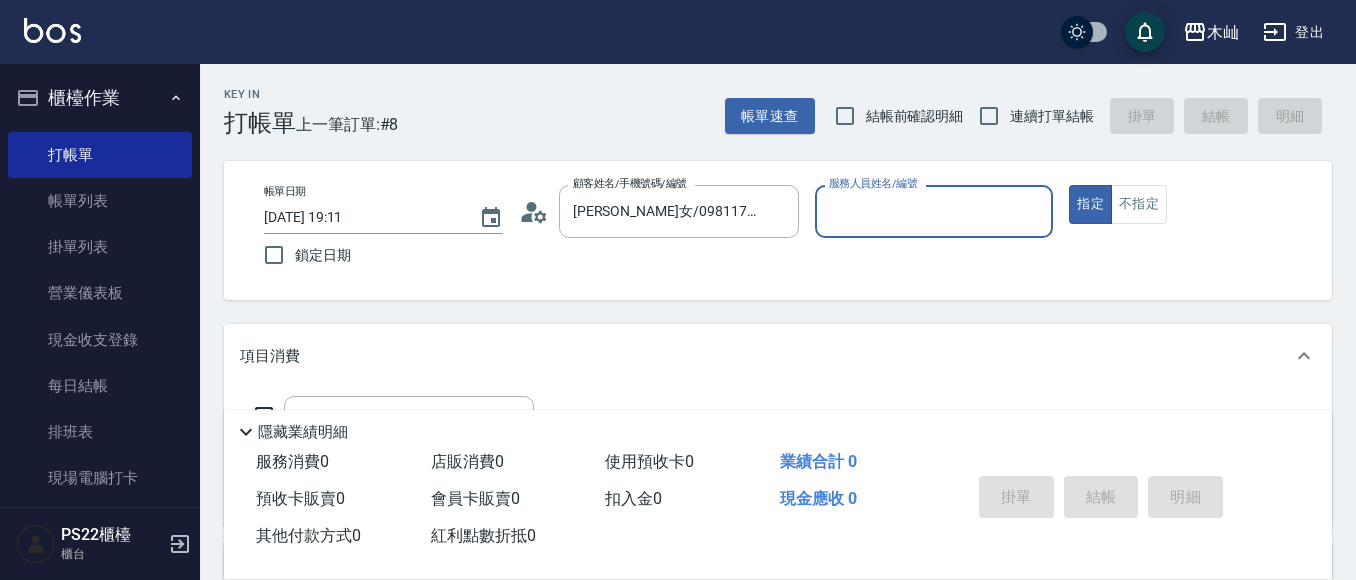 type on "雅芳-012" 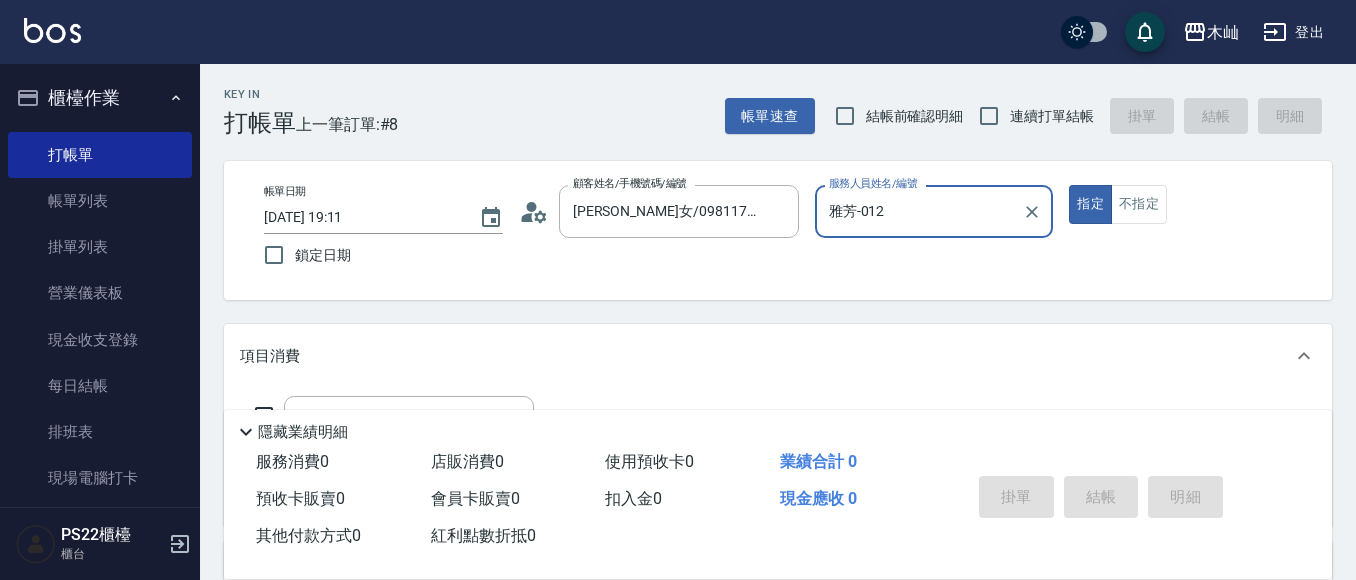 scroll, scrollTop: 100, scrollLeft: 0, axis: vertical 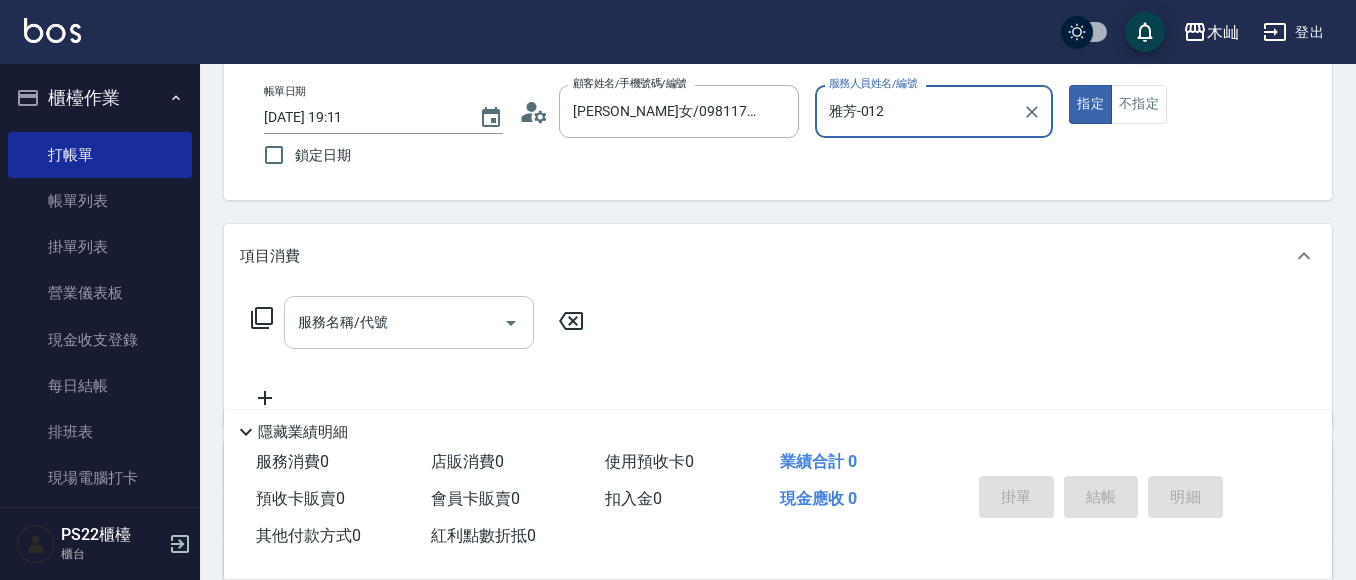 click on "服務名稱/代號" at bounding box center (409, 322) 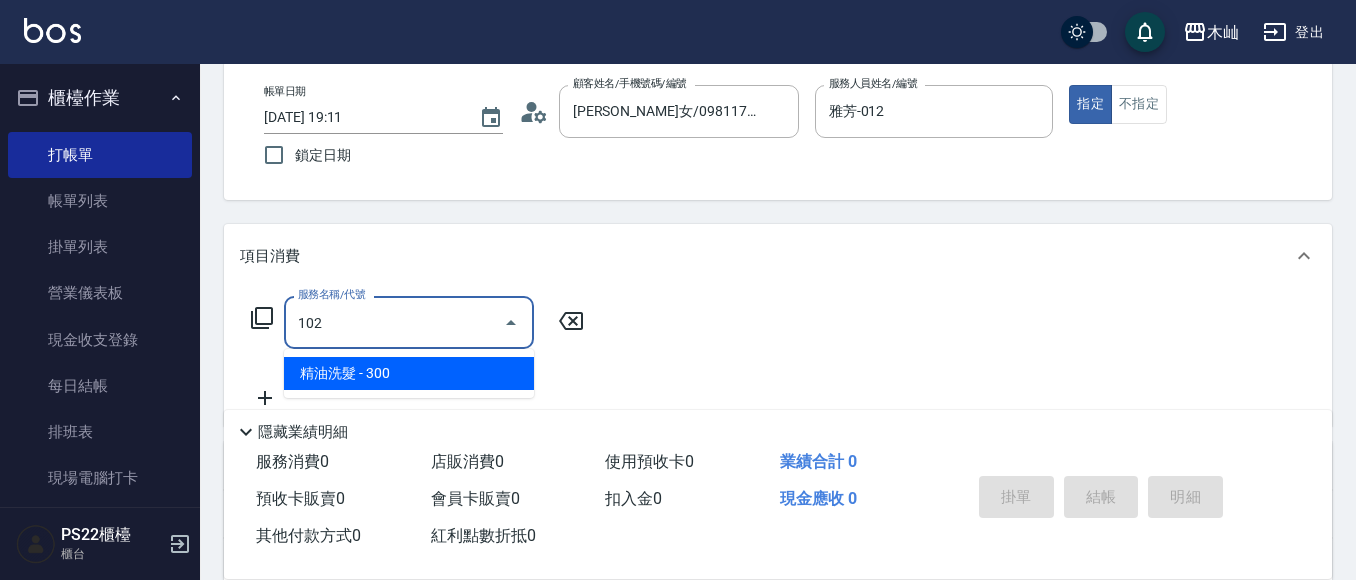 type on "精油洗髮(102)" 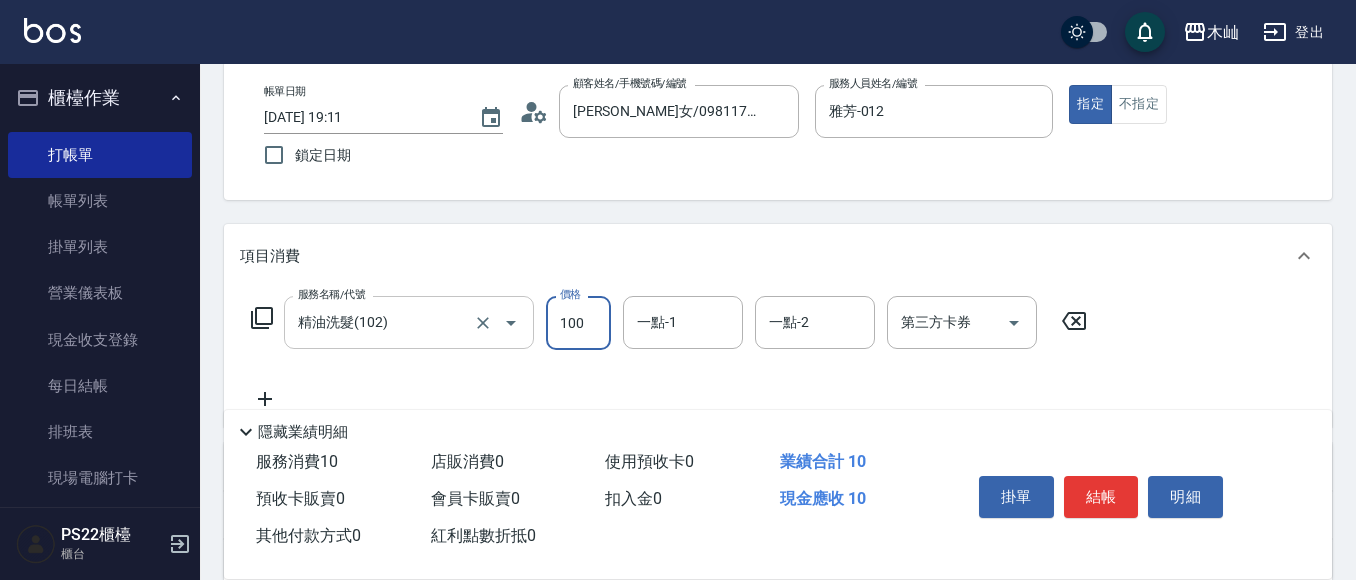 type on "100" 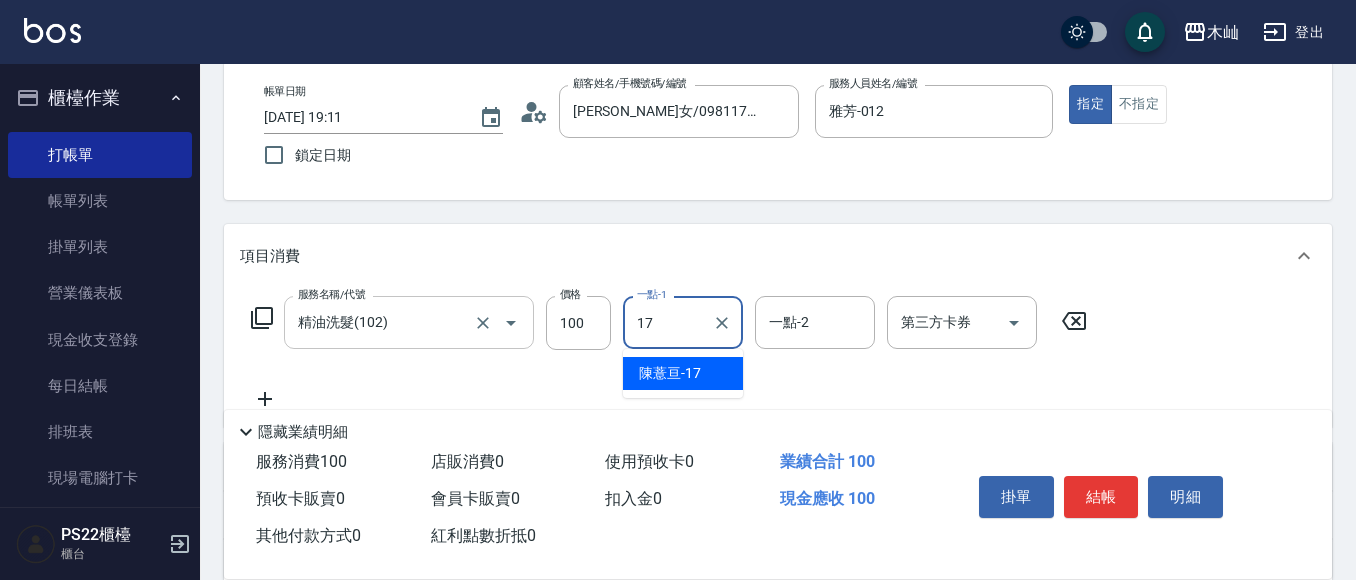 type on "[PERSON_NAME]-17" 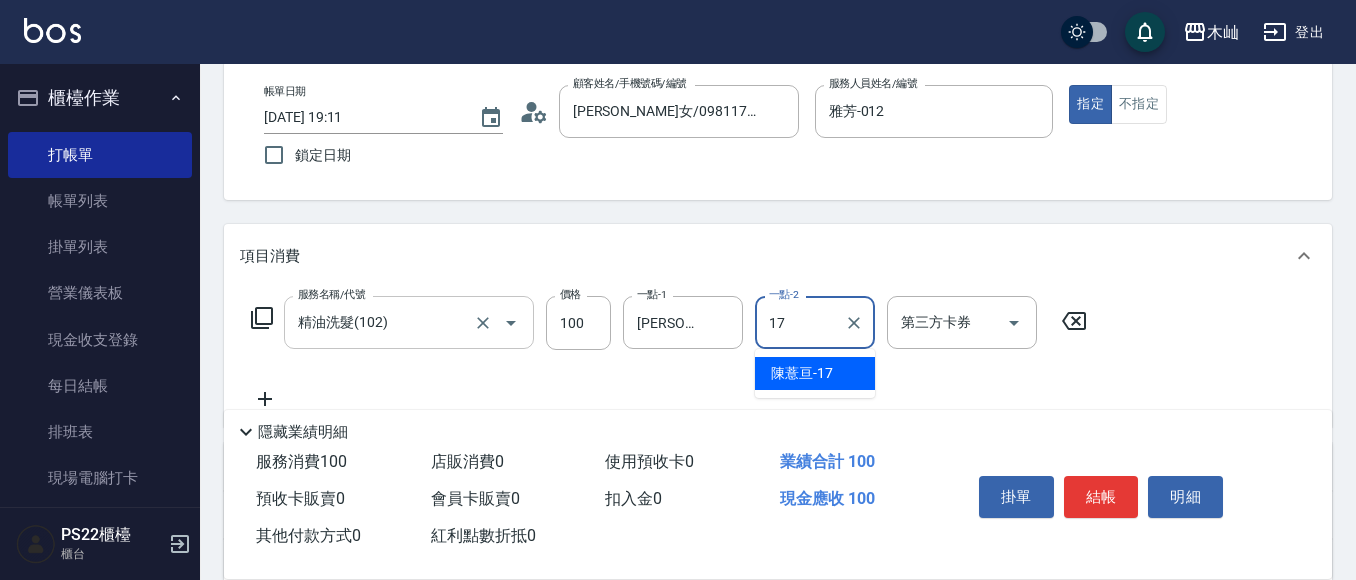 type on "[PERSON_NAME]-17" 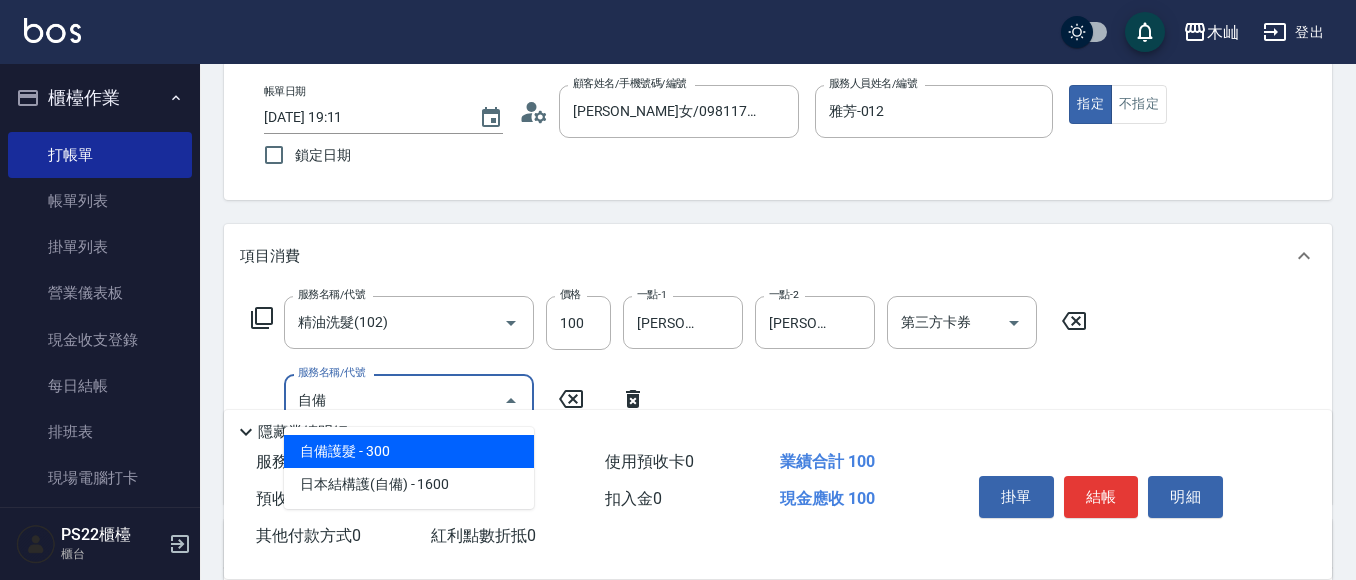click on "自備護髮 - 300" at bounding box center [409, 451] 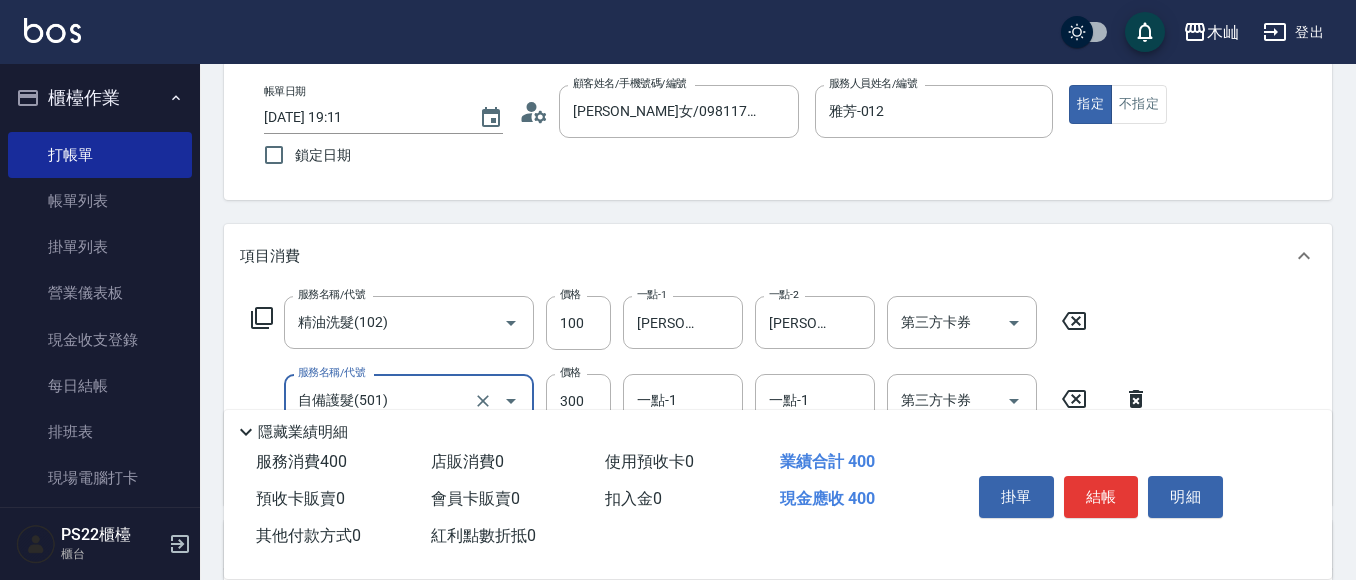 scroll, scrollTop: 200, scrollLeft: 0, axis: vertical 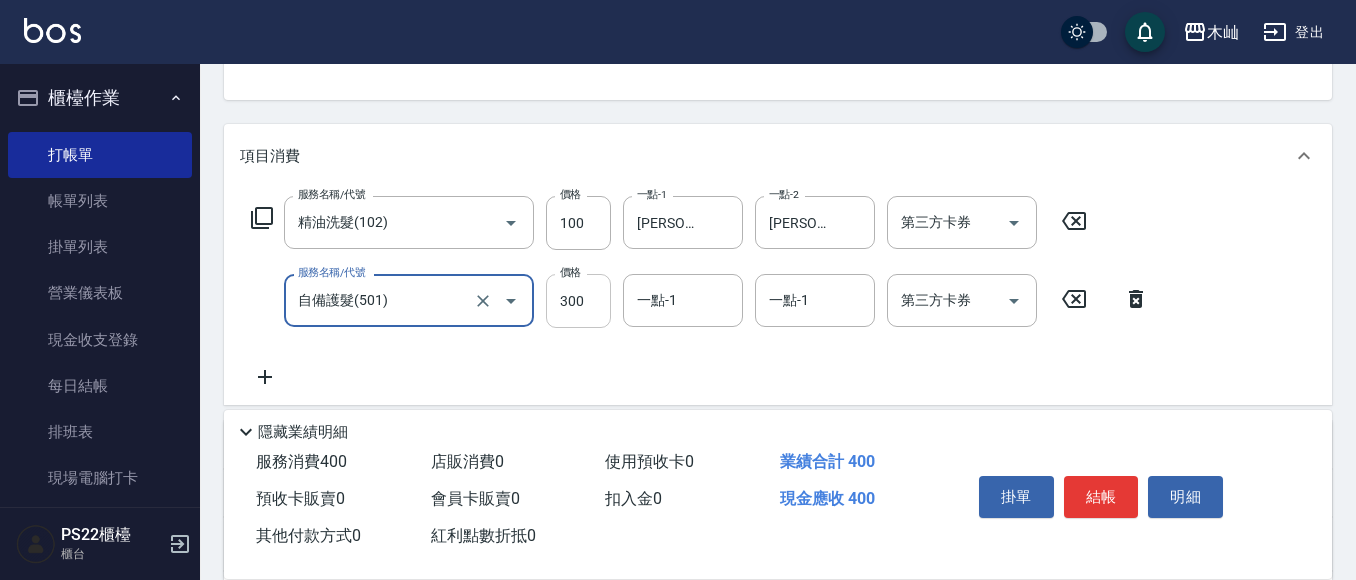 type on "自備護髮(501)" 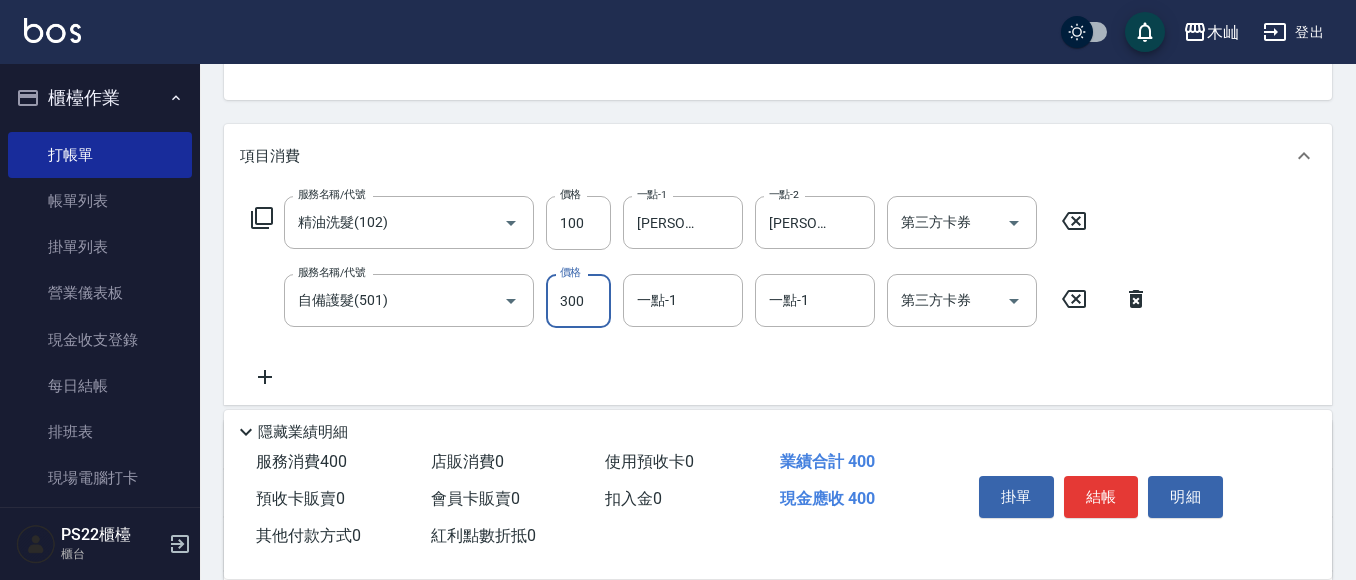 click on "300" at bounding box center (578, 301) 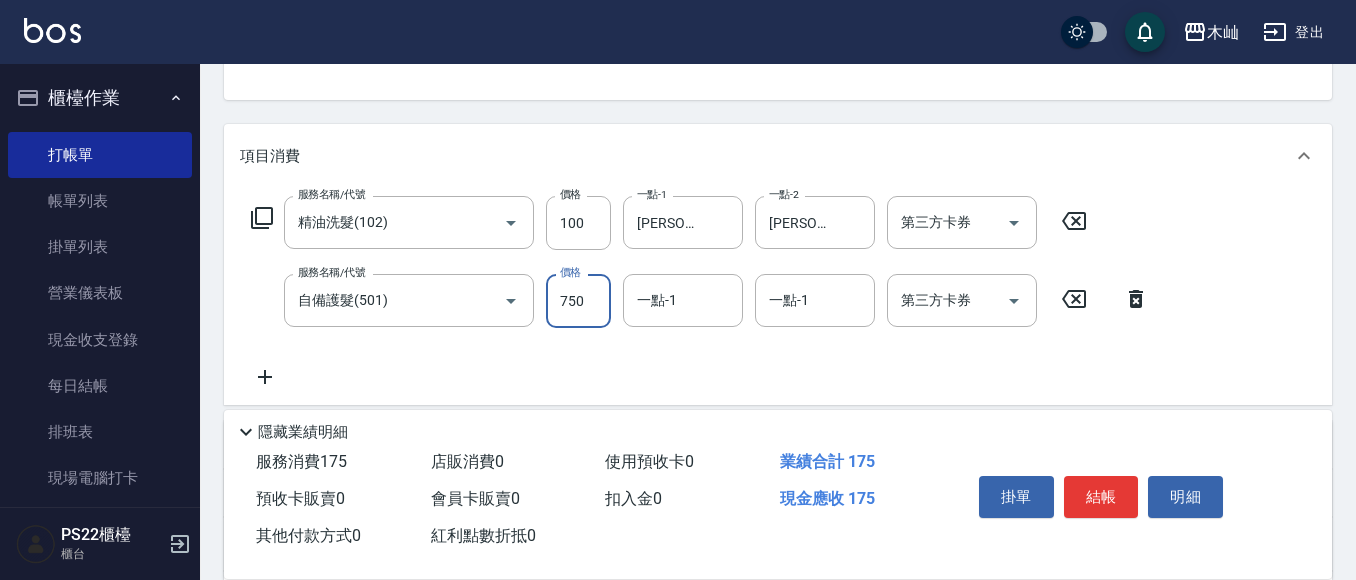 type on "750" 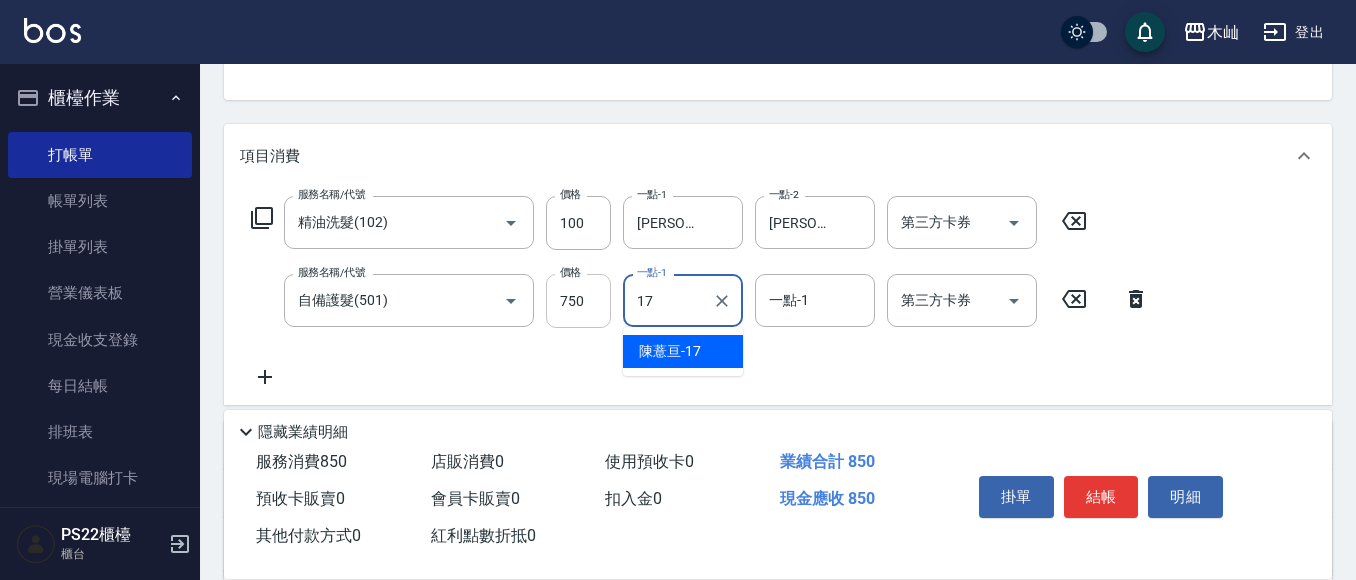 type on "[PERSON_NAME]-17" 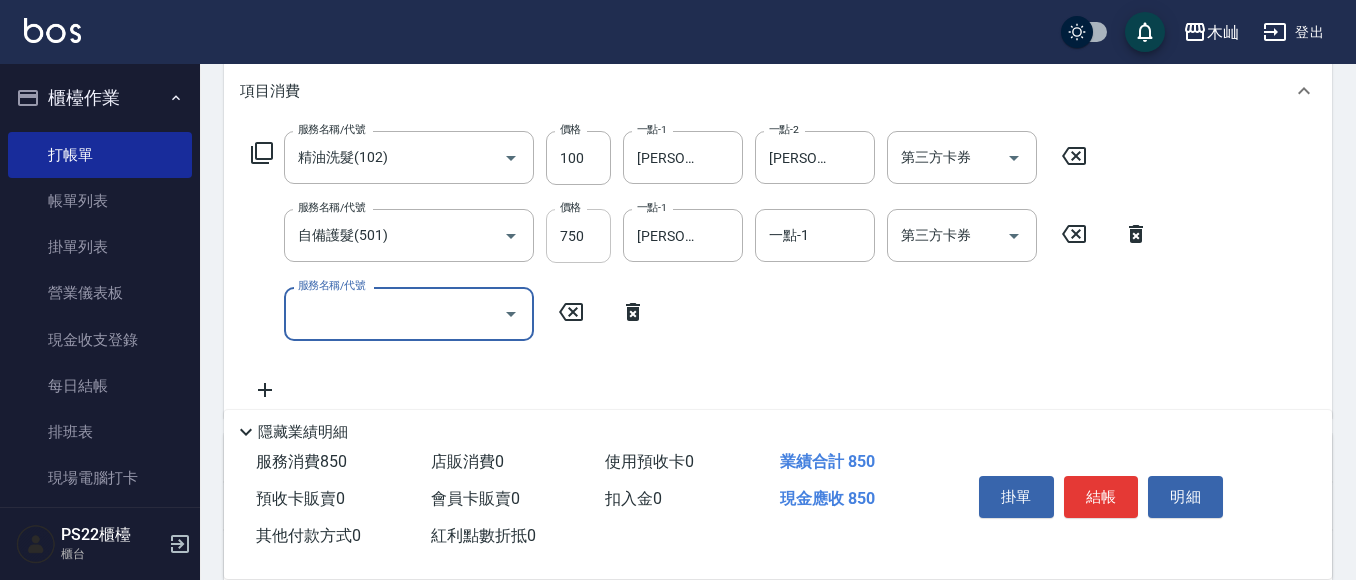 scroll, scrollTop: 300, scrollLeft: 0, axis: vertical 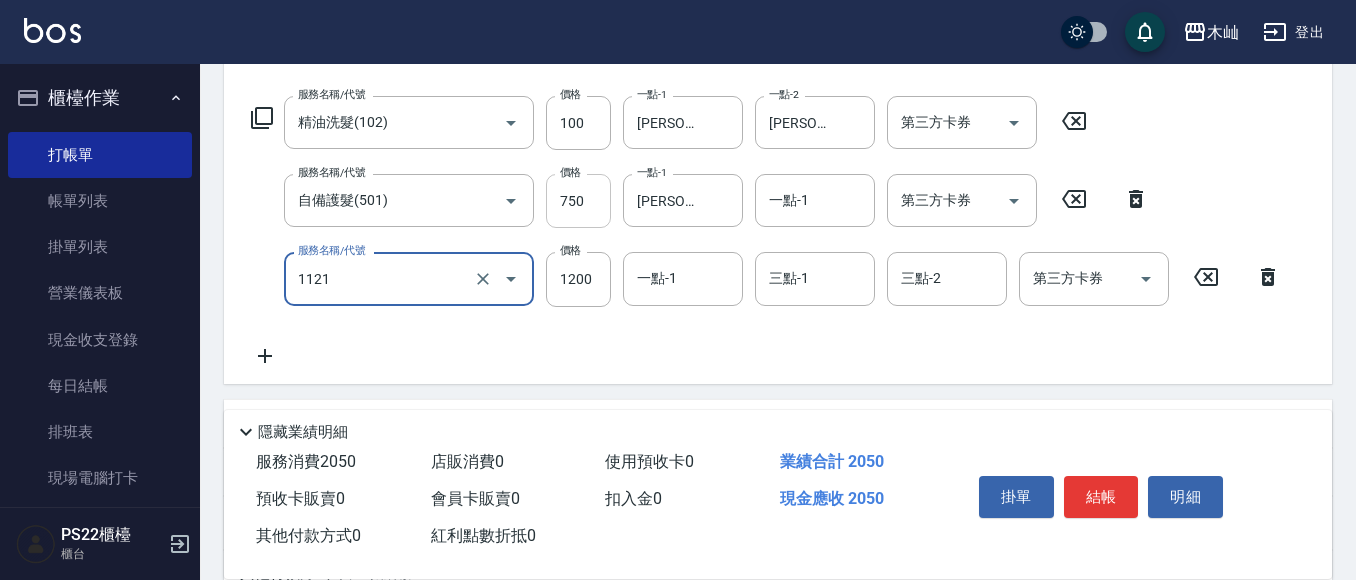 type on "頭皮卡使用(1121)" 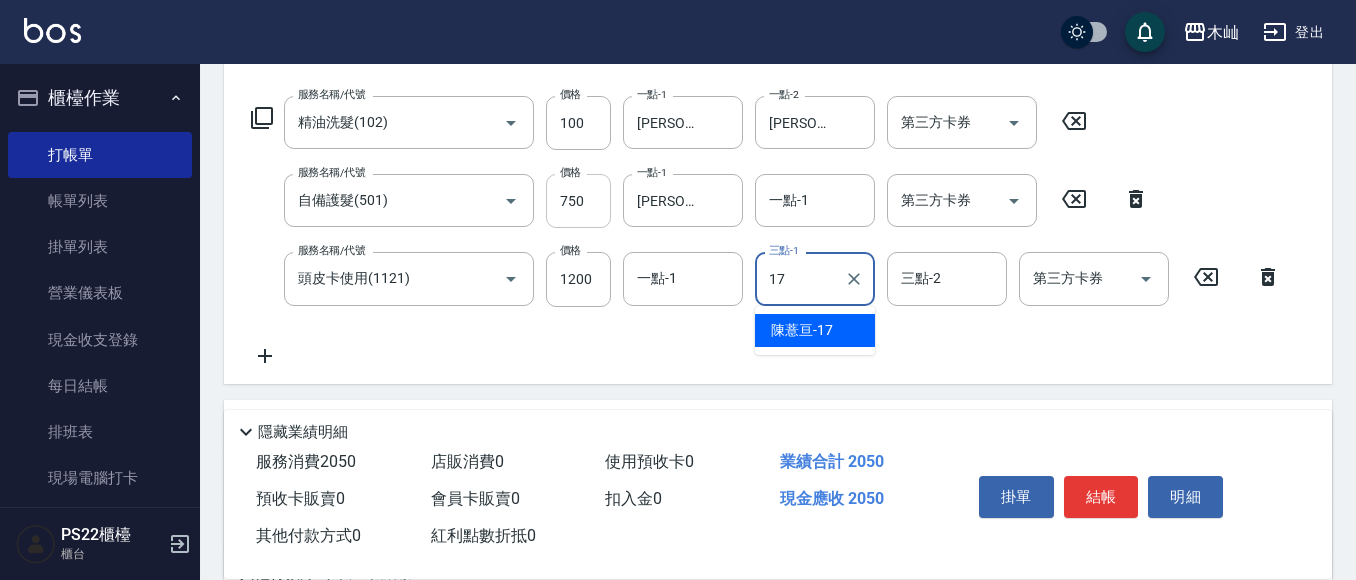 type on "[PERSON_NAME]-17" 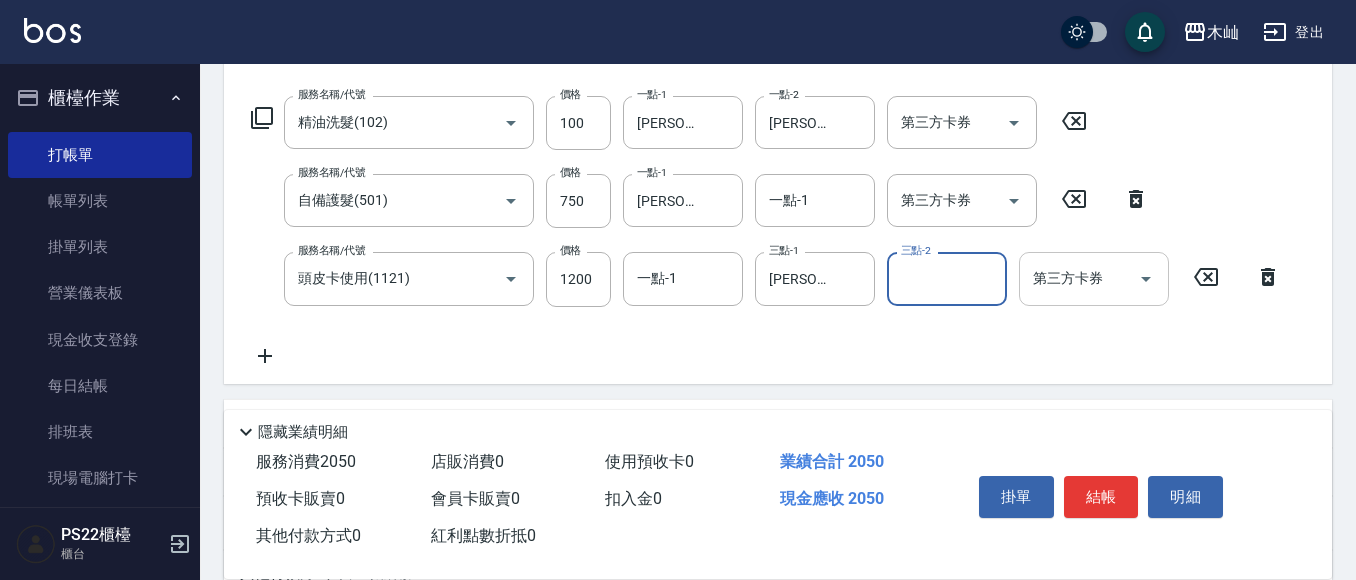 click 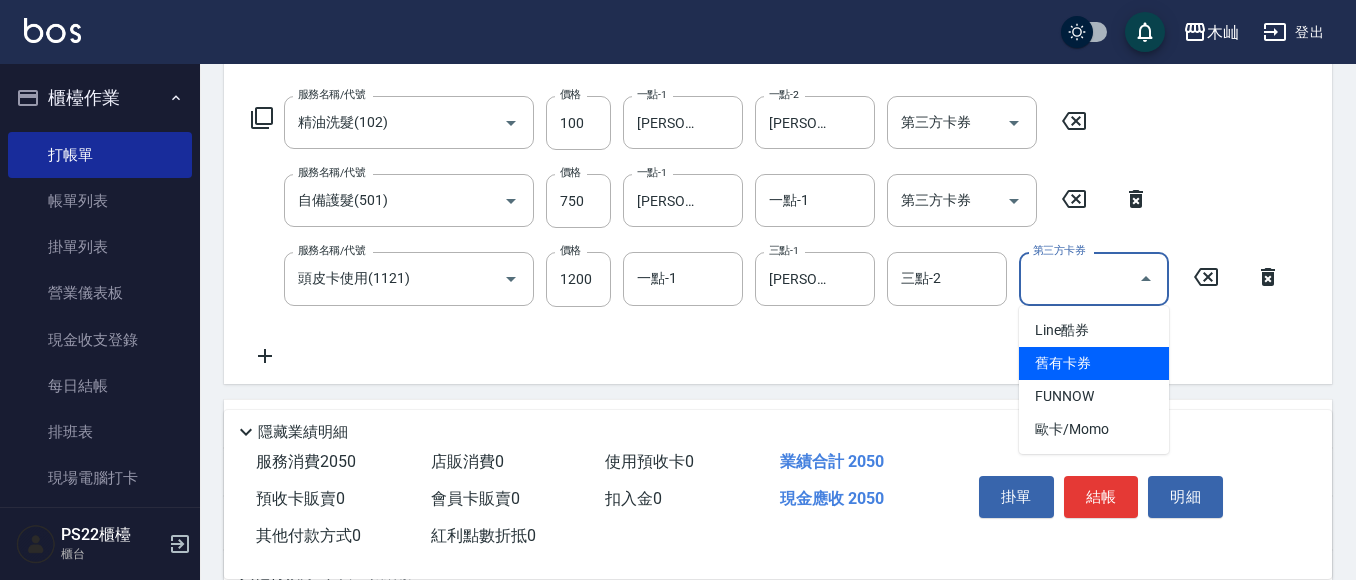 click on "舊有卡券" at bounding box center (1094, 363) 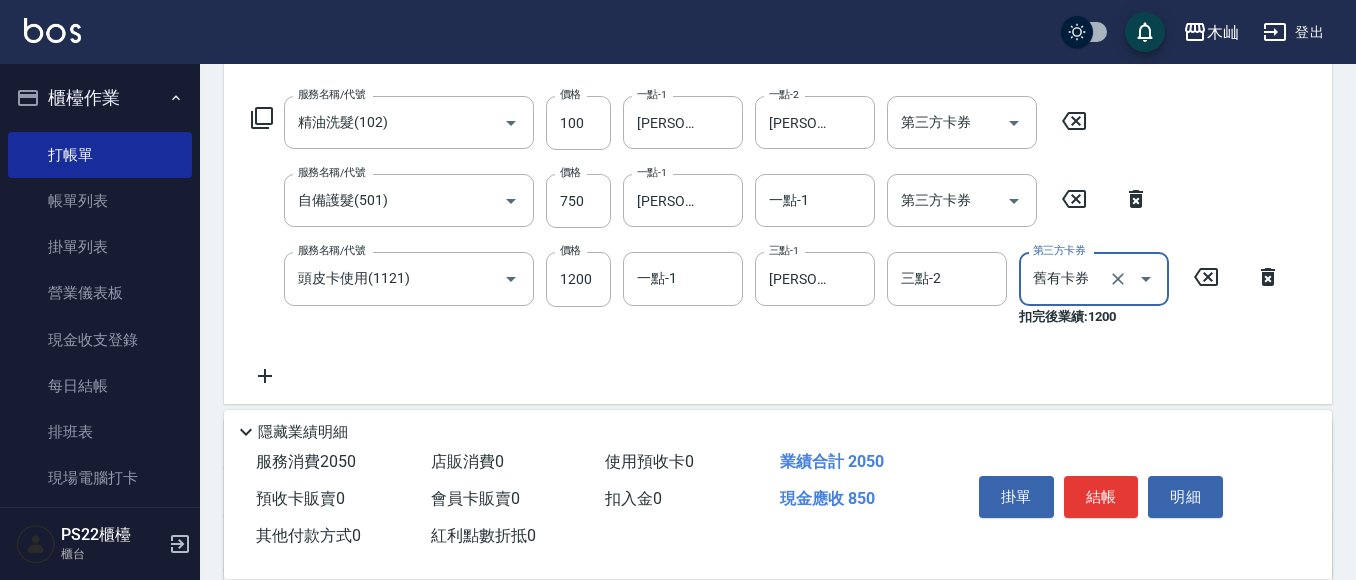 click on "隱藏業績明細" at bounding box center [778, 427] 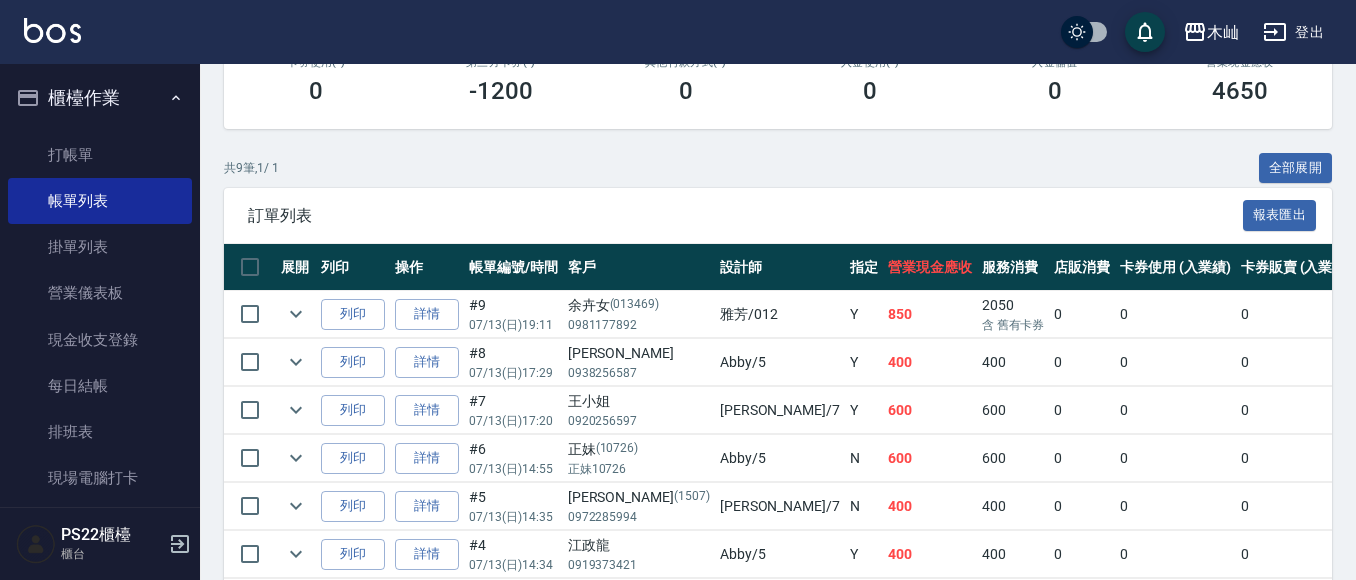 scroll, scrollTop: 0, scrollLeft: 0, axis: both 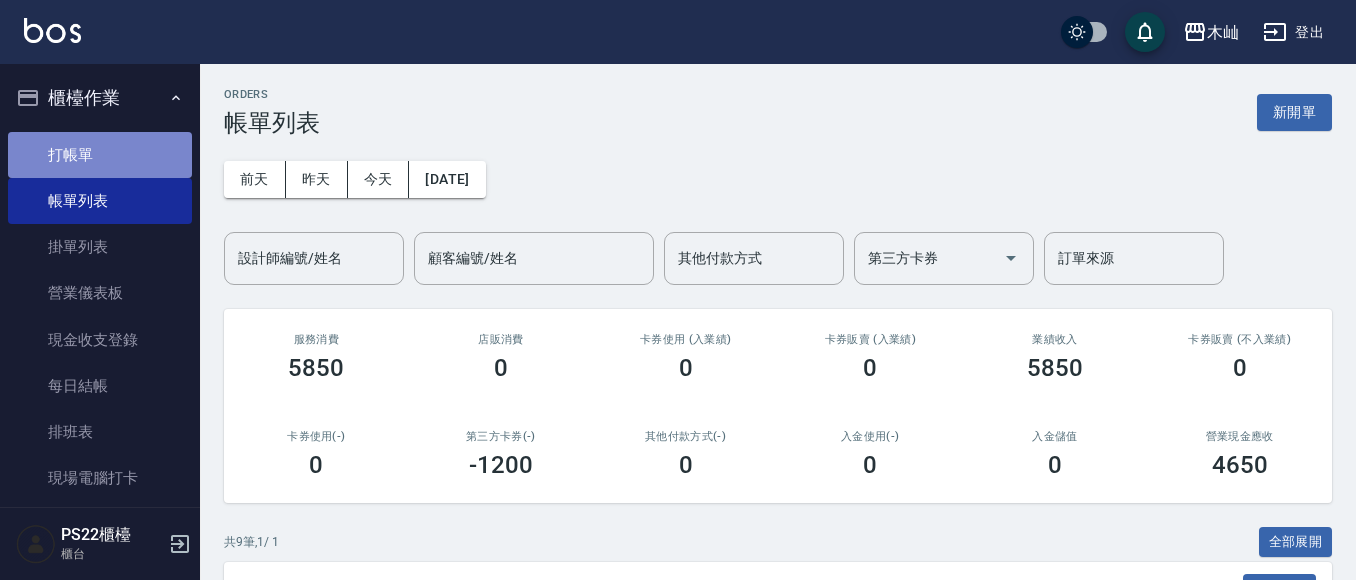 click on "打帳單" at bounding box center (100, 155) 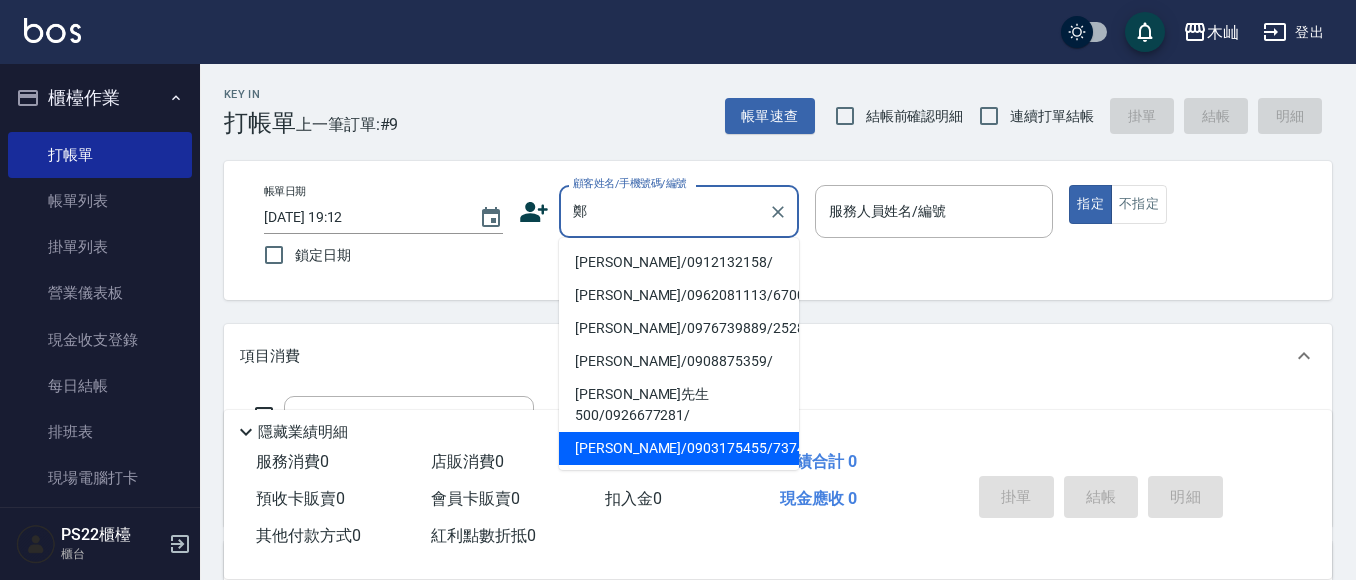 click on "[PERSON_NAME]/0903175455/737469" at bounding box center (679, 448) 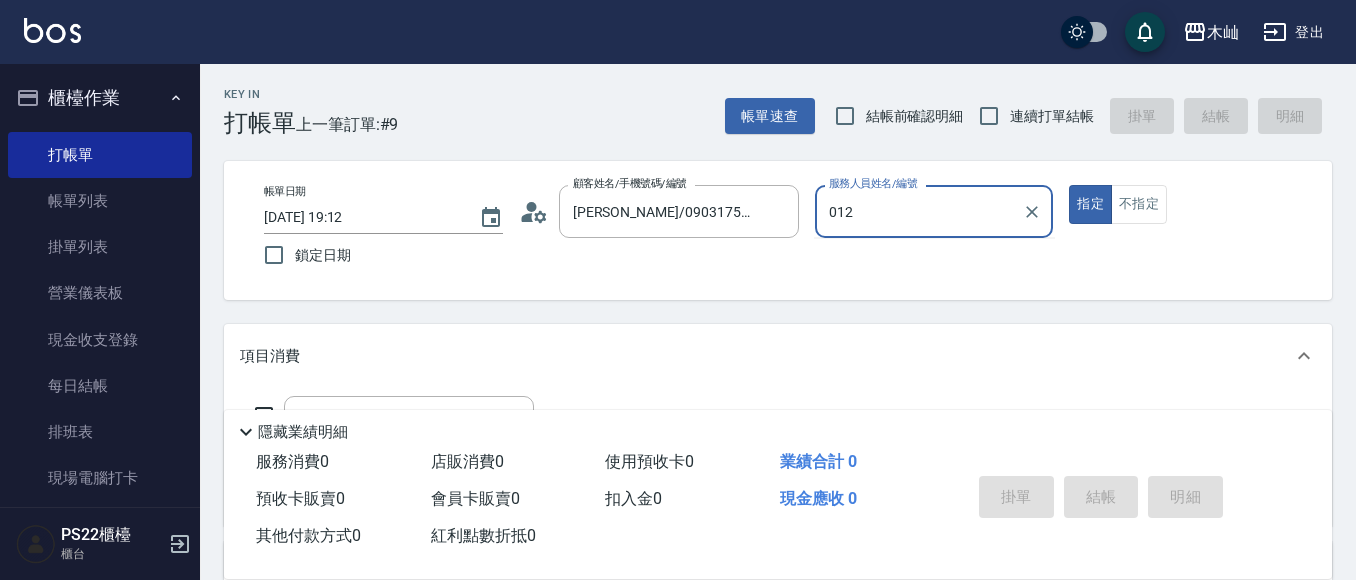 type on "012" 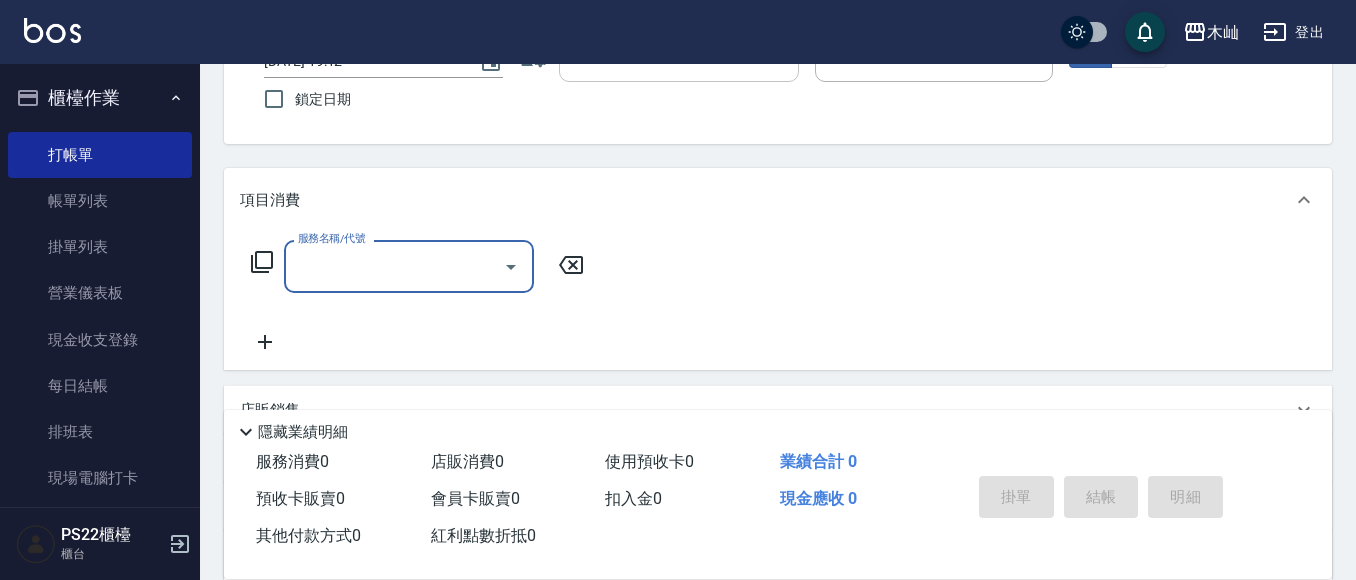 scroll, scrollTop: 200, scrollLeft: 0, axis: vertical 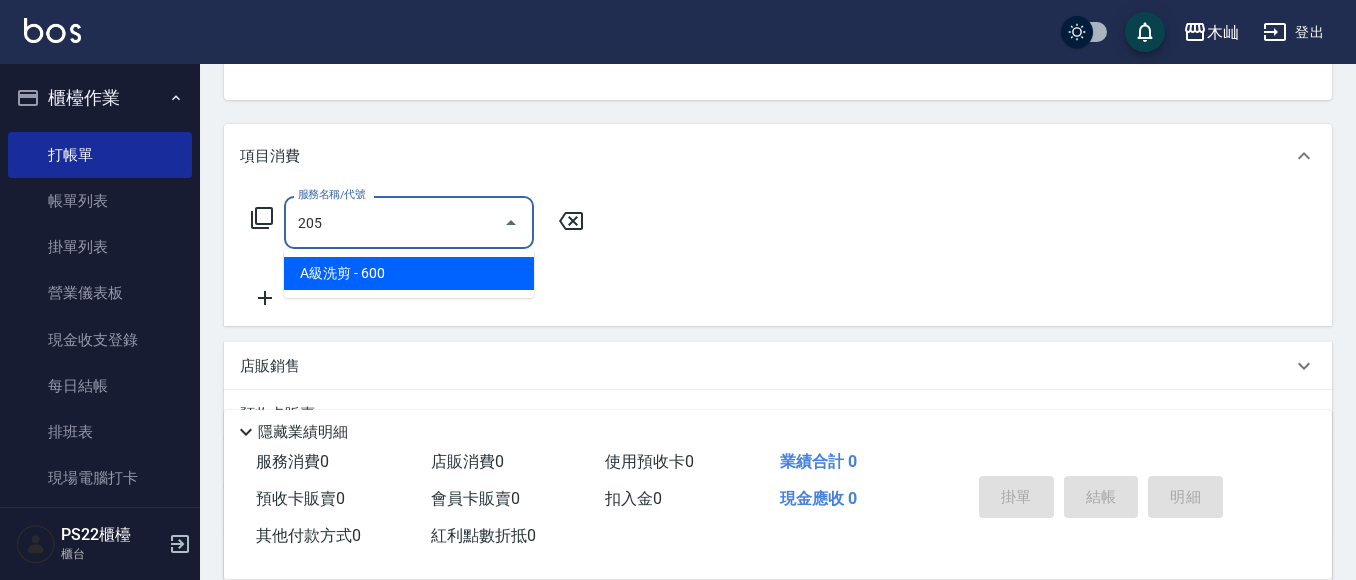 type on "A級洗剪(205)" 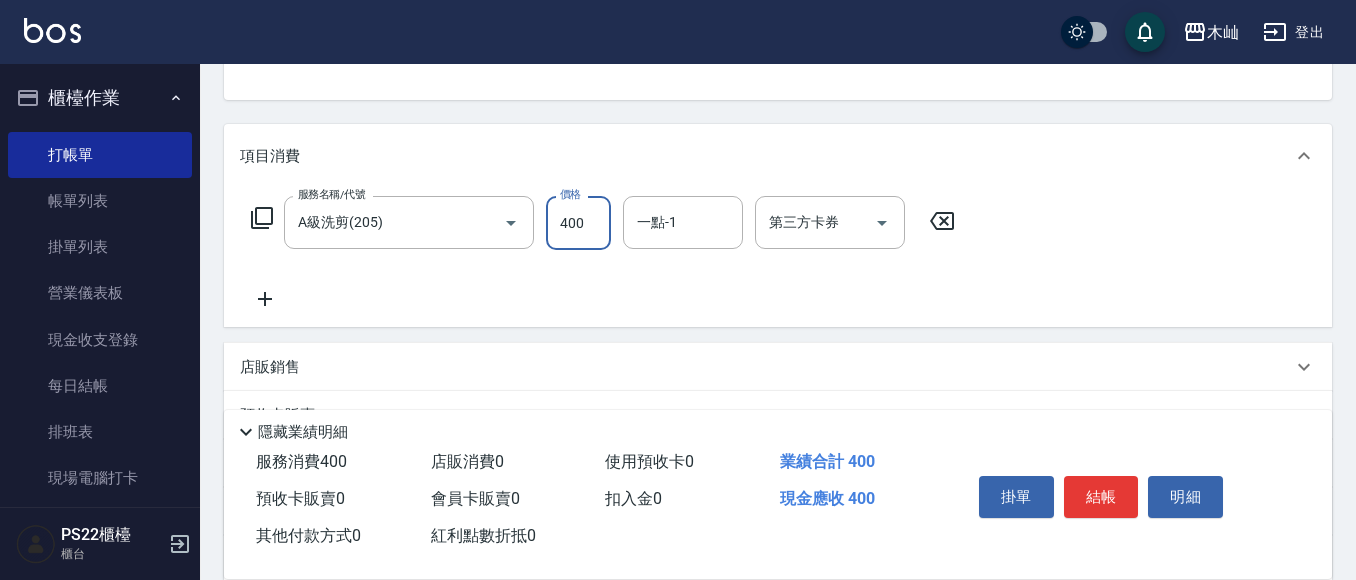 type on "400" 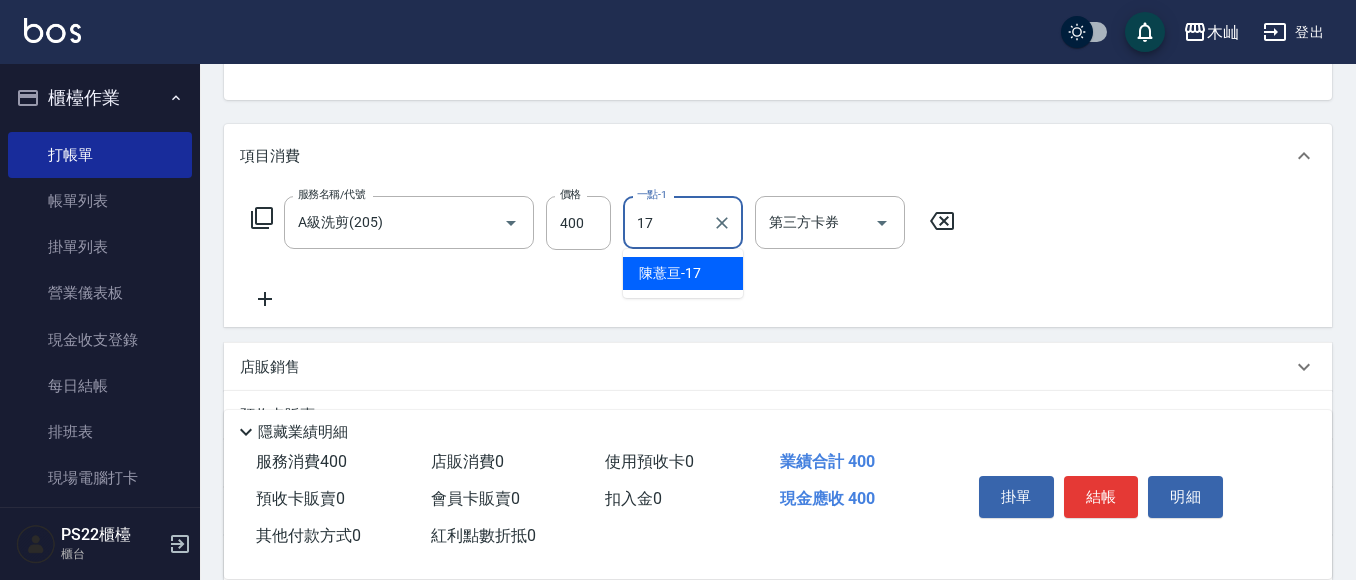 type on "[PERSON_NAME]-17" 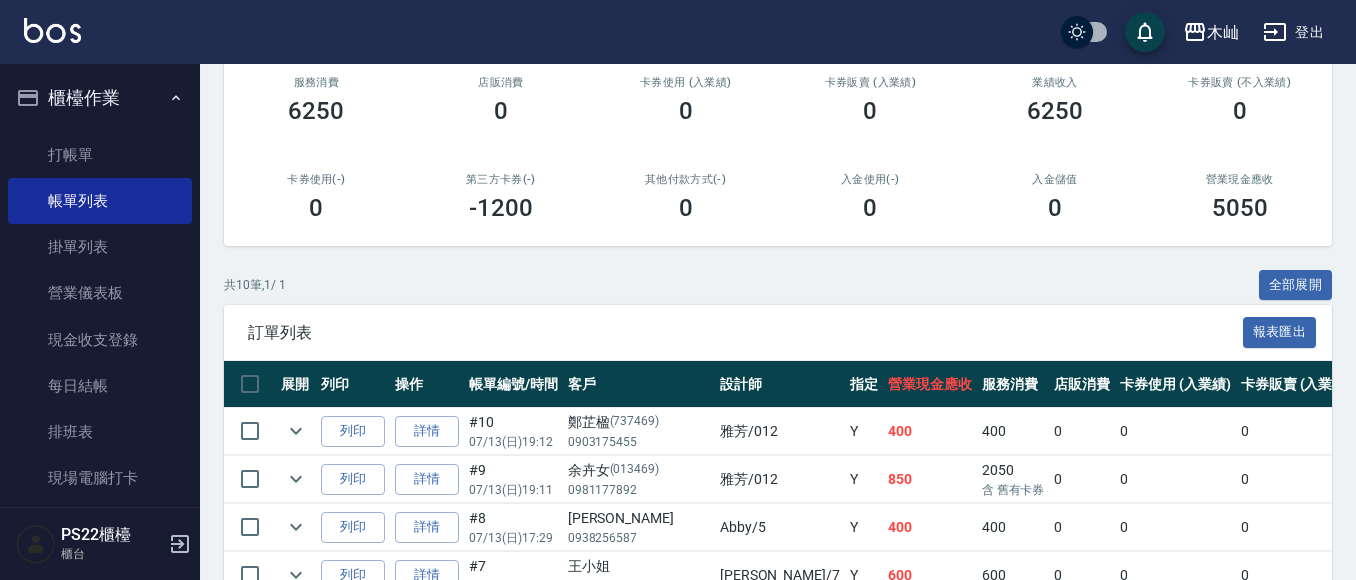 scroll, scrollTop: 300, scrollLeft: 0, axis: vertical 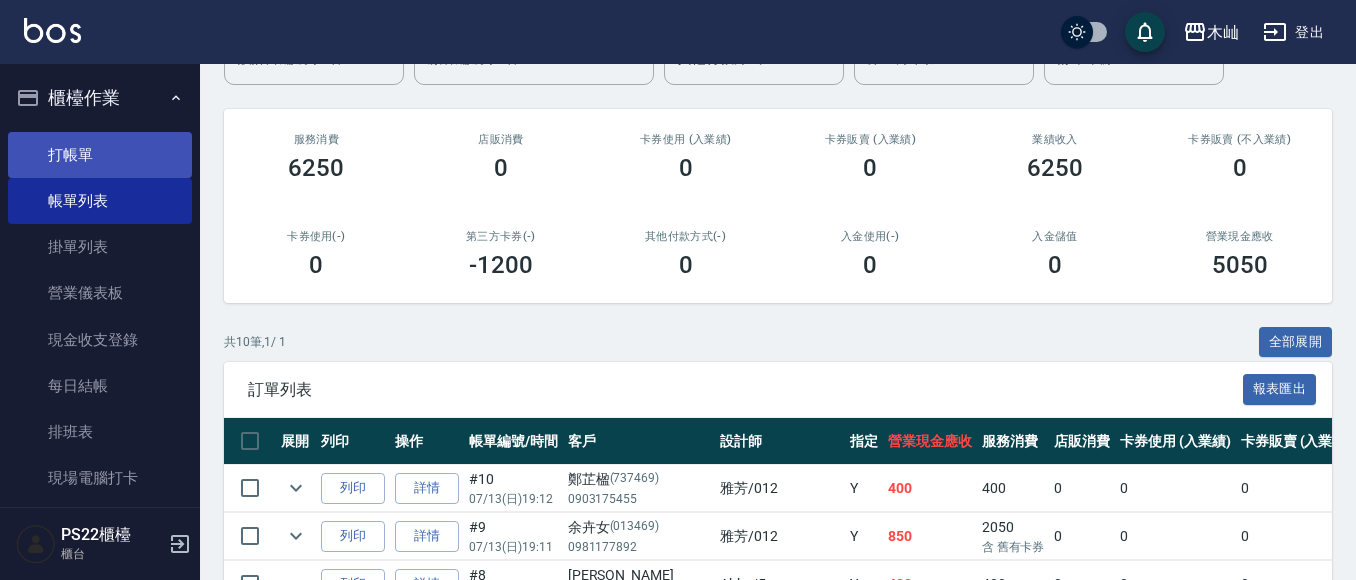 click on "打帳單" at bounding box center [100, 155] 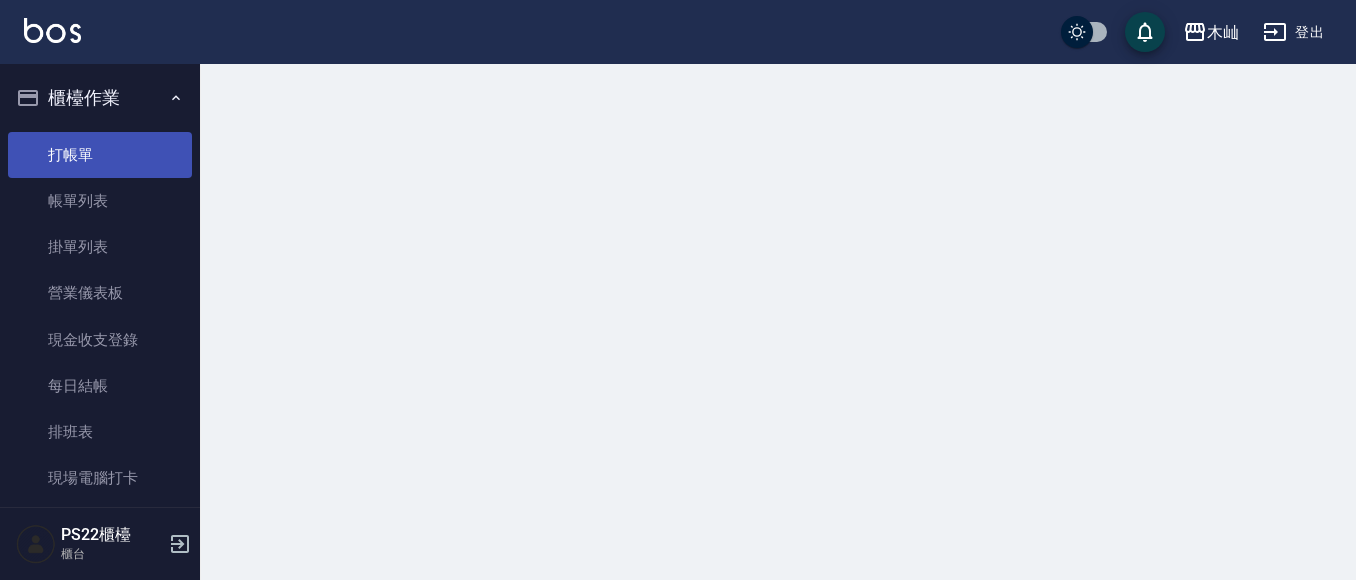 scroll, scrollTop: 0, scrollLeft: 0, axis: both 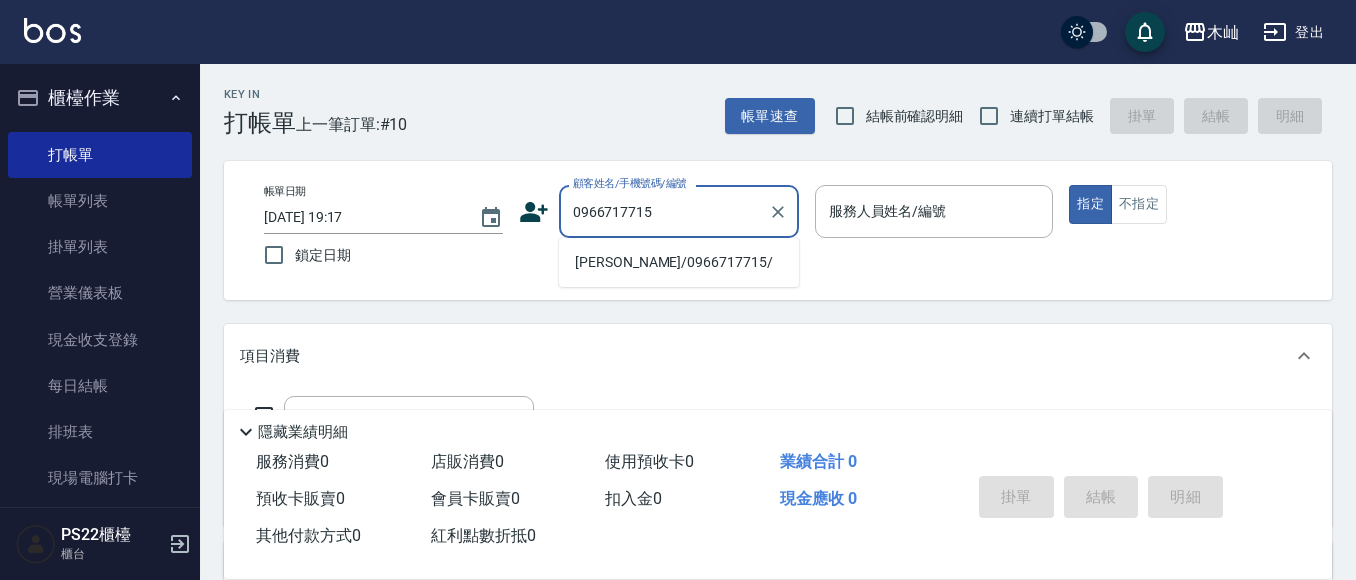 click on "[PERSON_NAME]/0966717715/" at bounding box center (679, 262) 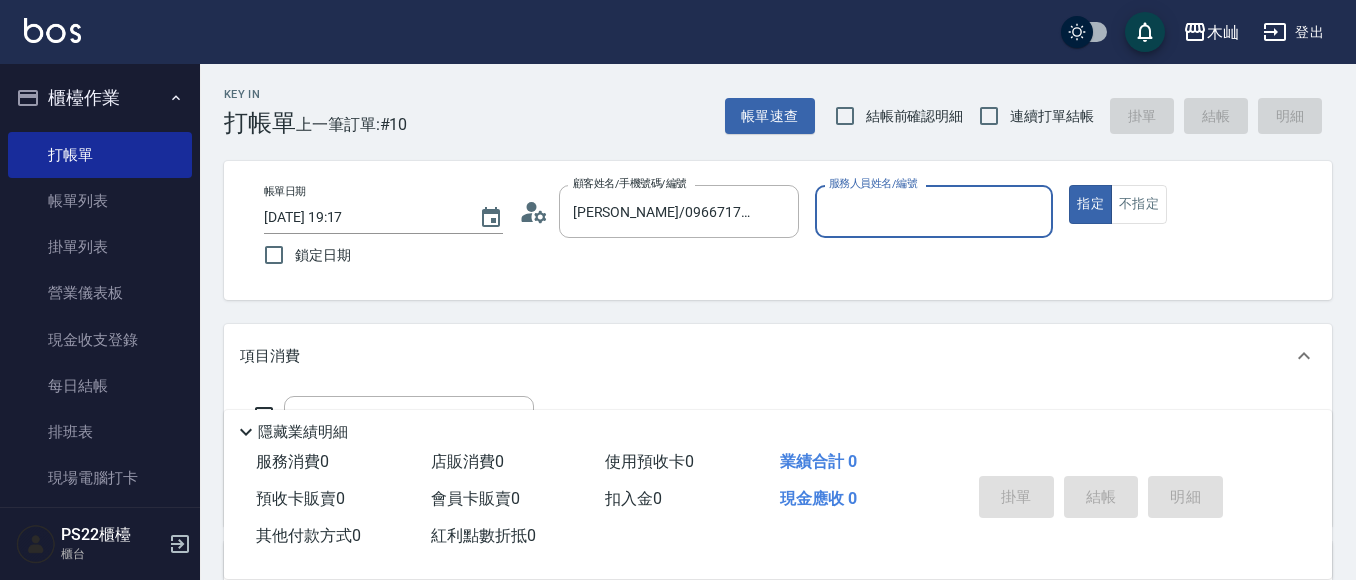type on "雅芳-012" 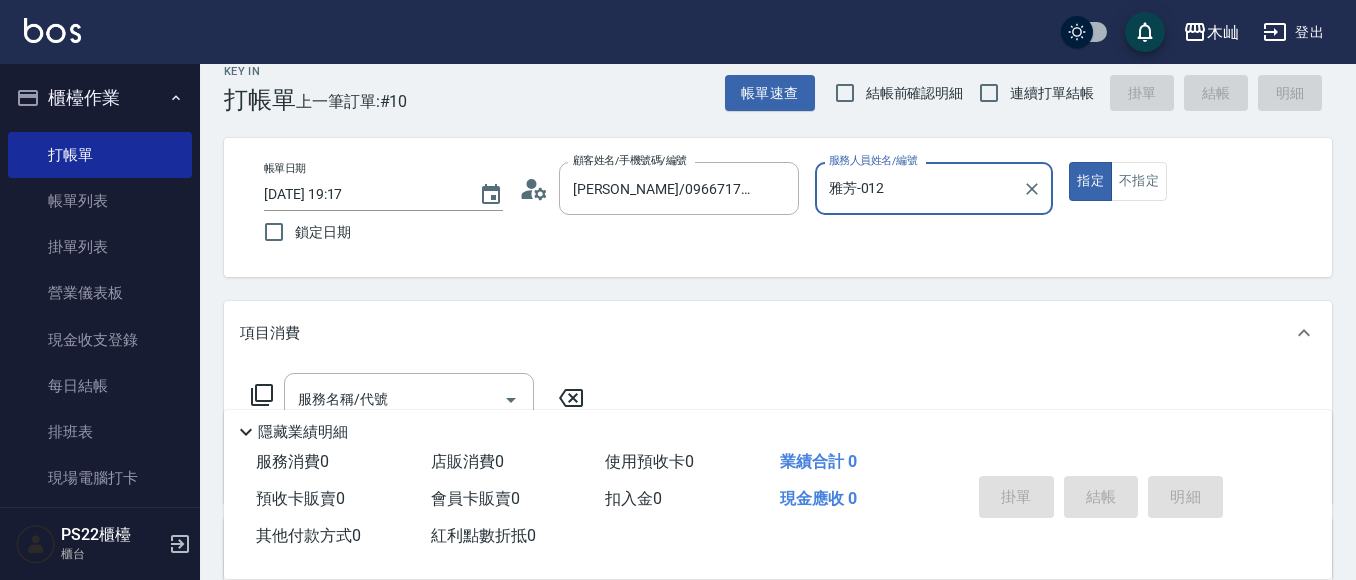 scroll, scrollTop: 100, scrollLeft: 0, axis: vertical 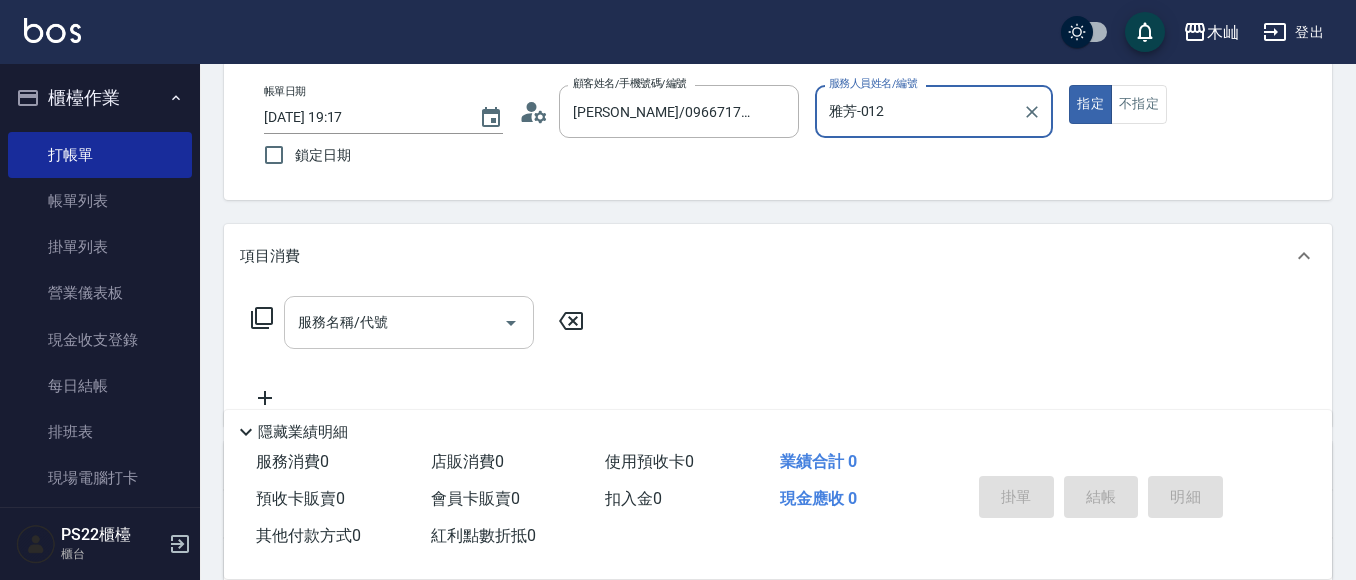 click on "服務名稱/代號" at bounding box center [394, 322] 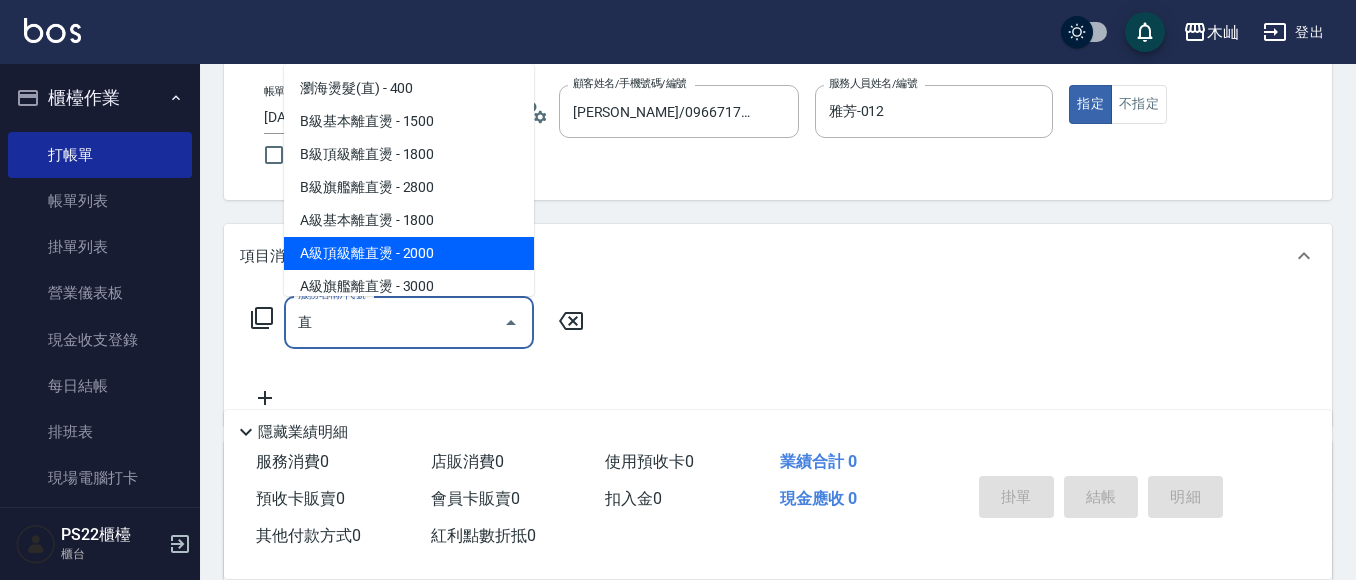 click on "A級頂級離直燙 - 2000" at bounding box center [409, 253] 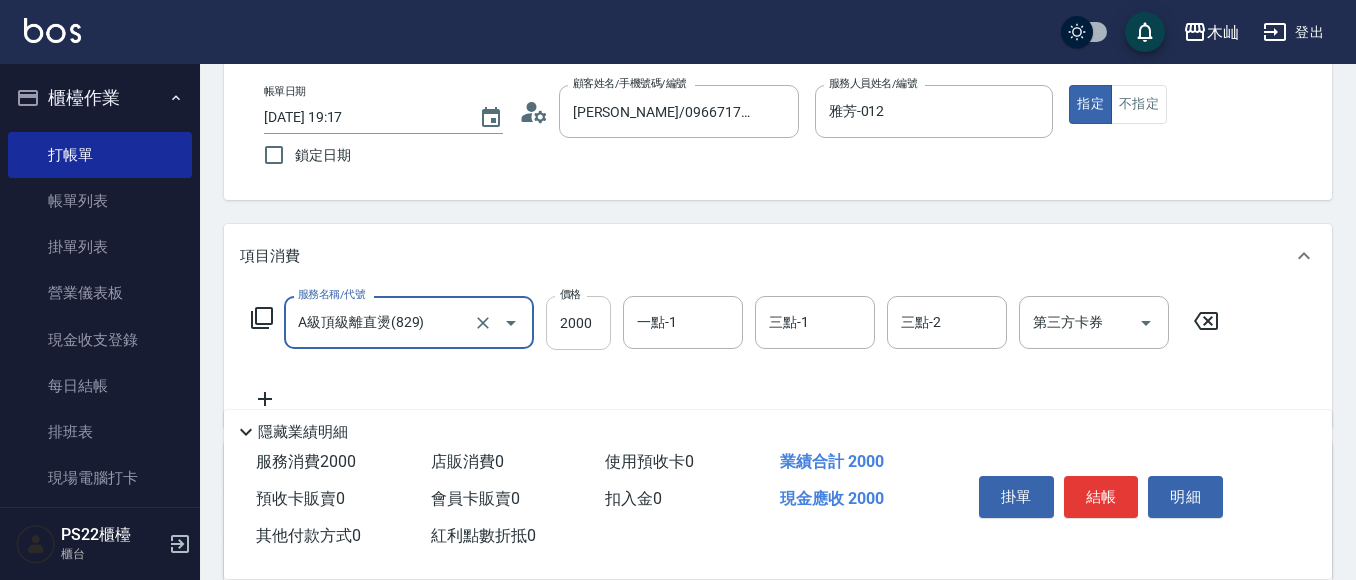 type on "A級頂級離直燙(829)" 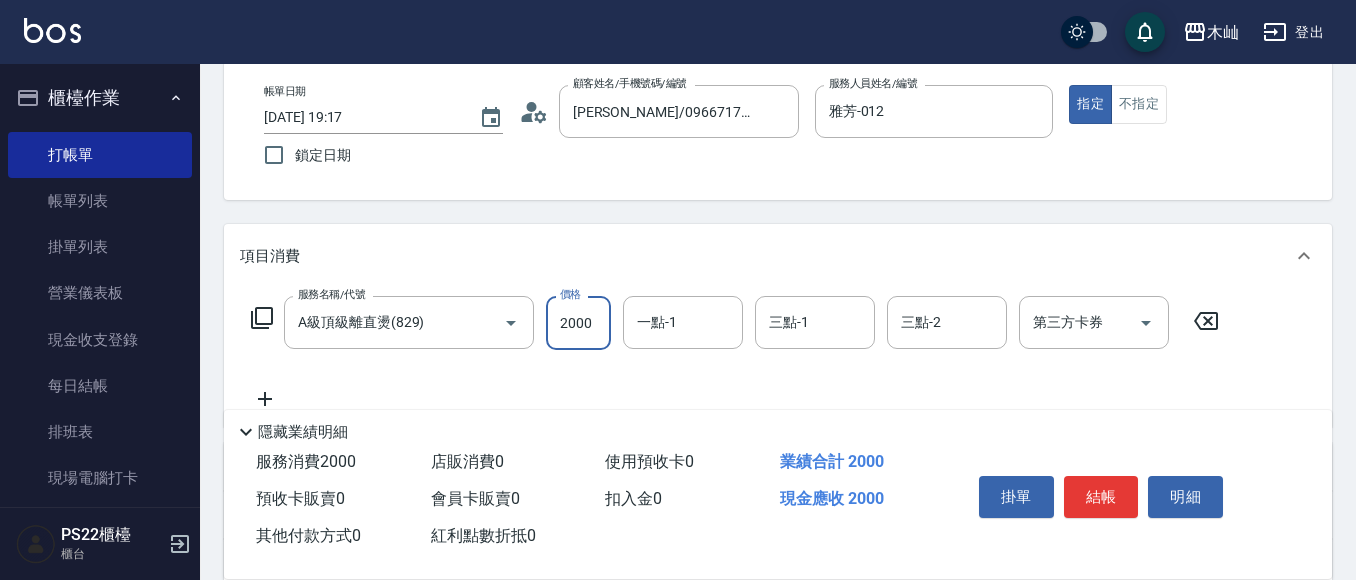 click on "2000" at bounding box center (578, 323) 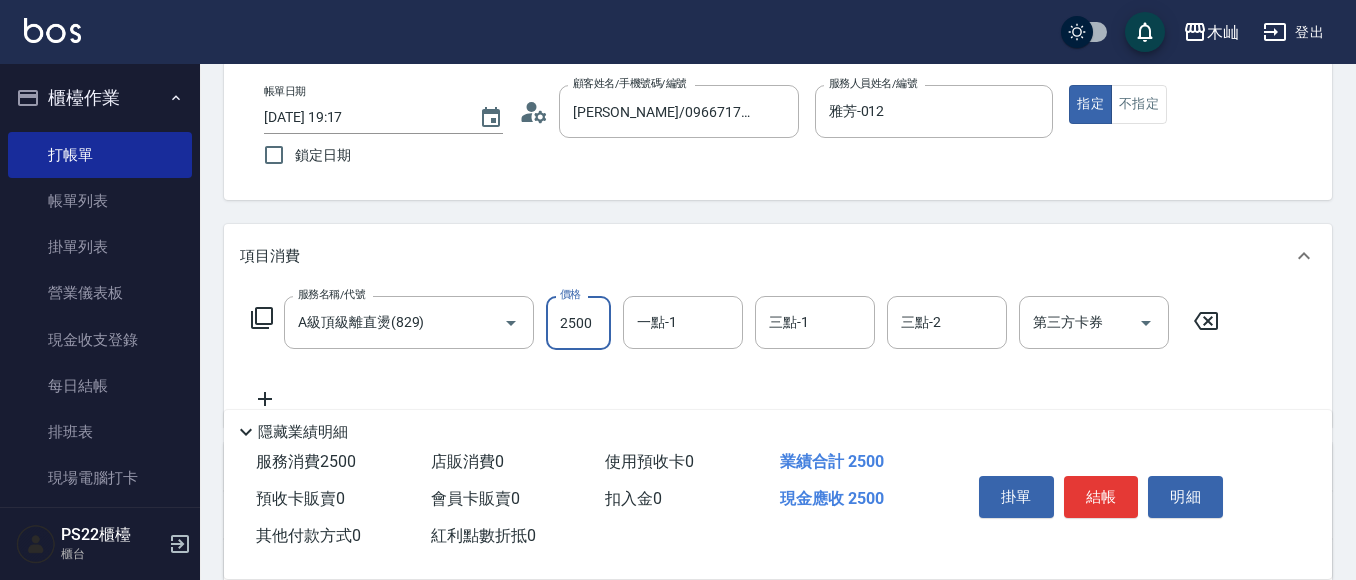 type on "2500" 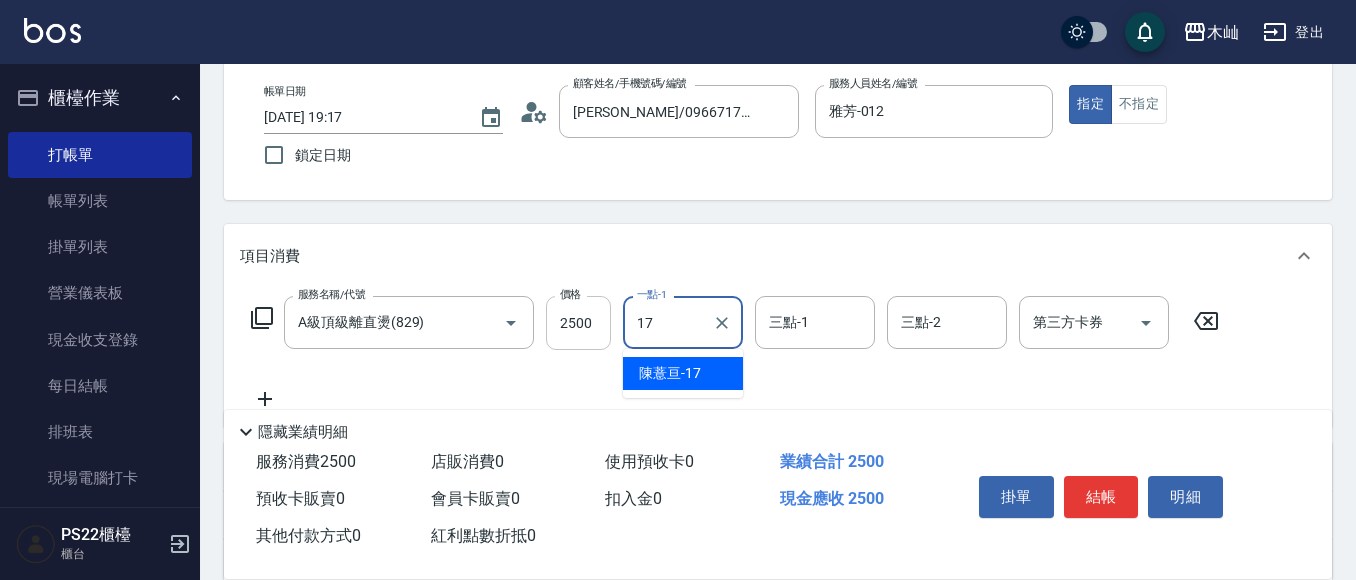 type on "[PERSON_NAME]-17" 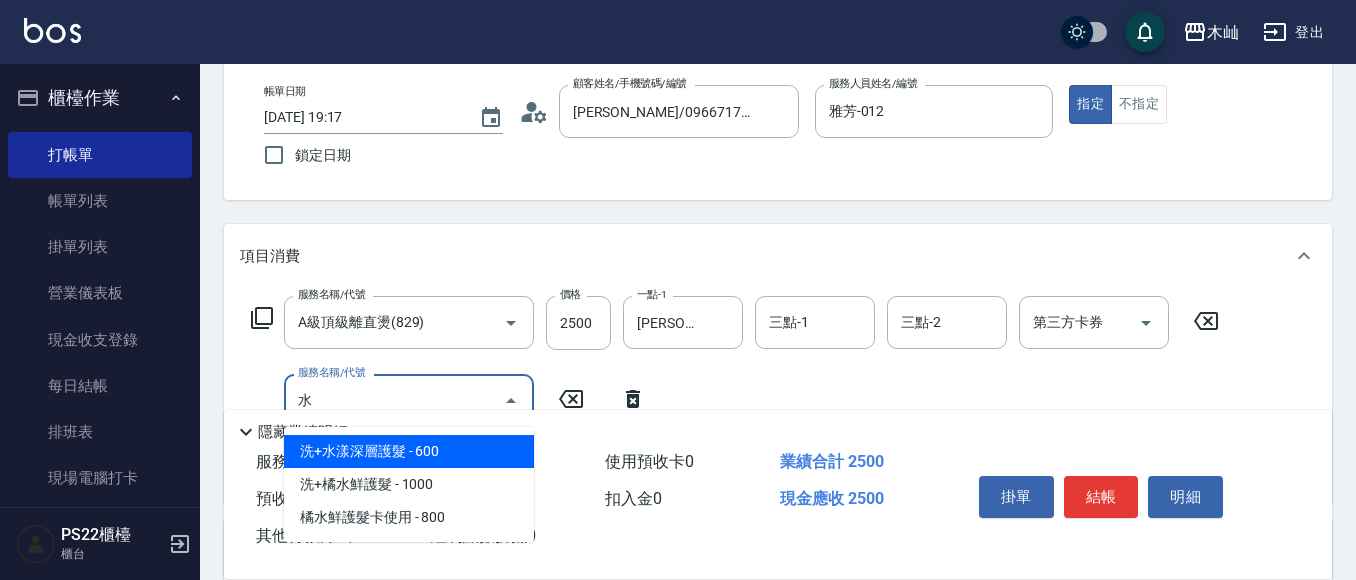 click on "洗+水漾深層護髮 - 600 洗+橘水鮮護髮 - 1000 橘水鮮護髮卡使用 - 800" at bounding box center [409, 484] 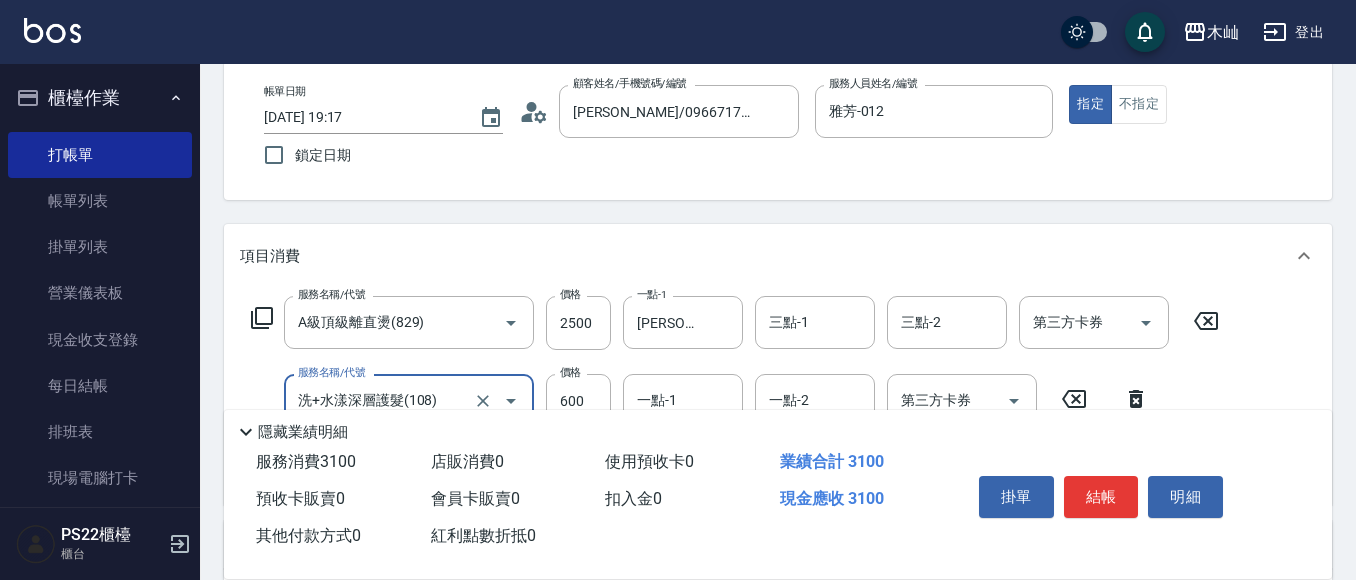 scroll, scrollTop: 200, scrollLeft: 0, axis: vertical 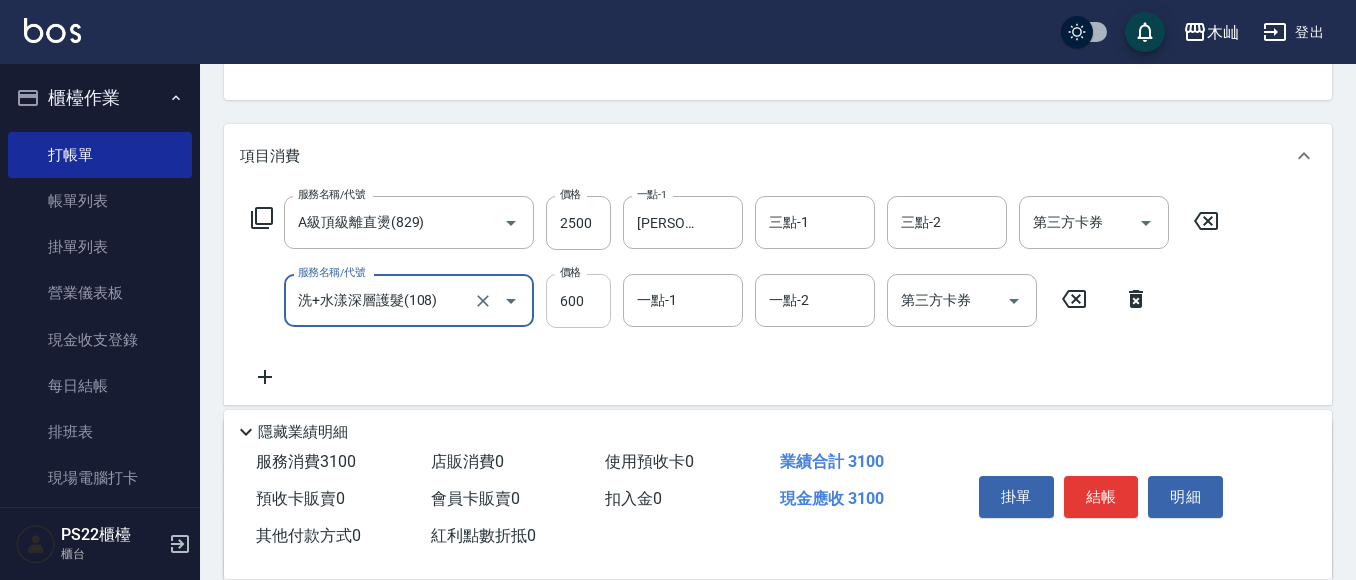 type on "洗+水漾深層護髮(108)" 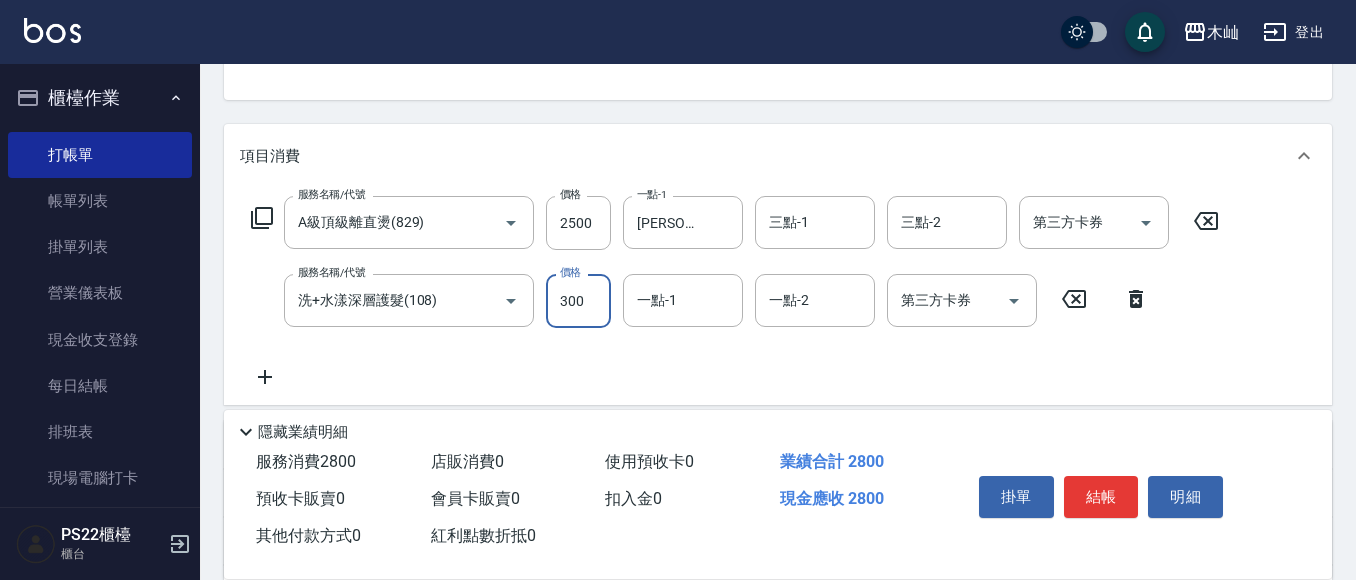 type on "300" 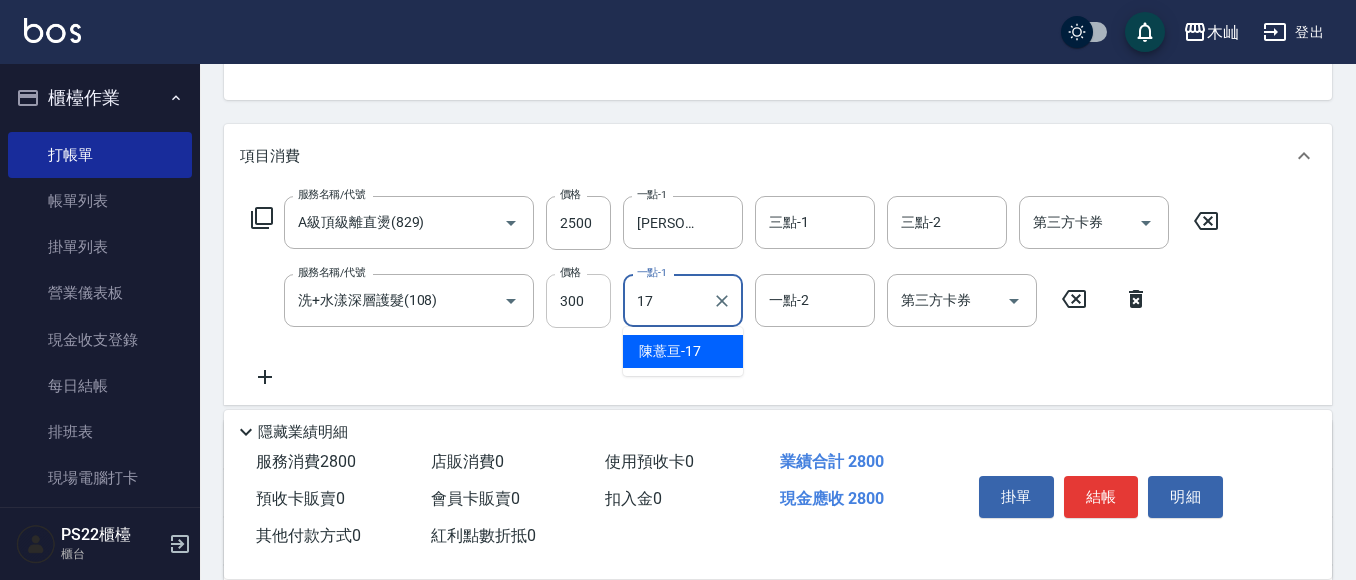 type on "[PERSON_NAME]-17" 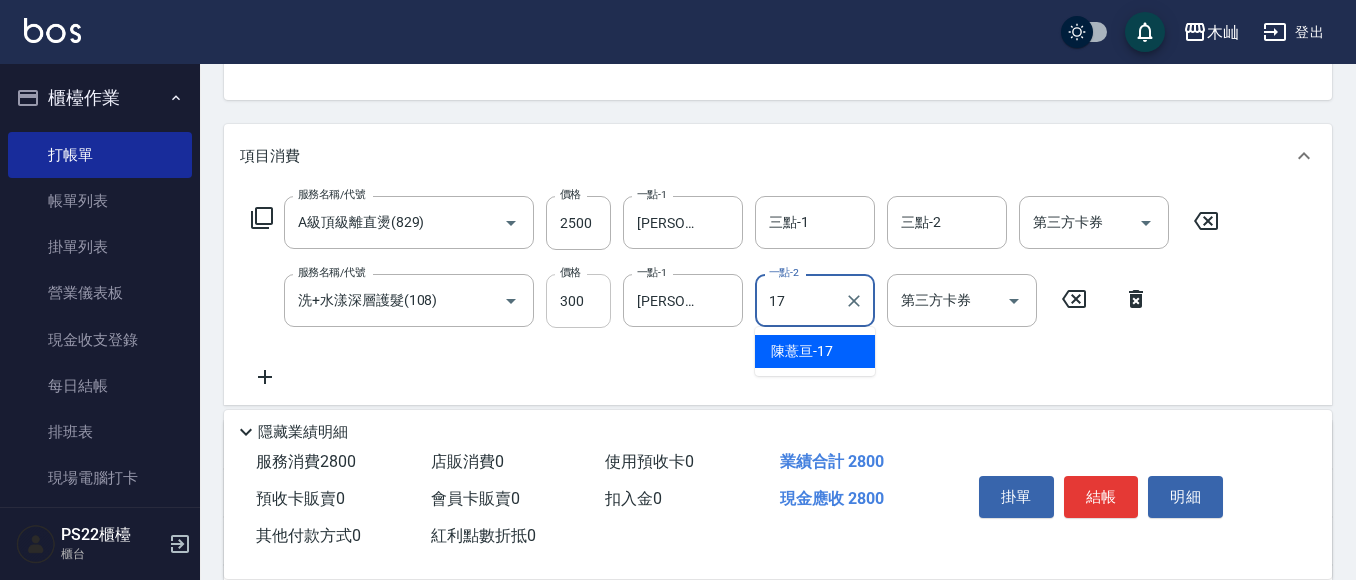 type on "[PERSON_NAME]-17" 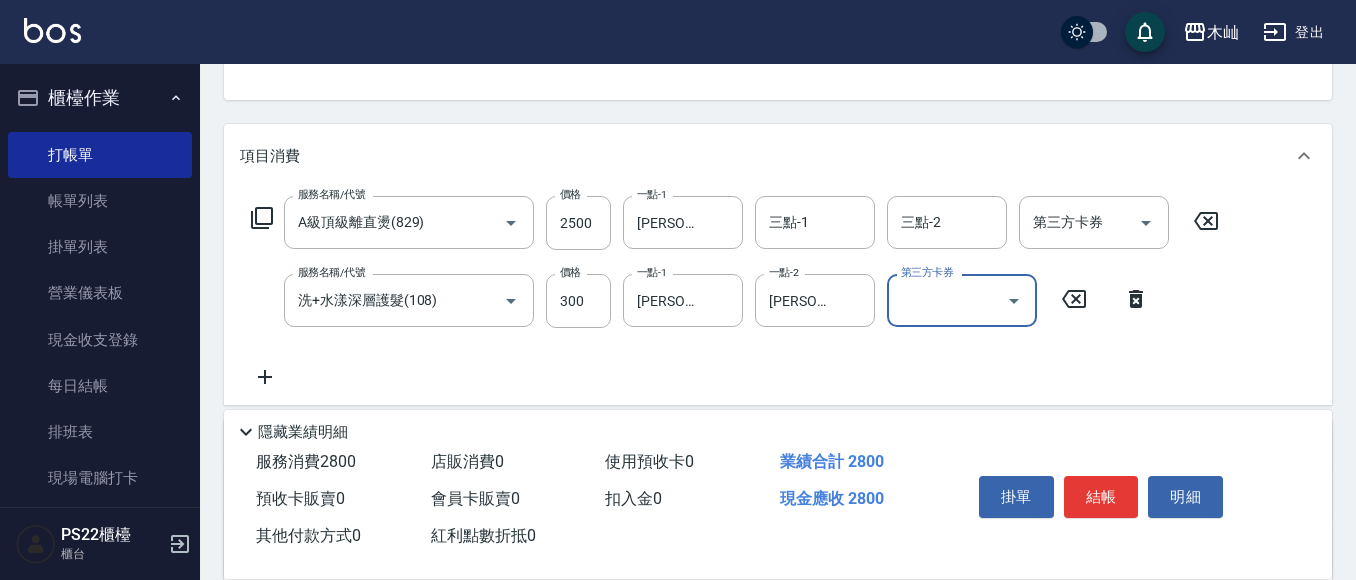 click on "隱藏業績明細" at bounding box center [778, 427] 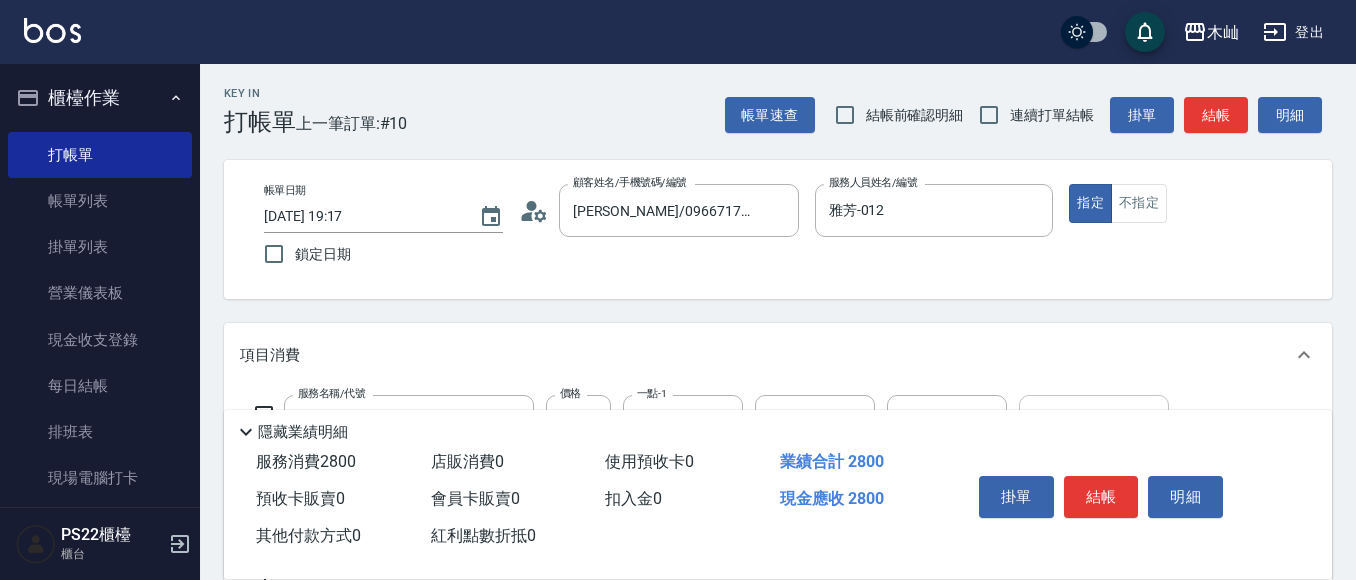 scroll, scrollTop: 0, scrollLeft: 0, axis: both 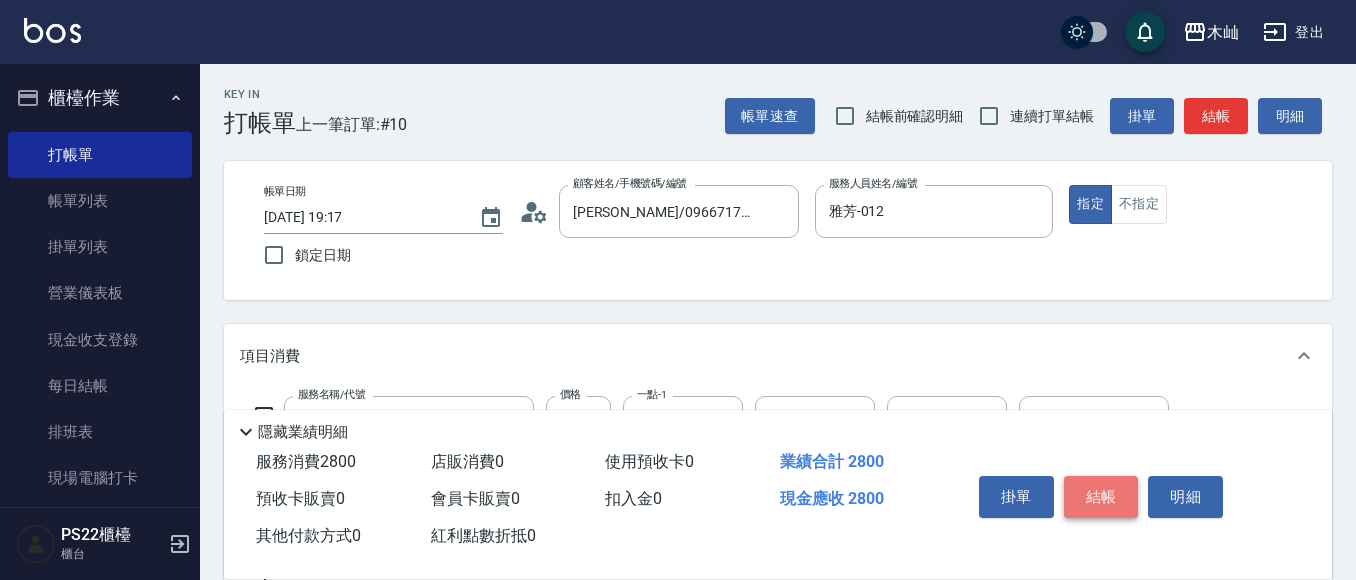 click on "結帳" at bounding box center (1101, 497) 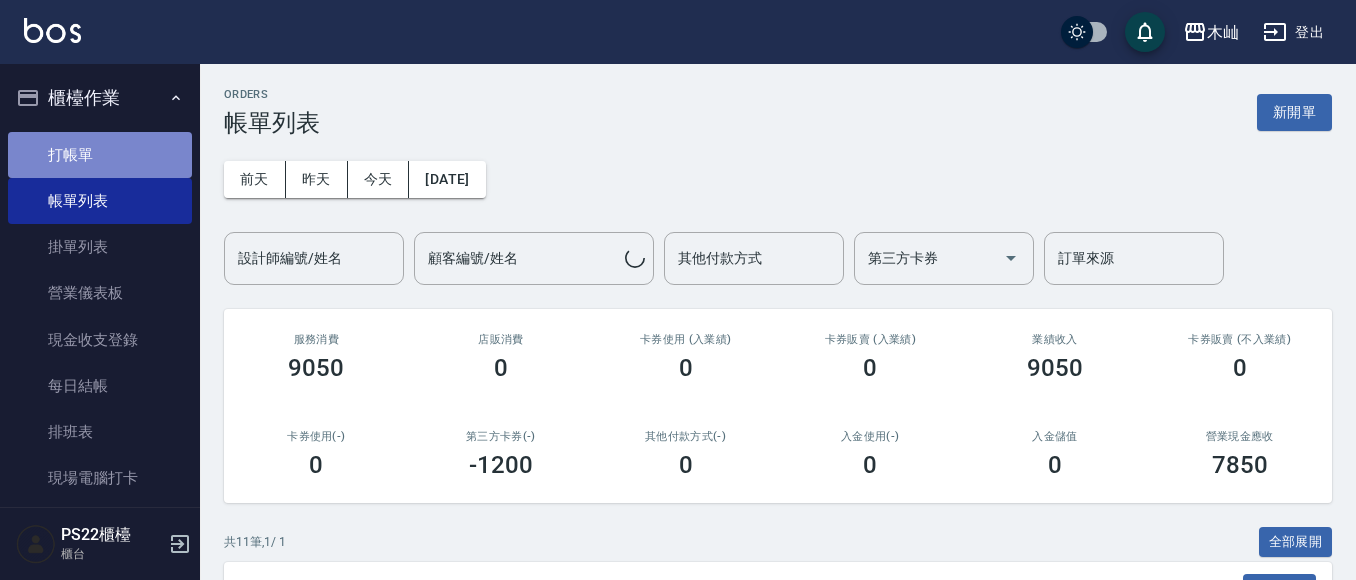 click on "打帳單" at bounding box center [100, 155] 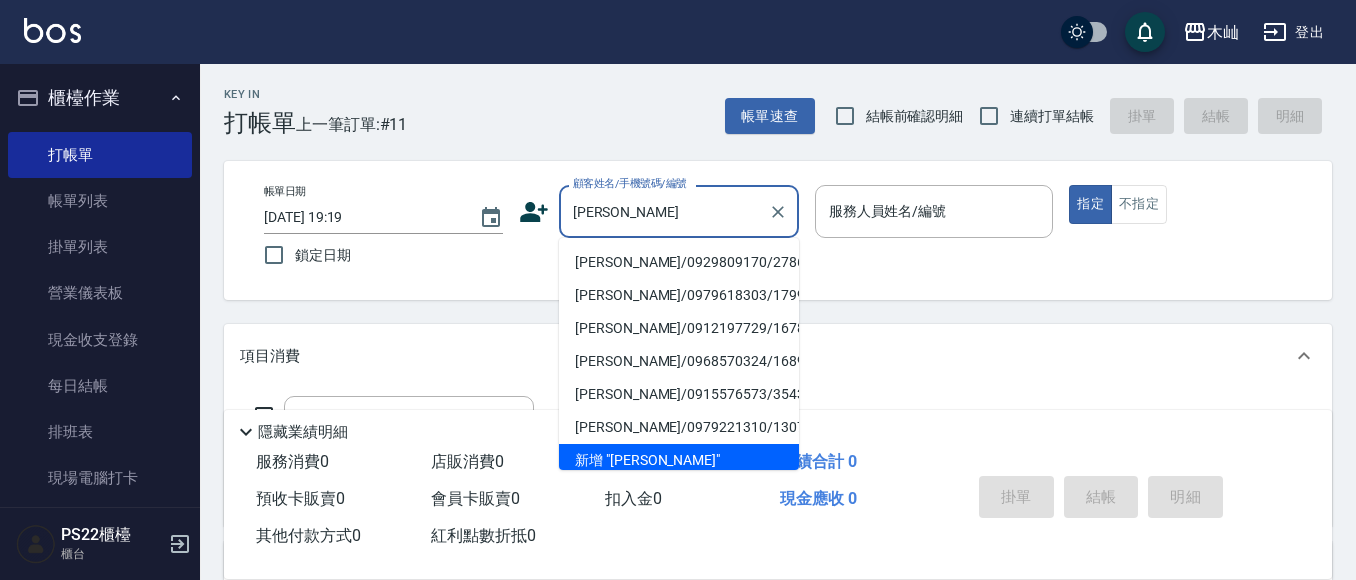 click on "[PERSON_NAME]/0929809170/2786" at bounding box center [679, 262] 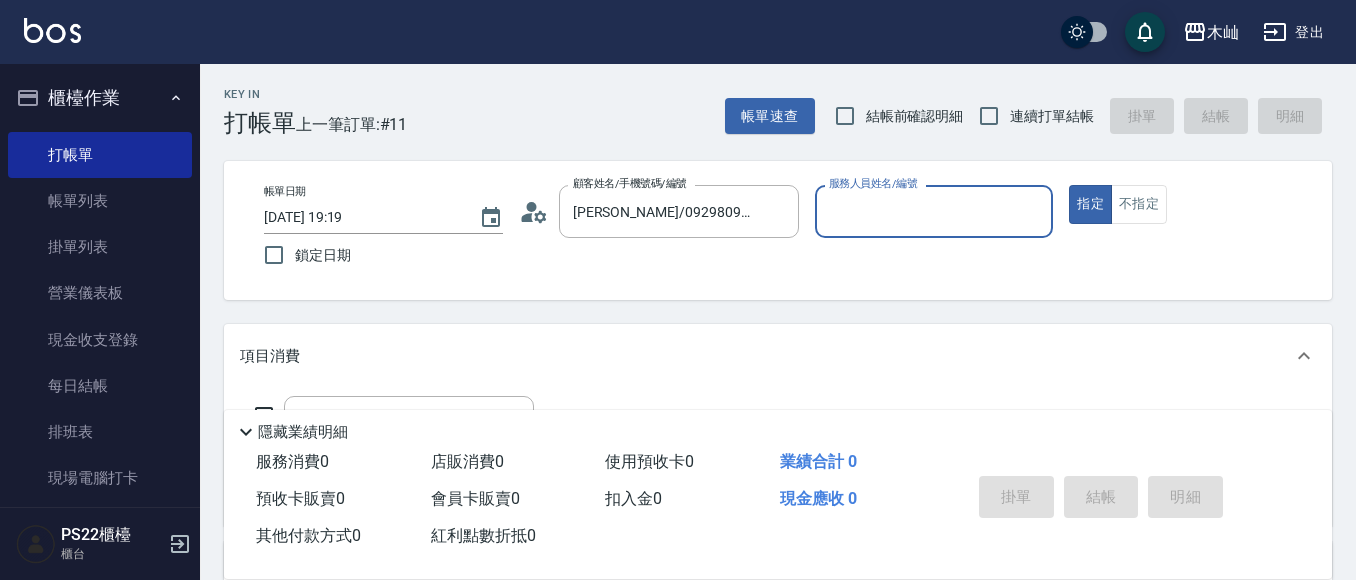 type on "雅芳-012" 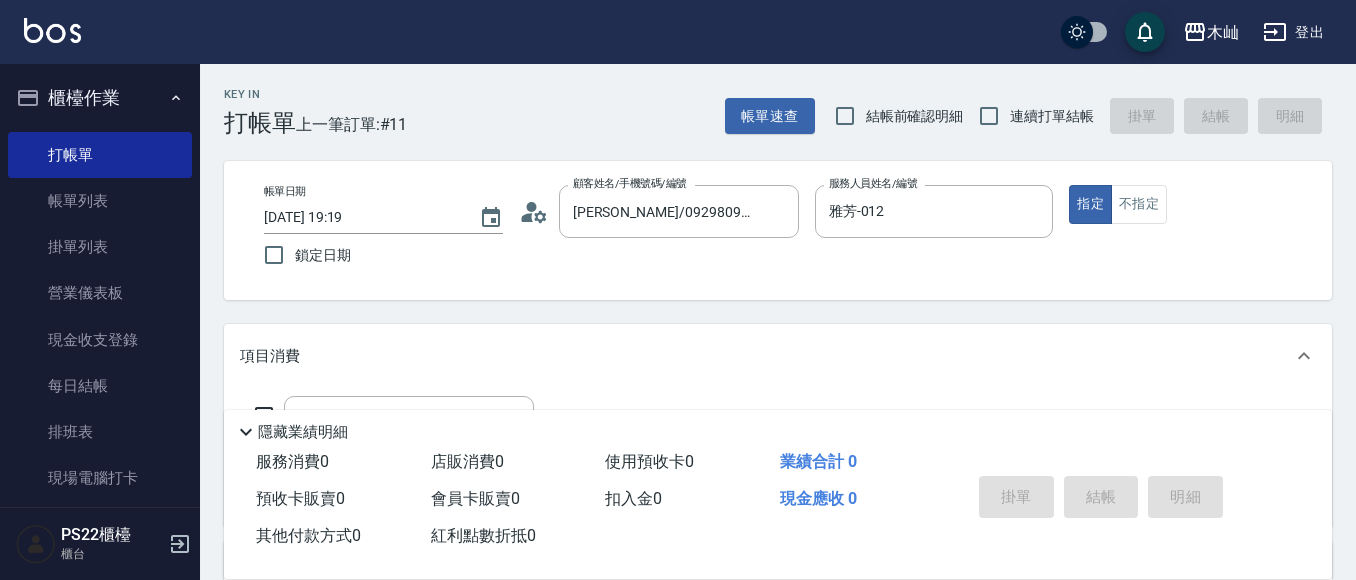 click on "Key In 打帳單 上一筆訂單:#11 帳單速查 結帳前確認明細 連續打單結帳 掛單 結帳 明細 帳單日期 [DATE] 19:19 鎖定日期 顧客姓名/手機號碼/編號 [PERSON_NAME]/0929809170/2786 顧客姓名/手機號碼/編號 服務人員姓名/編號 [PERSON_NAME]-012 服務人員姓名/編號 指定 不指定 項目消費 服務名稱/代號 服務名稱/代號 店販銷售 服務人員姓名/編號 服務人員姓名/編號 商品代號/名稱 商品代號/名稱 預收卡販賣 卡券名稱/代號 卡券名稱/代號 使用預收卡 x39 卡券代號/名稱 卡券代號/名稱 其他付款方式 入金可用餘額: 0 其他付款方式 其他付款方式 入金剩餘： 0元 0 ​ 整筆扣入金 0元 異動入金 備註及來源 備註 備註 訂單來源 ​ 訂單來源 隱藏業績明細 服務消費  0 店販消費  0 使用預收卡  0 業績合計   0 預收卡販賣  0 會員卡販賣  0 扣入金  0 現金應收   0 其他付款方式  0 紅利點數折抵  0 掛單 結帳 明細" at bounding box center (778, 522) 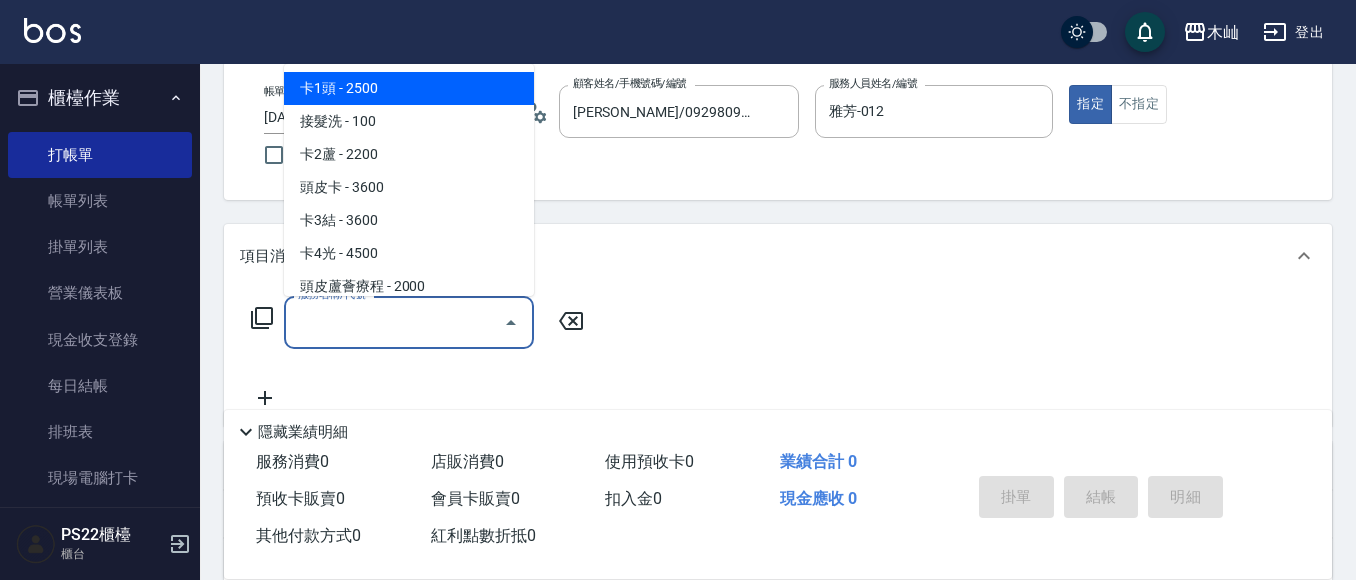 click on "服務名稱/代號" at bounding box center [394, 322] 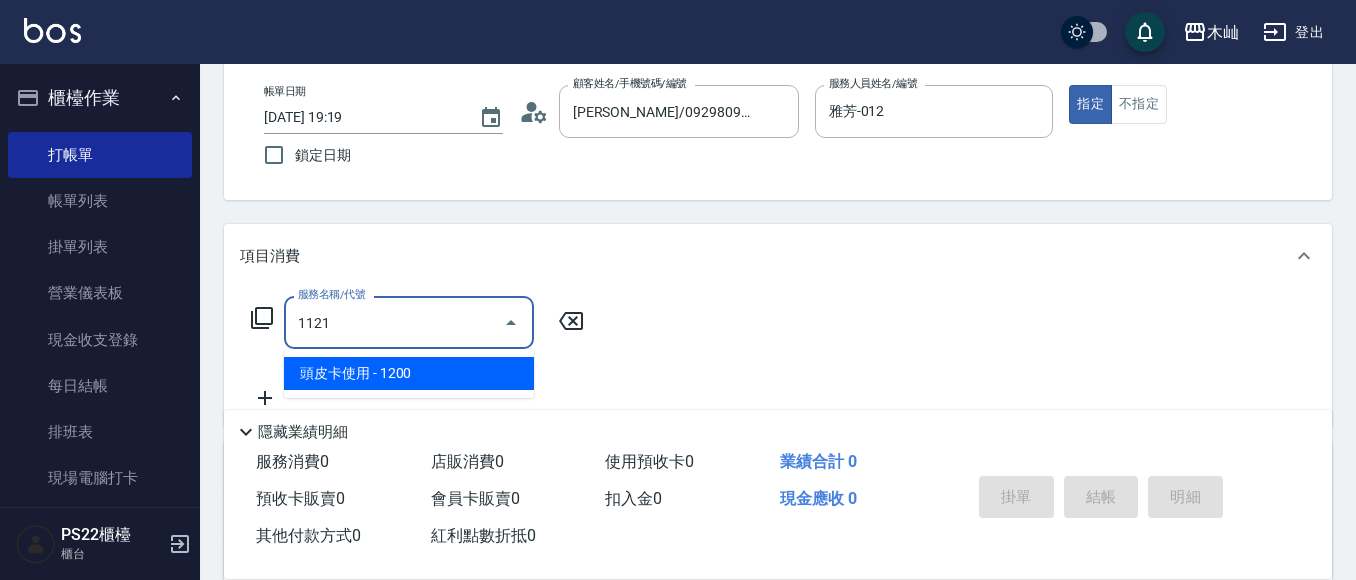 type on "頭皮卡使用(1121)" 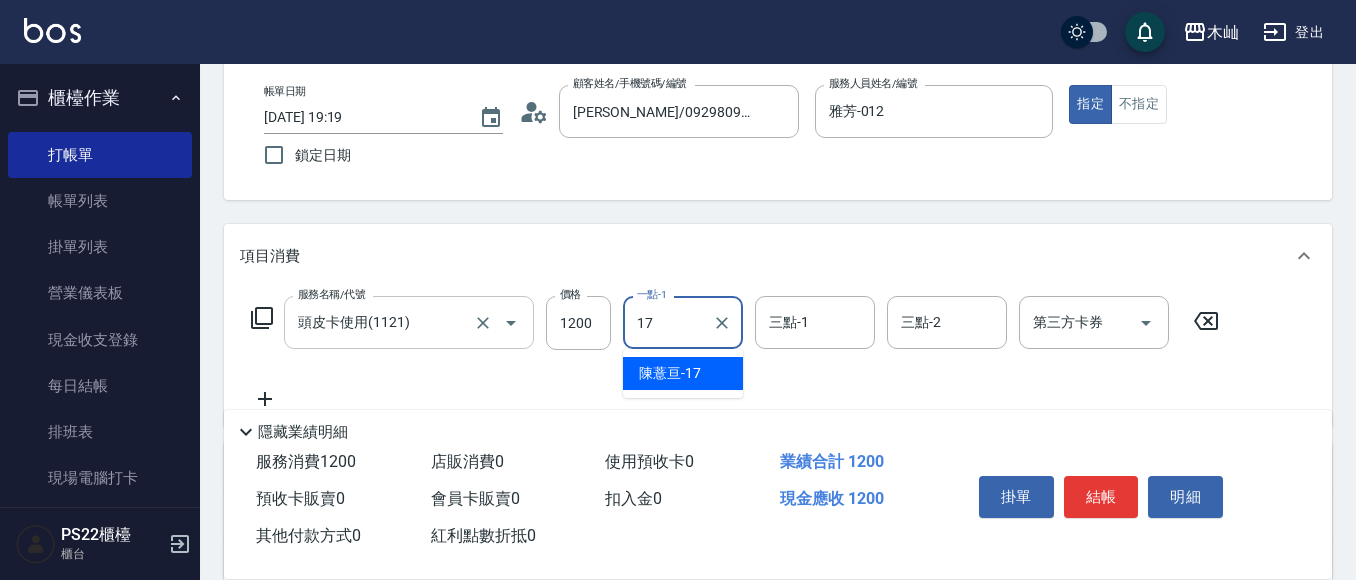 type on "[PERSON_NAME]-17" 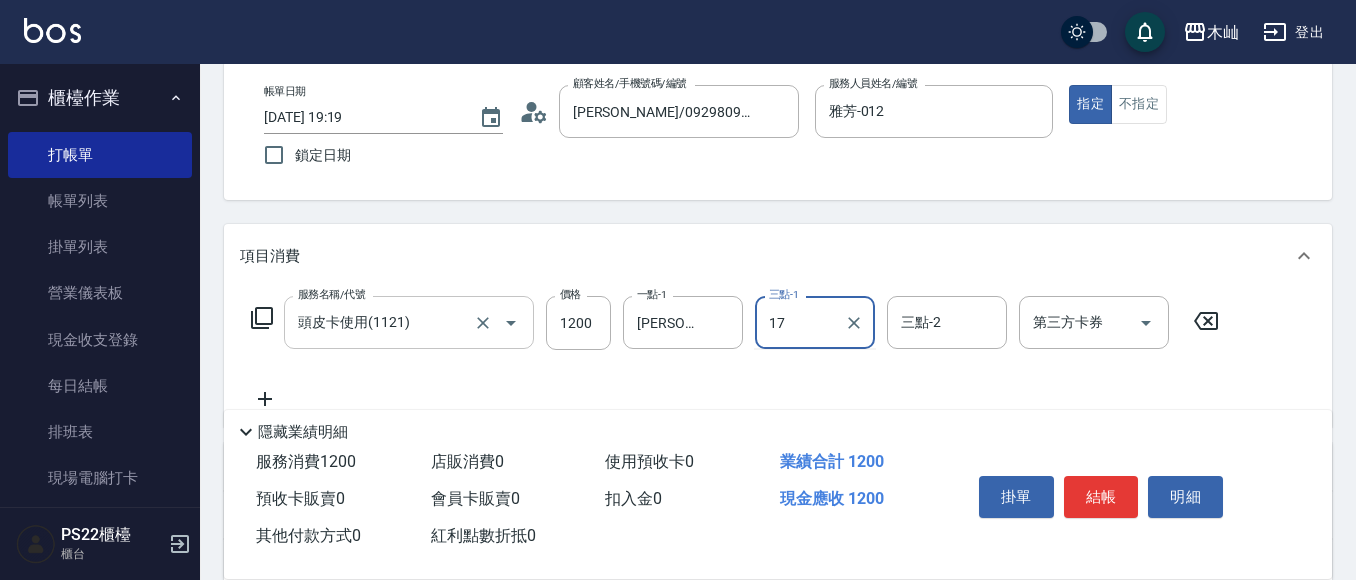 type on "[PERSON_NAME]-17" 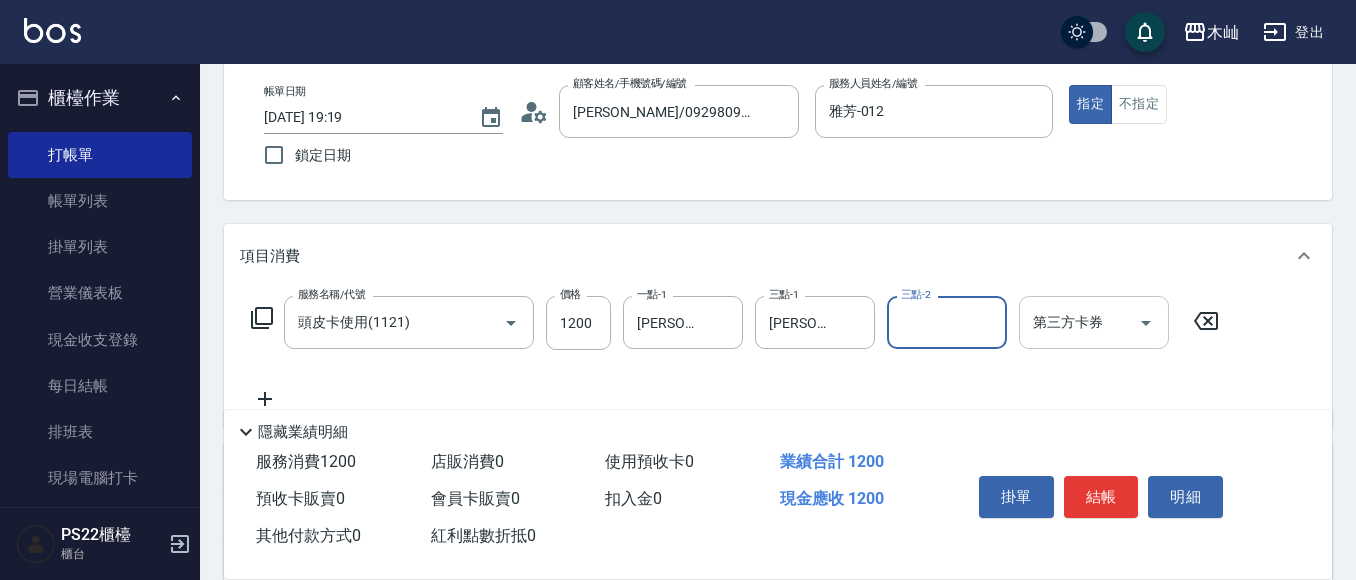 click at bounding box center (1146, 323) 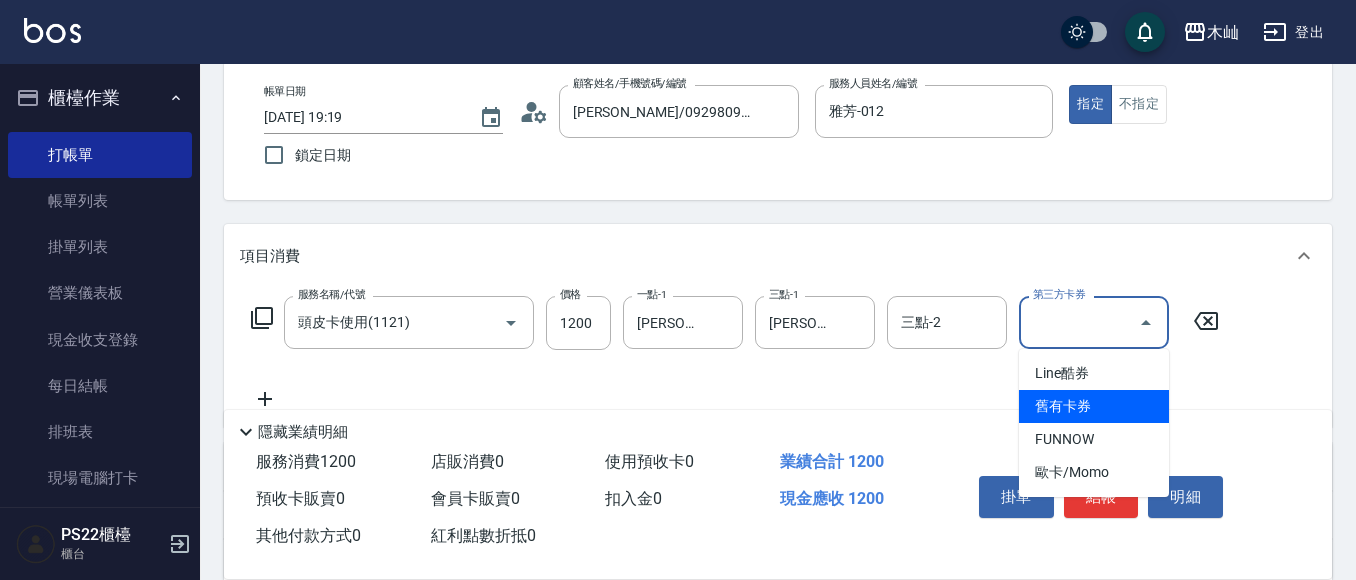 click on "舊有卡券" at bounding box center [1094, 406] 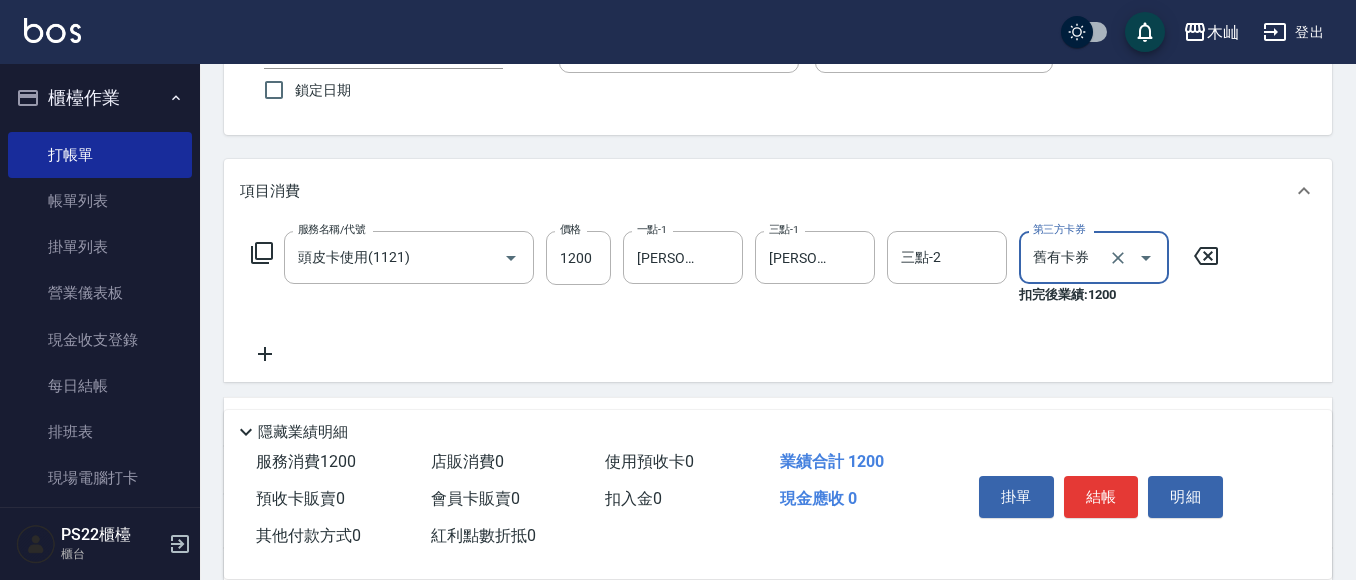 scroll, scrollTop: 200, scrollLeft: 0, axis: vertical 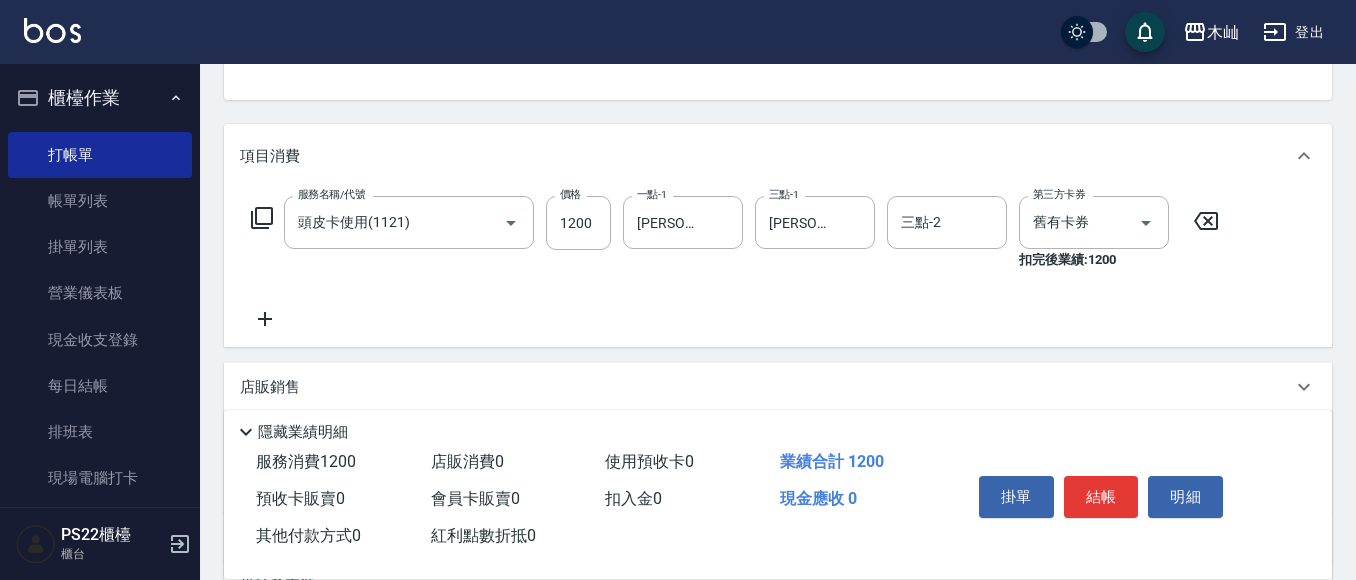 click 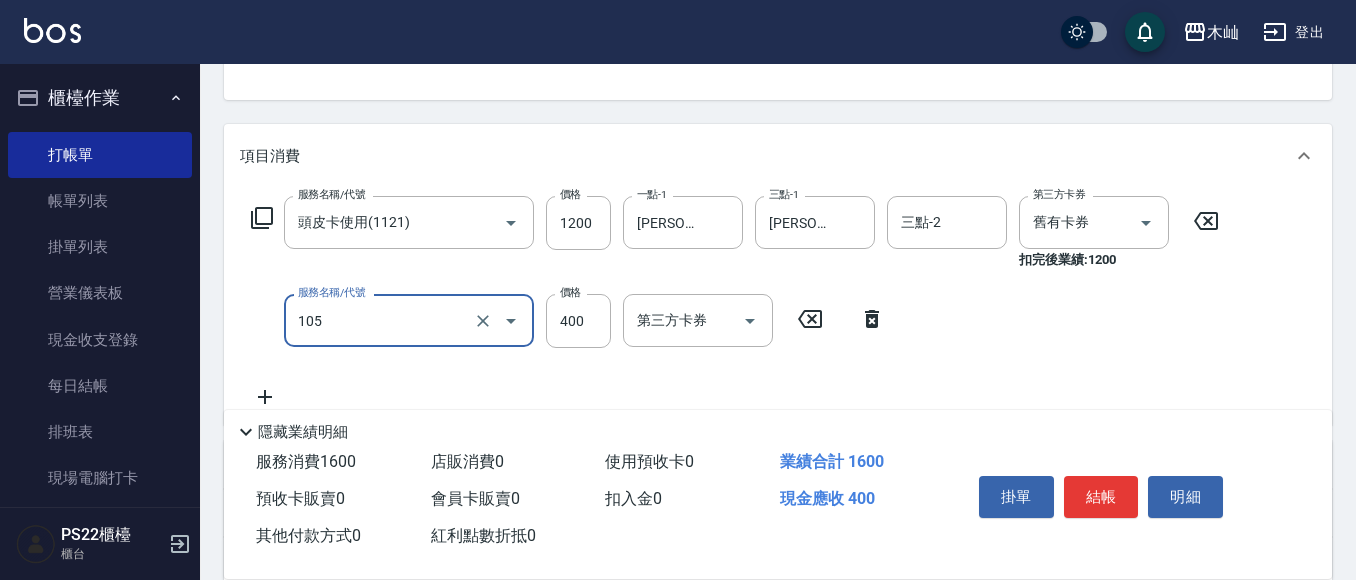 type on "A級單剪(105)" 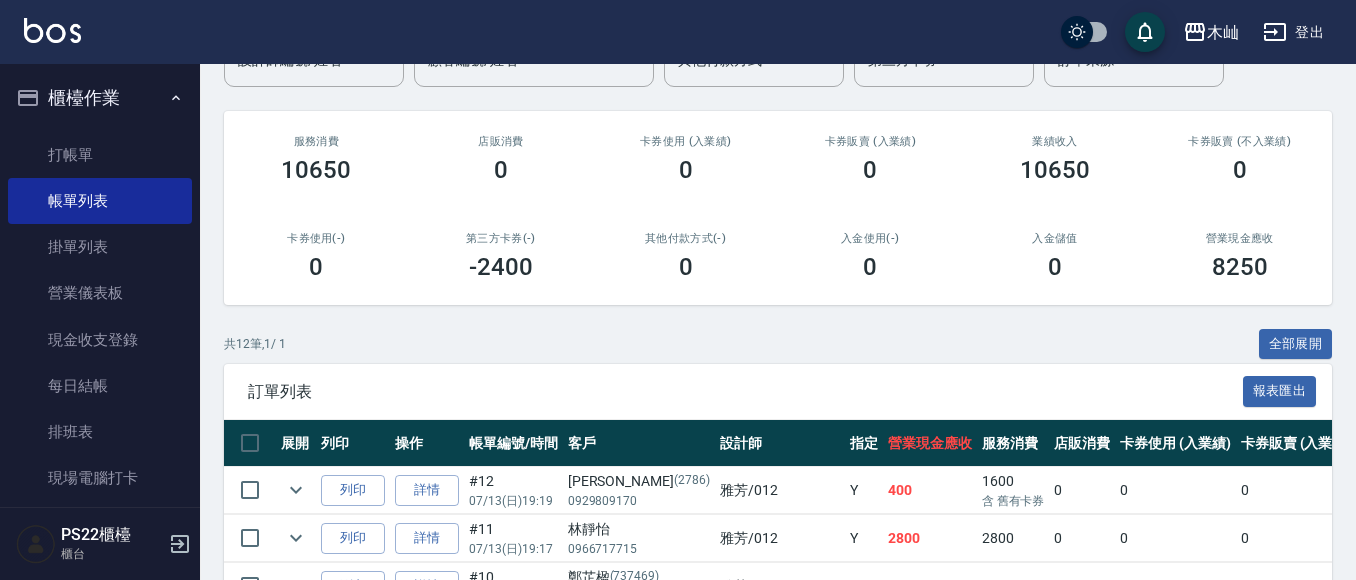 scroll, scrollTop: 200, scrollLeft: 0, axis: vertical 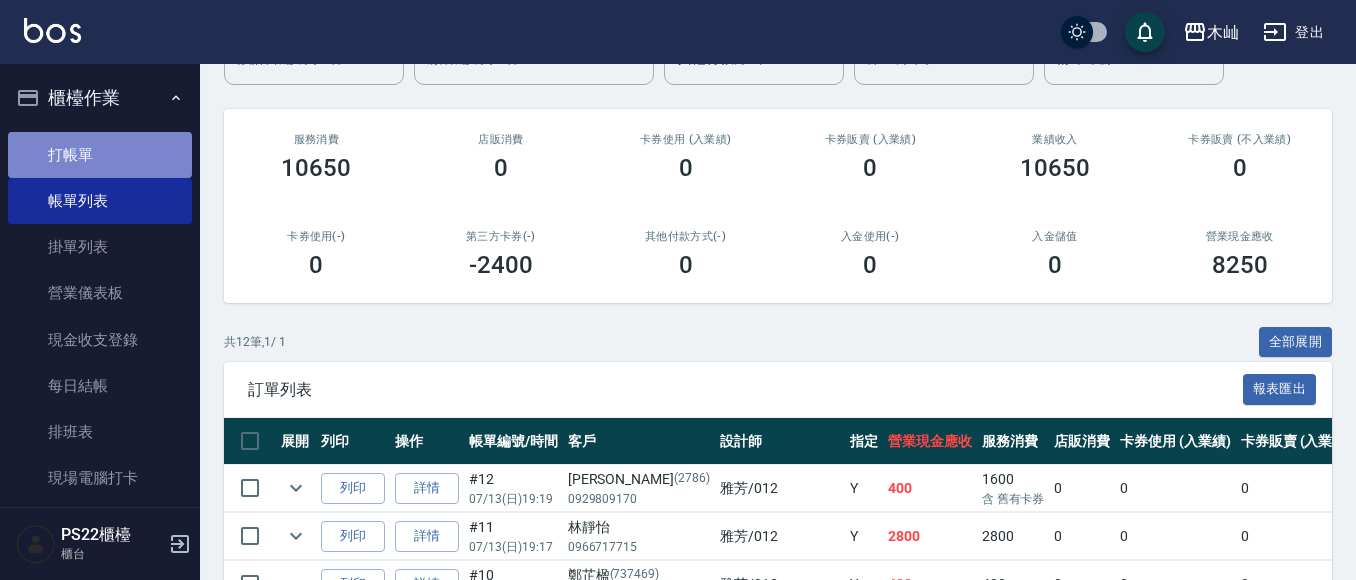 click on "打帳單" at bounding box center (100, 155) 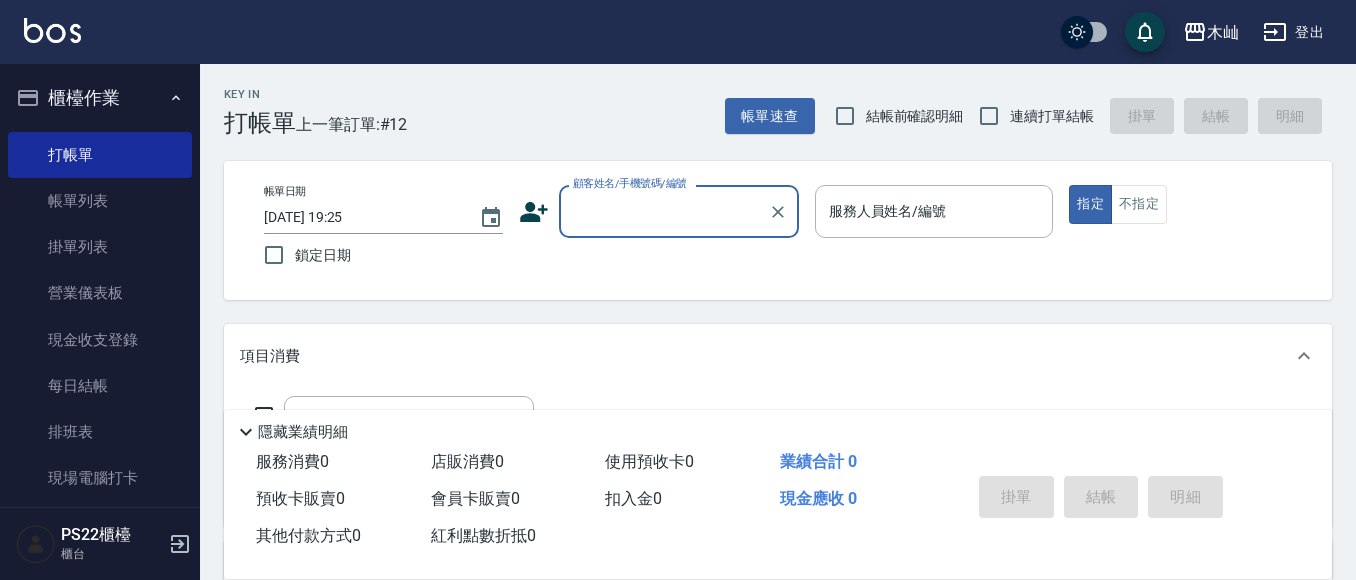 click on "顧客姓名/手機號碼/編號" at bounding box center [664, 211] 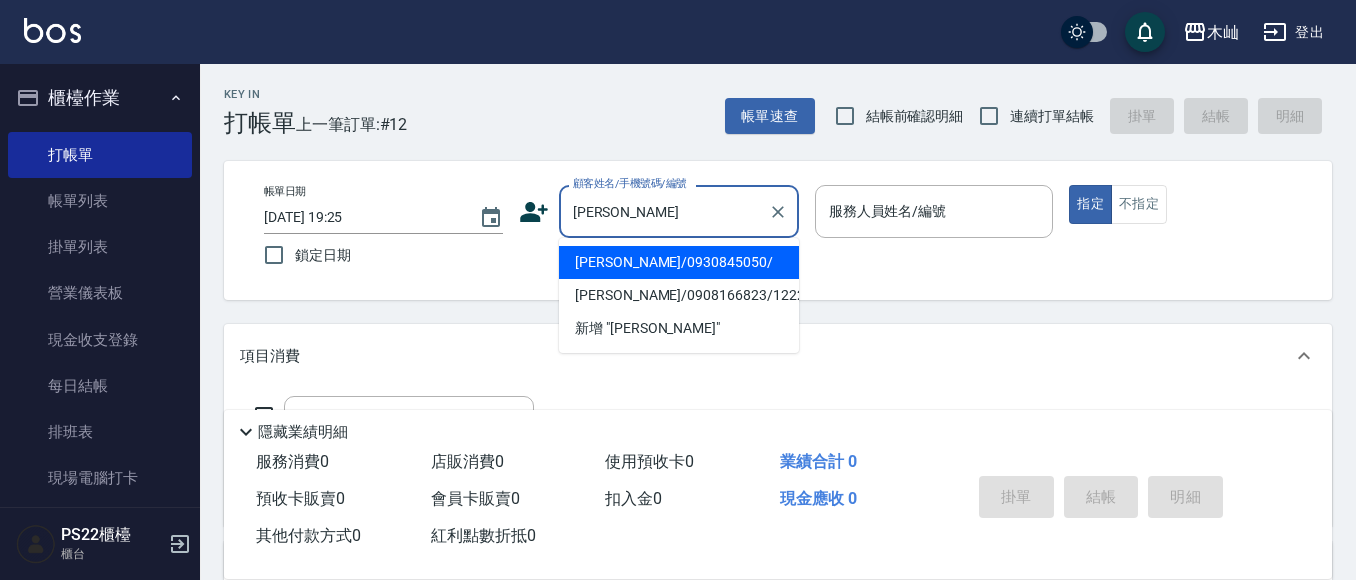 click on "[PERSON_NAME]/0930845050/" at bounding box center (679, 262) 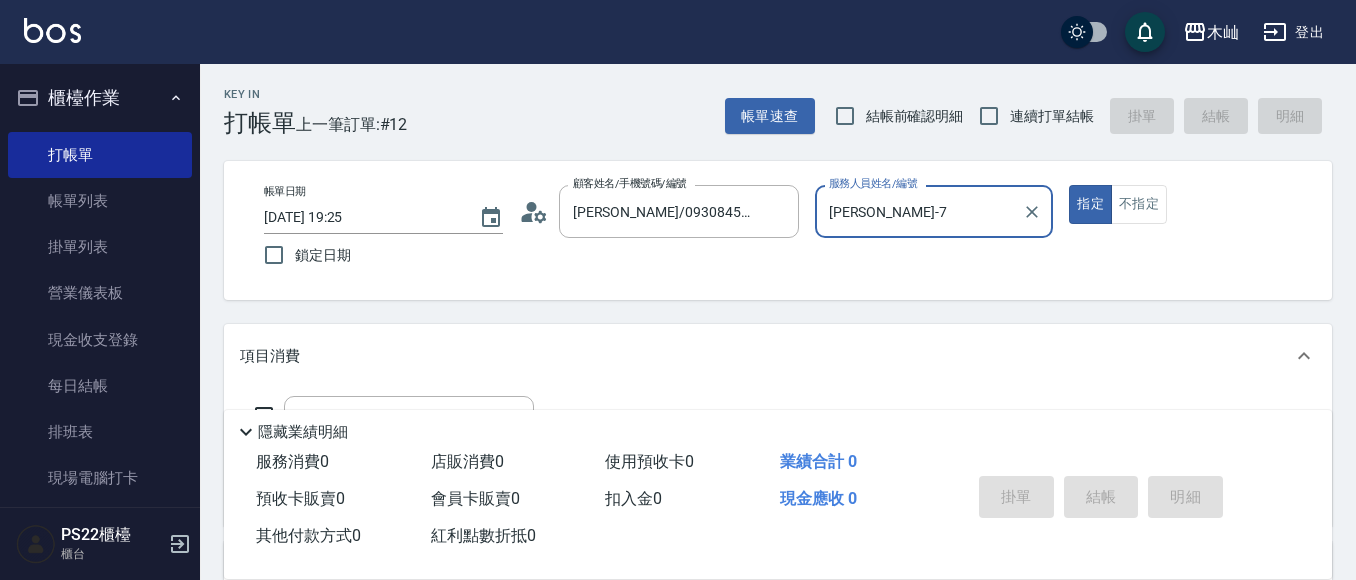 type on "[PERSON_NAME]-7" 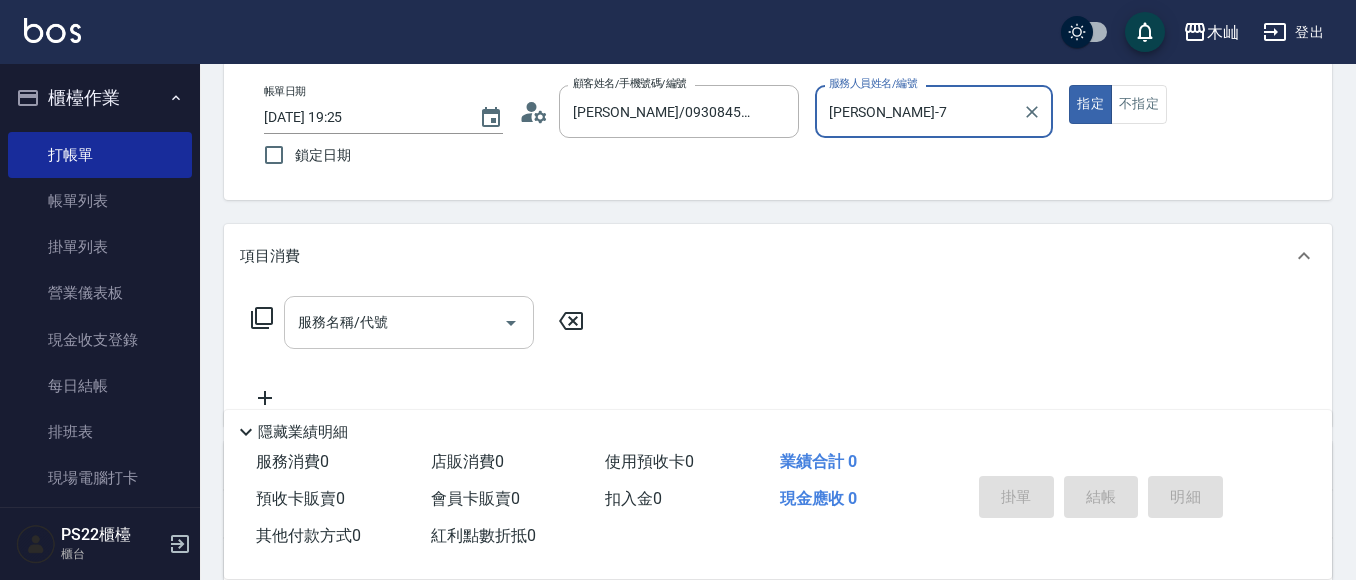 click on "服務名稱/代號" at bounding box center [394, 322] 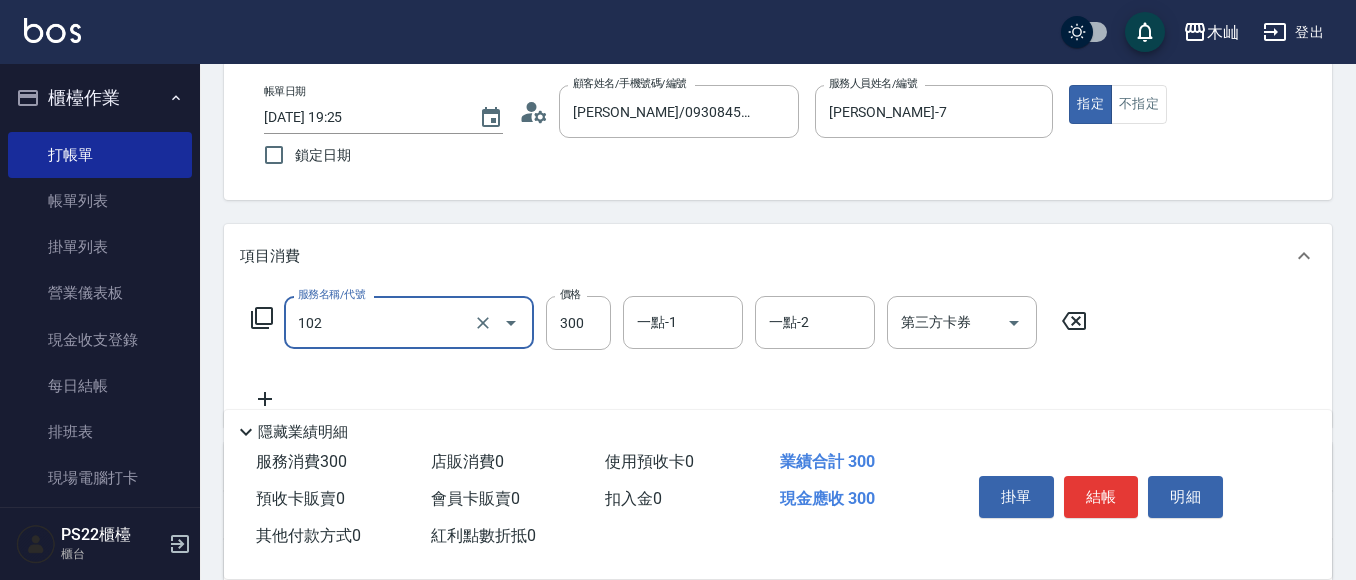 type on "精油洗髮(102)" 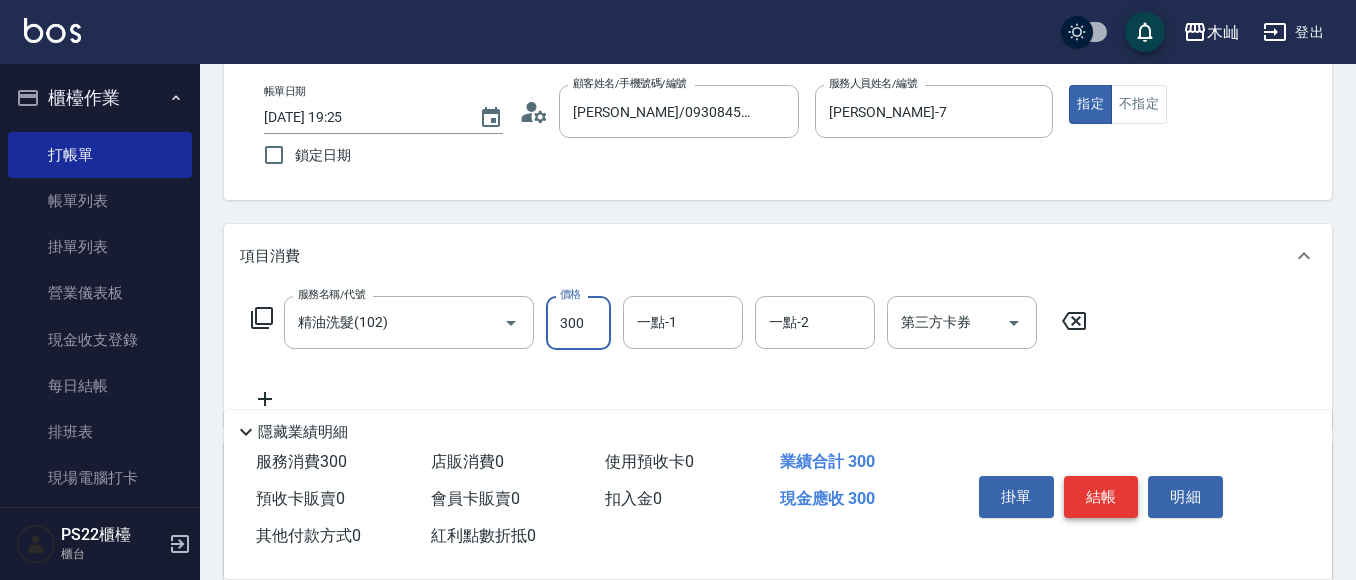 click on "結帳" at bounding box center [1101, 497] 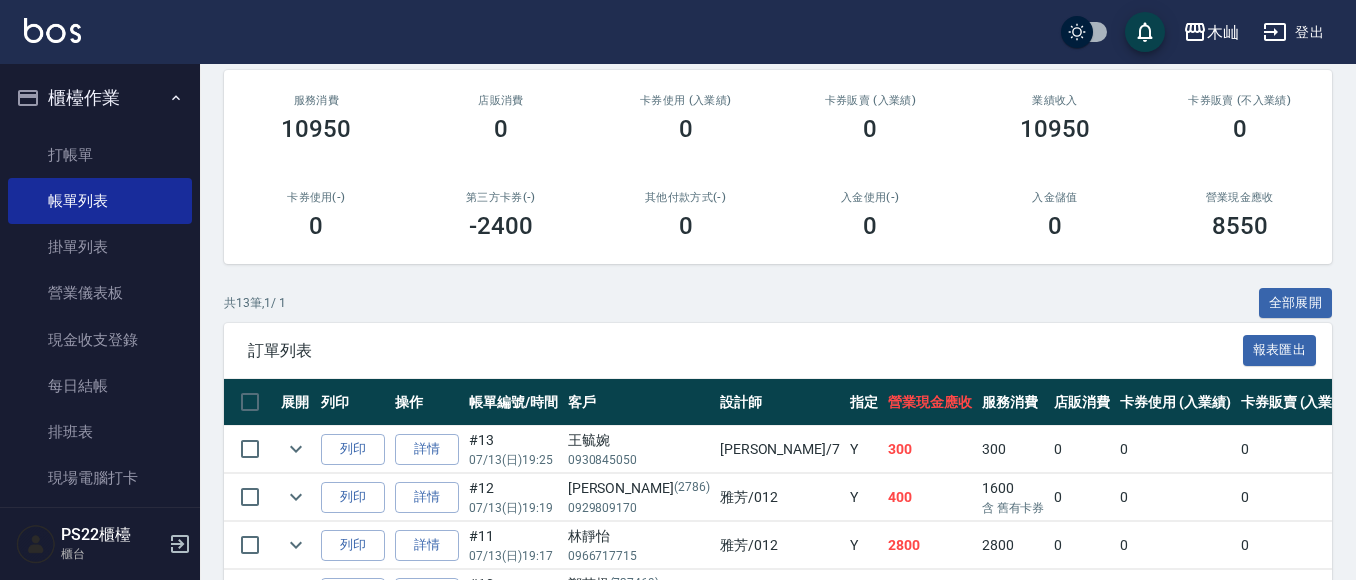 scroll, scrollTop: 300, scrollLeft: 0, axis: vertical 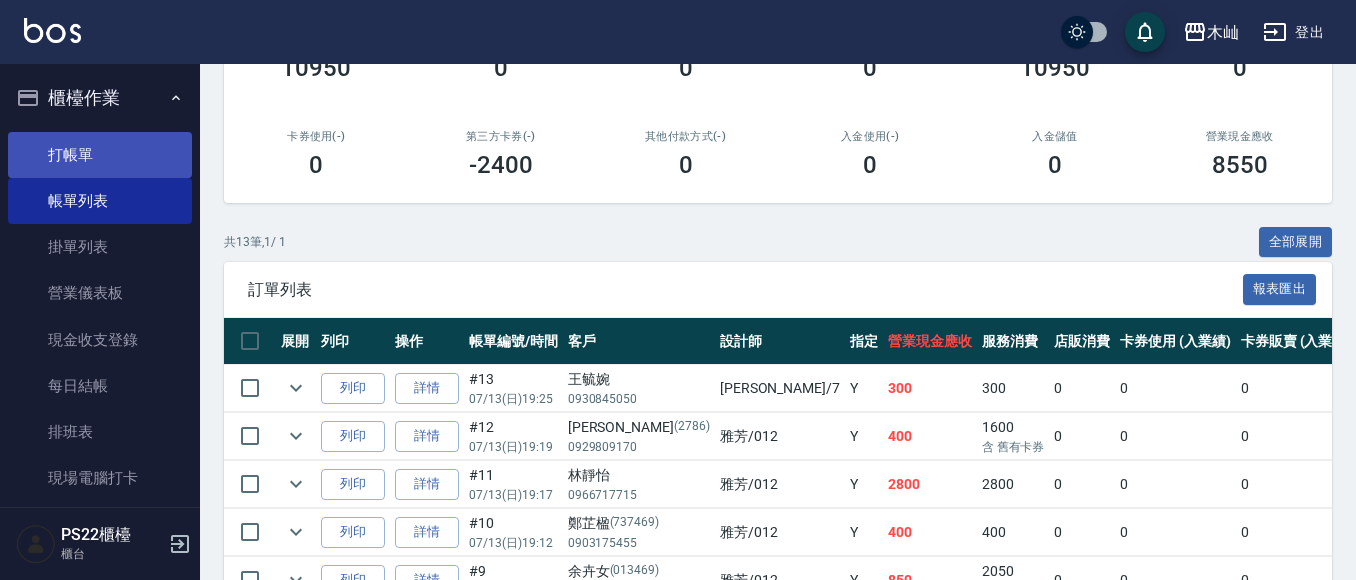 click on "打帳單" at bounding box center (100, 155) 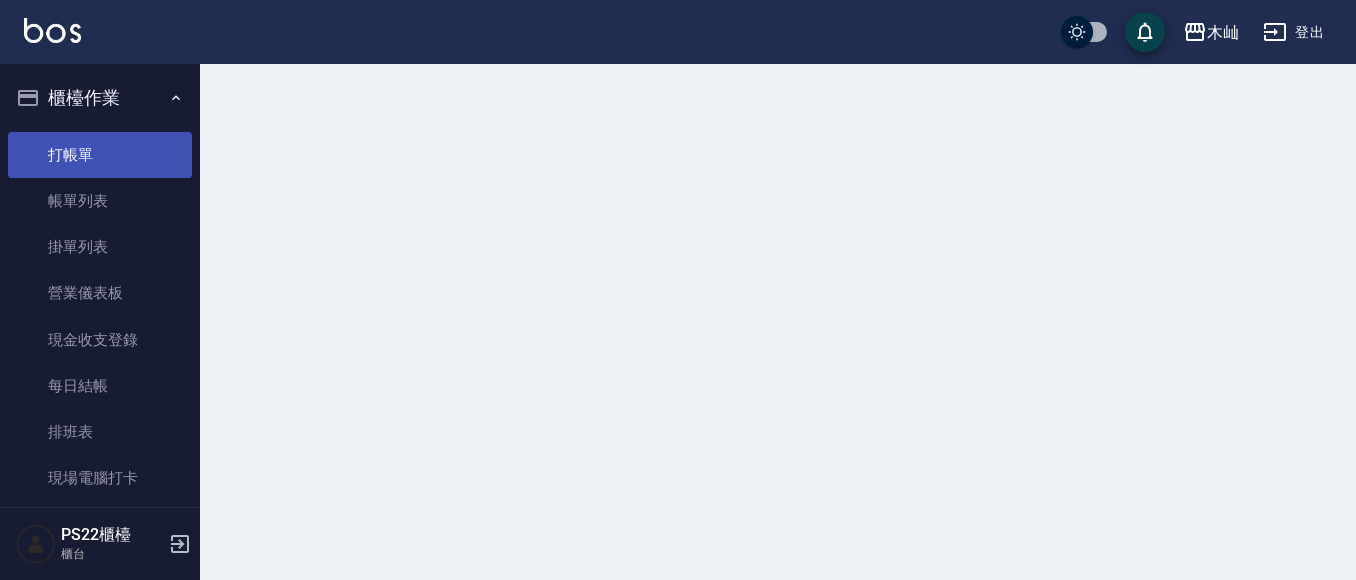 scroll, scrollTop: 0, scrollLeft: 0, axis: both 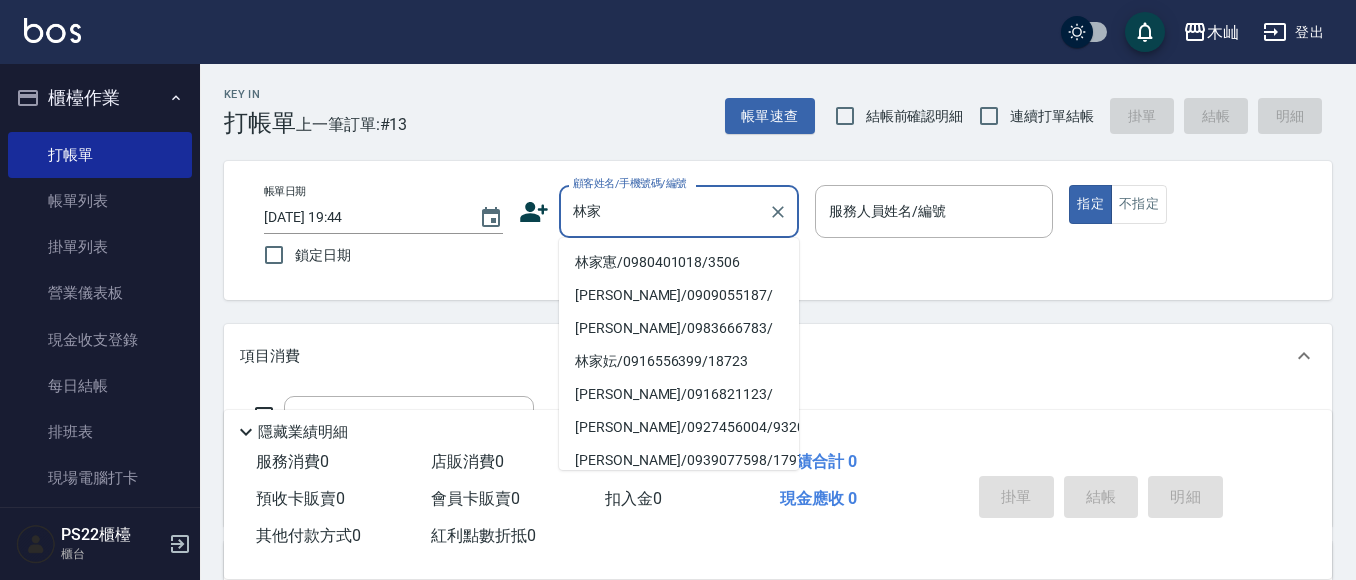 click on "林家寭/0980401018/3506" at bounding box center (679, 262) 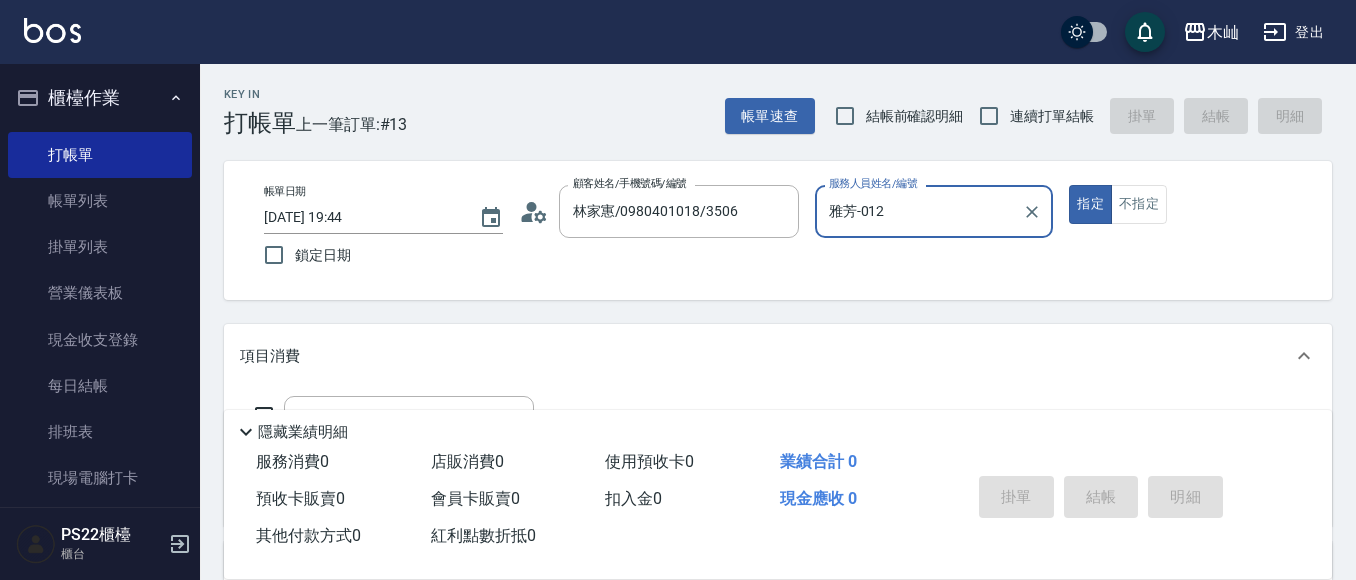 type on "雅芳-012" 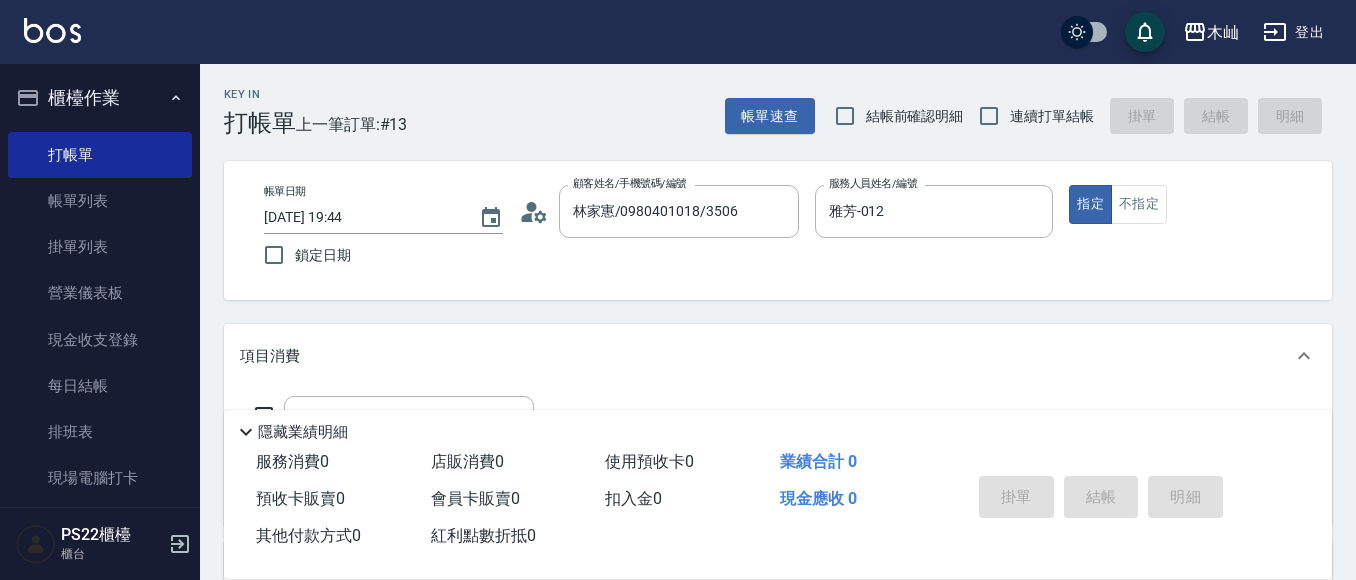 click on "Key In 打帳單 上一筆訂單:#13 帳單速查 結帳前確認明細 連續打單結帳 掛單 結帳 明細 帳單日期 [DATE] 19:44 鎖定日期 顧客姓名/手機號碼/編號 林家寭/0980401018/3506 顧客姓名/手機號碼/編號 服務人員姓名/編號 [PERSON_NAME]-012 服務人員姓名/編號 指定 不指定 項目消費 服務名稱/代號 服務名稱/代號 店販銷售 服務人員姓名/編號 服務人員姓名/編號 商品代號/名稱 商品代號/名稱 預收卡販賣 卡券名稱/代號 卡券名稱/代號 使用預收卡 x9 卡券代號/名稱 卡券代號/名稱 其他付款方式 入金可用餘額: 0 其他付款方式 其他付款方式 入金剩餘： 0元 0 ​ 整筆扣入金 0元 異動入金 備註及來源 備註 備註 訂單來源 ​ 訂單來源 隱藏業績明細 服務消費  0 店販消費  0 使用預收卡  0 業績合計   0 預收卡販賣  0 會員卡販賣  0 扣入金  0 現金應收   0 其他付款方式  0 紅利點數折抵  0 掛單 結帳 明細" at bounding box center [778, 522] 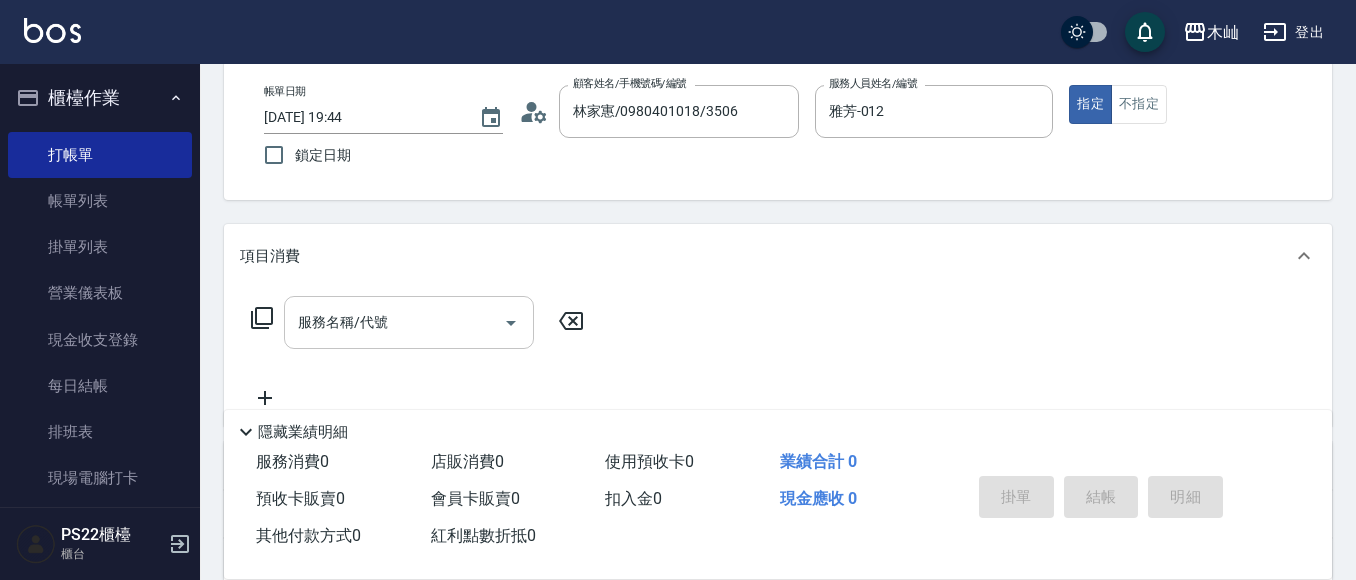 click on "服務名稱/代號" at bounding box center [394, 322] 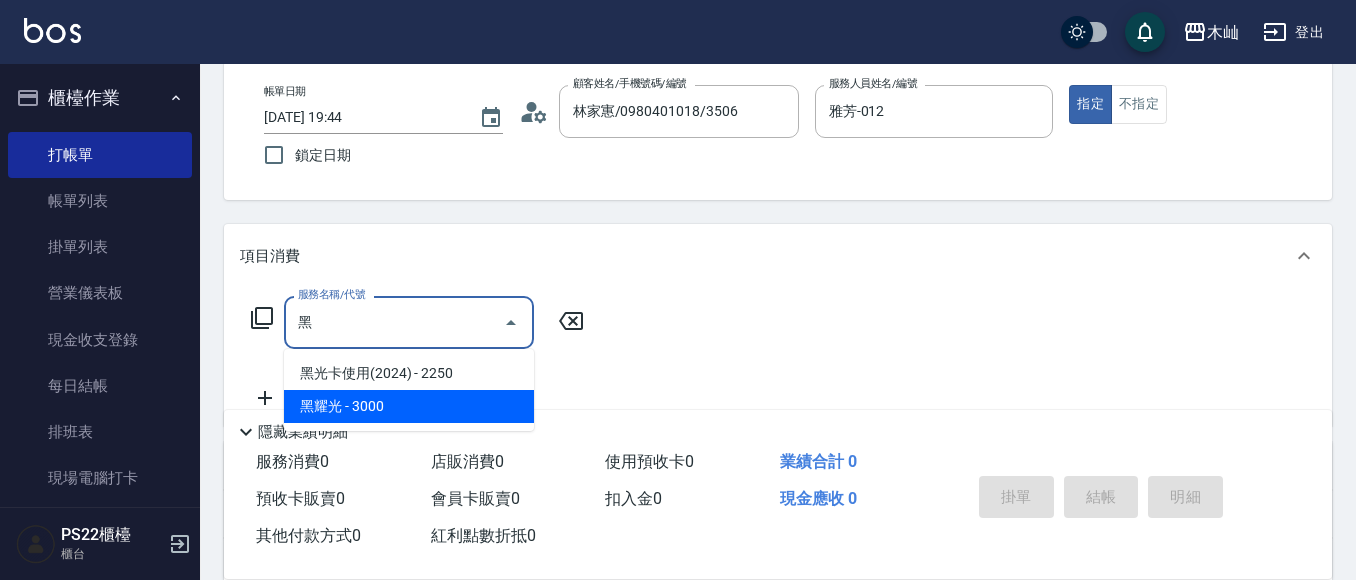 click on "黑耀光 - 3000" at bounding box center (409, 406) 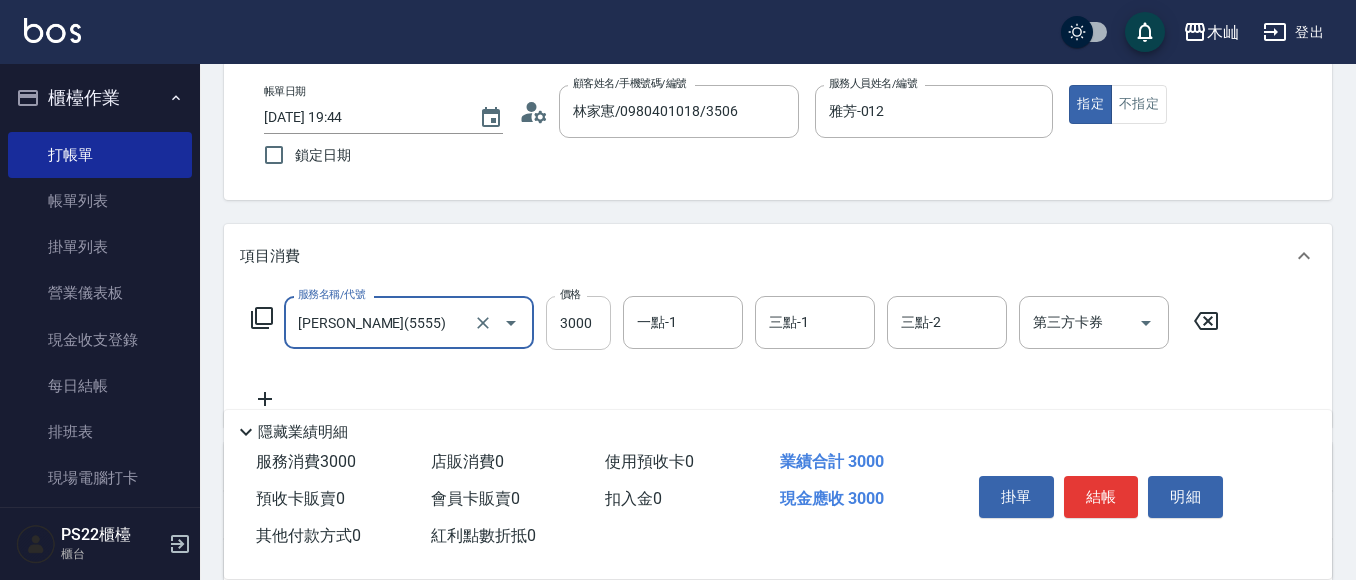 type on "[PERSON_NAME](5555)" 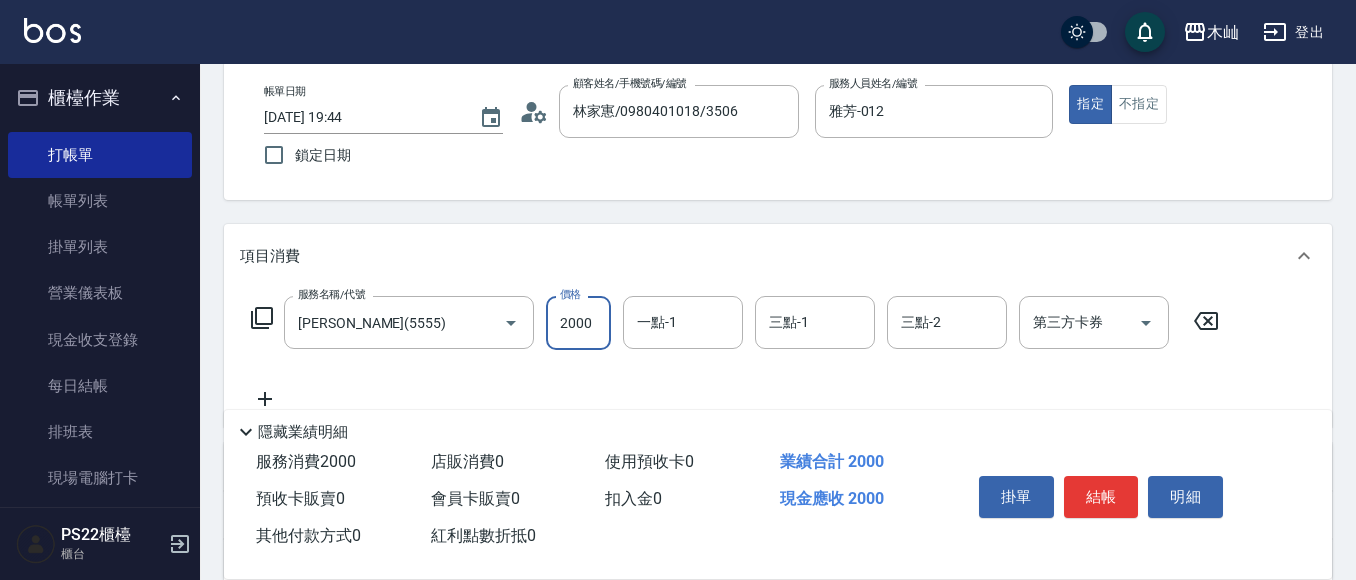type on "2000" 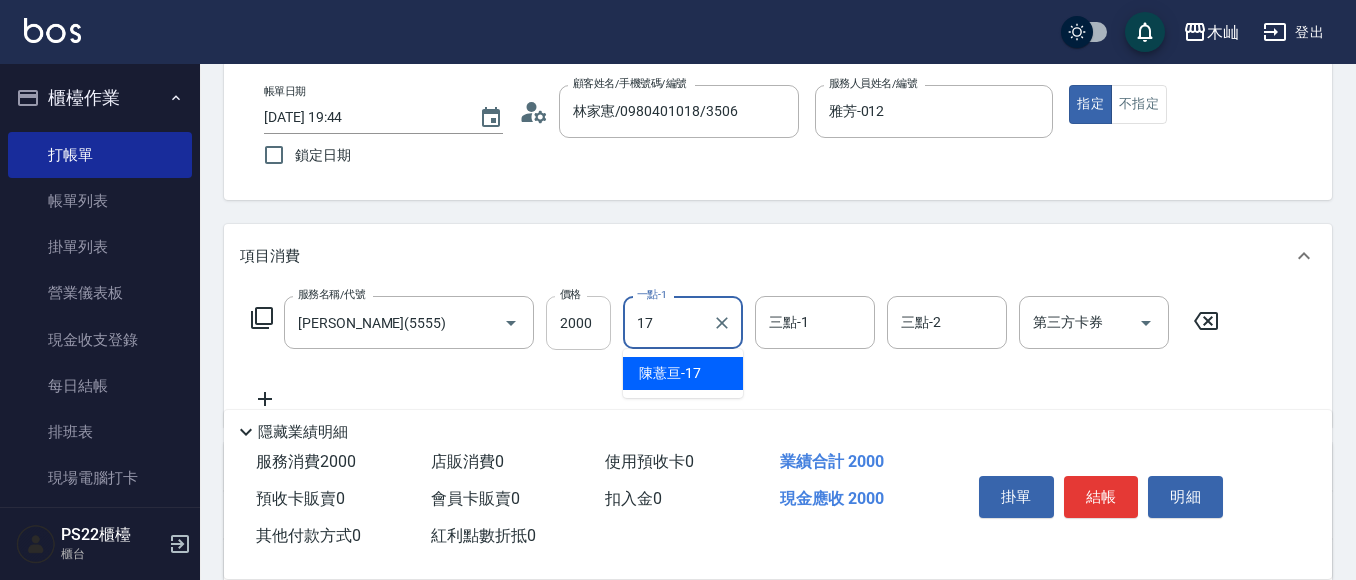 type on "[PERSON_NAME]-17" 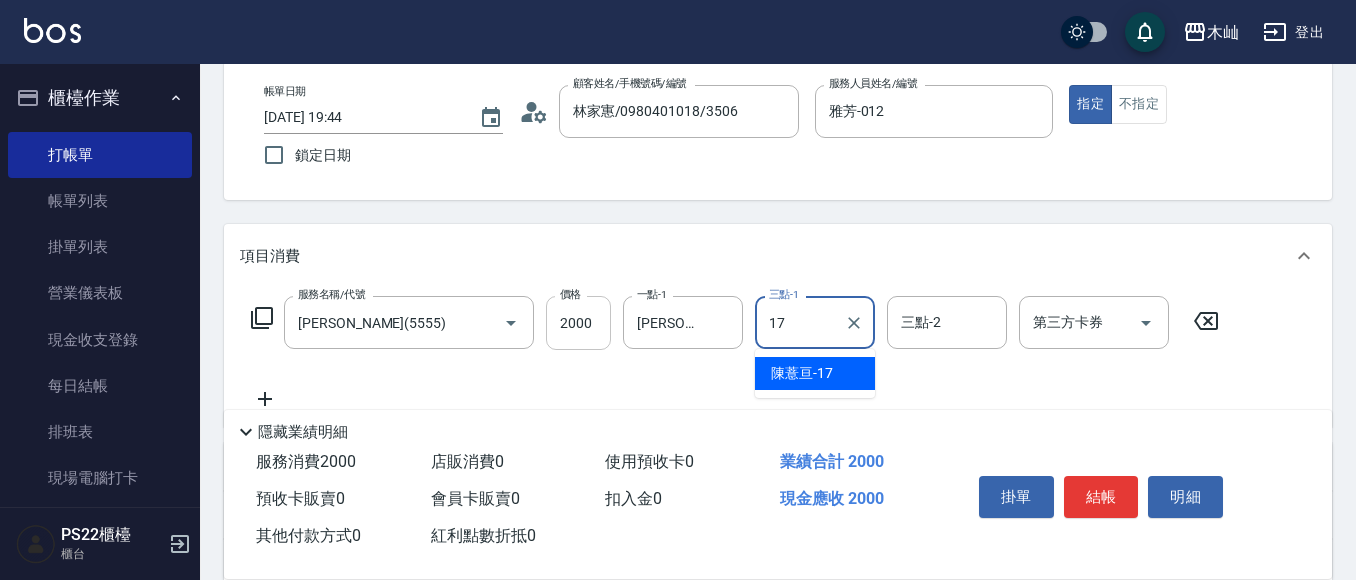 type on "[PERSON_NAME]-17" 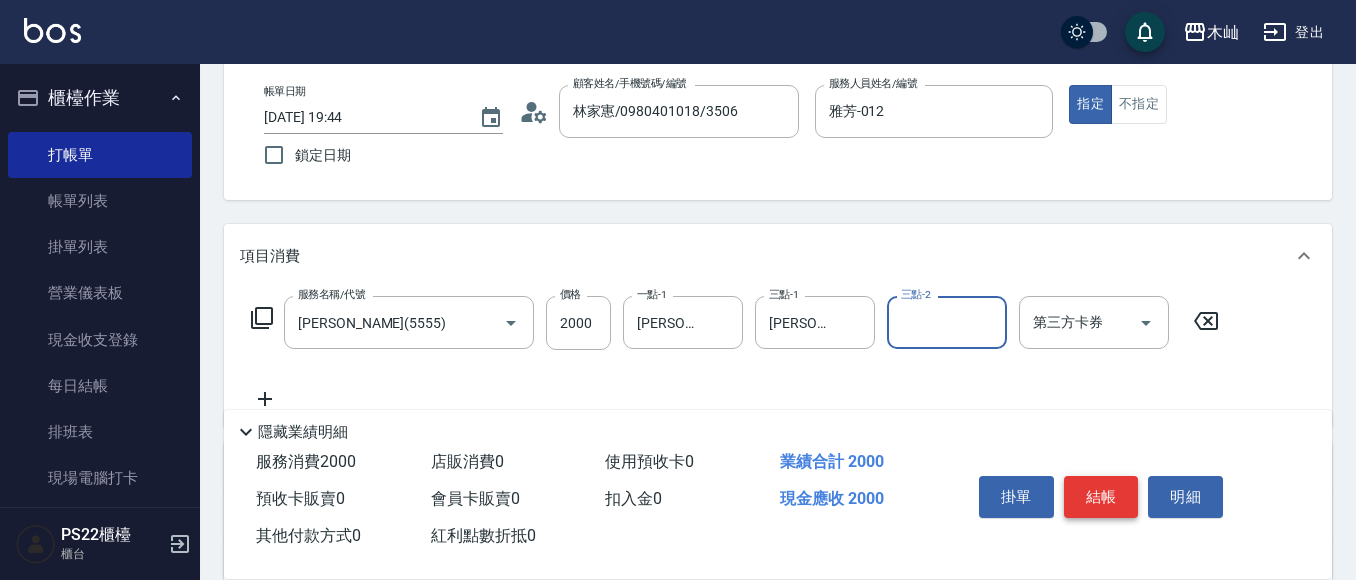 click on "結帳" at bounding box center [1101, 497] 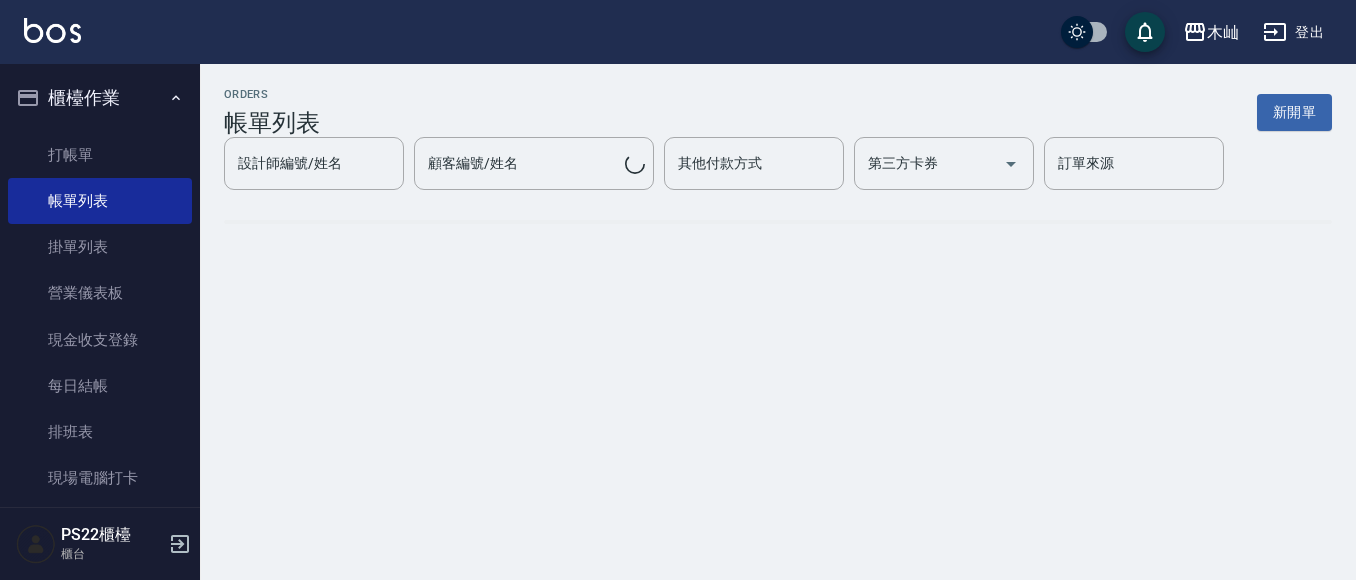 scroll, scrollTop: 0, scrollLeft: 0, axis: both 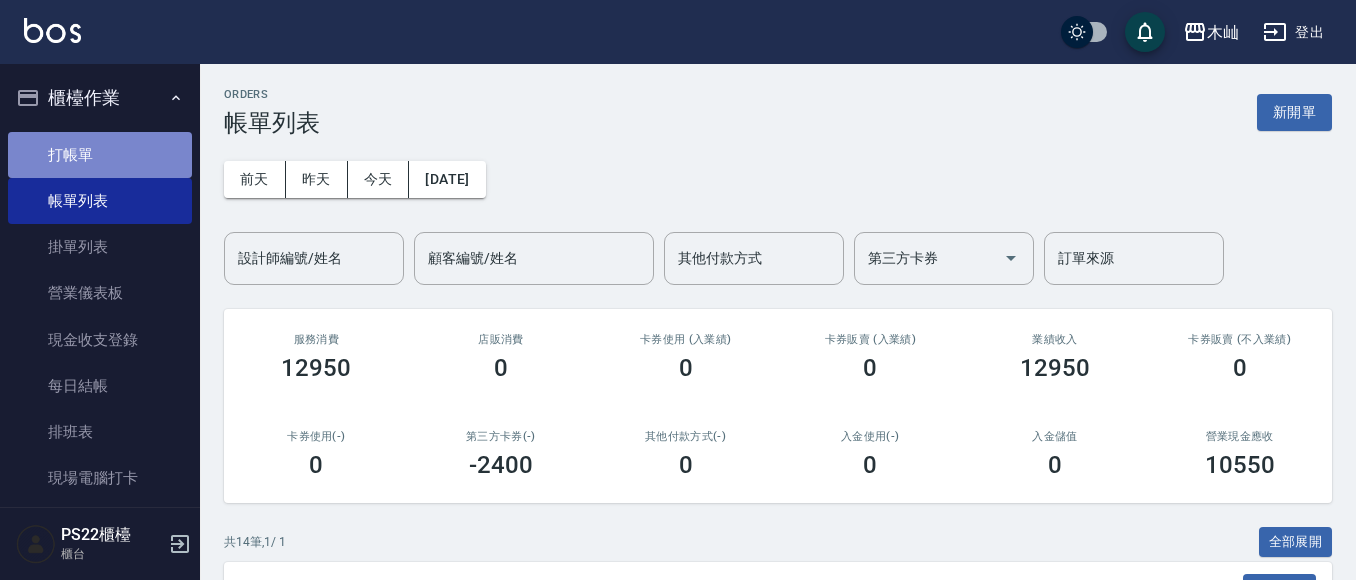 click on "打帳單" at bounding box center [100, 155] 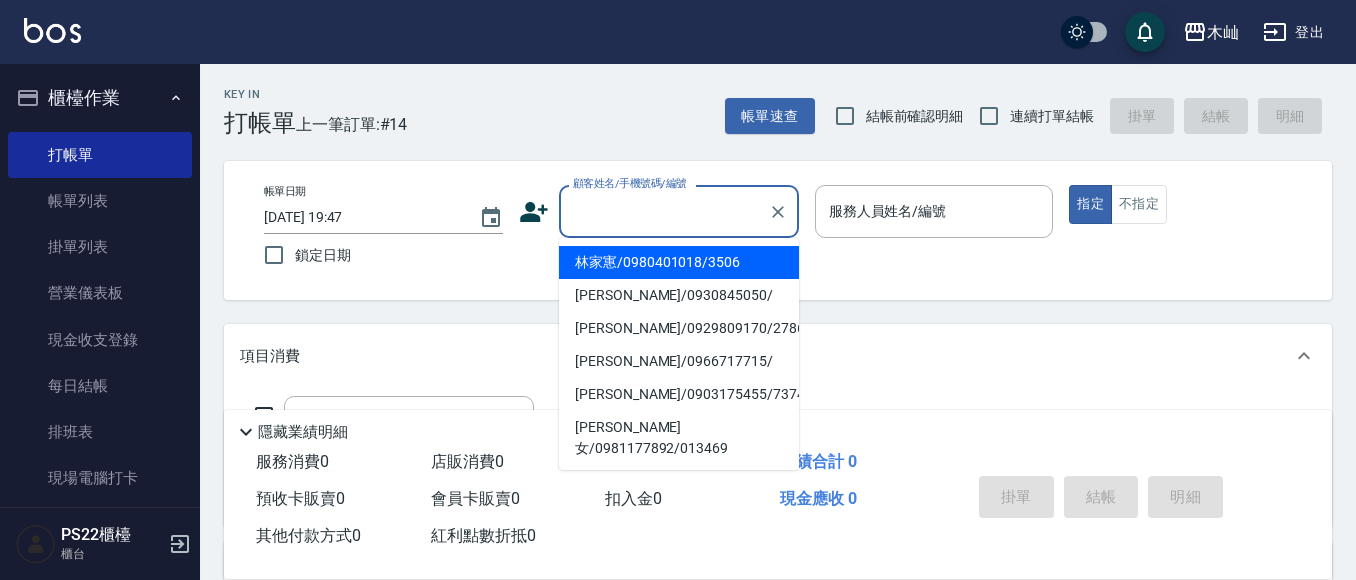 drag, startPoint x: 159, startPoint y: 144, endPoint x: 696, endPoint y: 217, distance: 541.9391 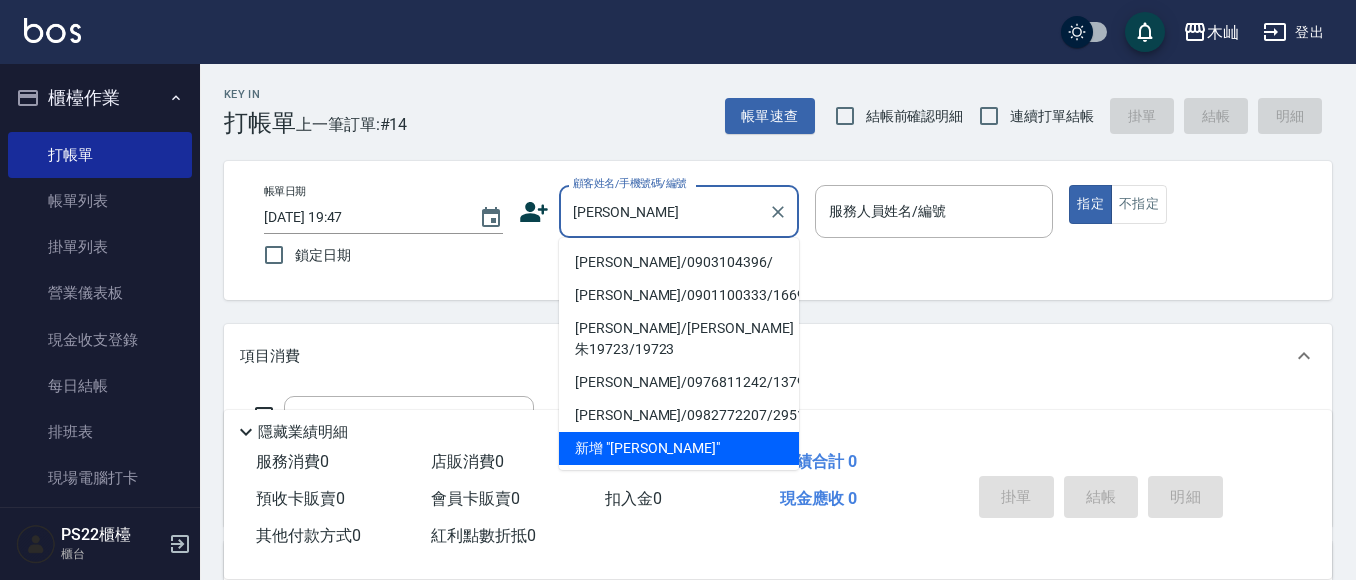 click on "[PERSON_NAME]/0903104396/" at bounding box center (679, 262) 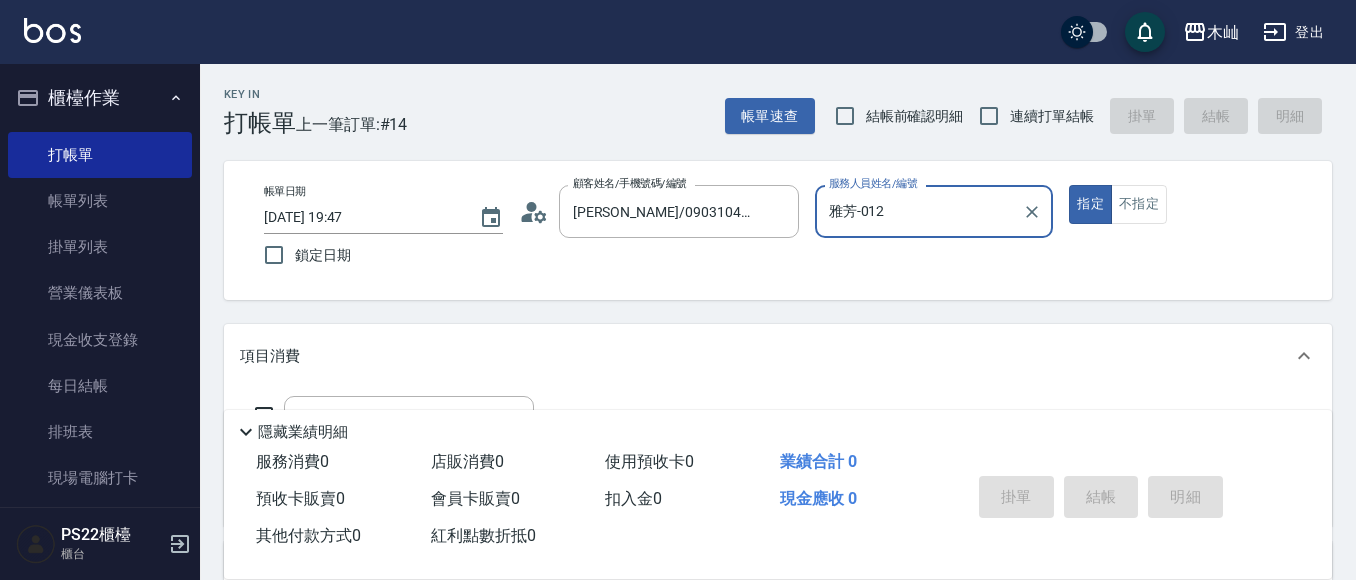 type on "雅芳-012" 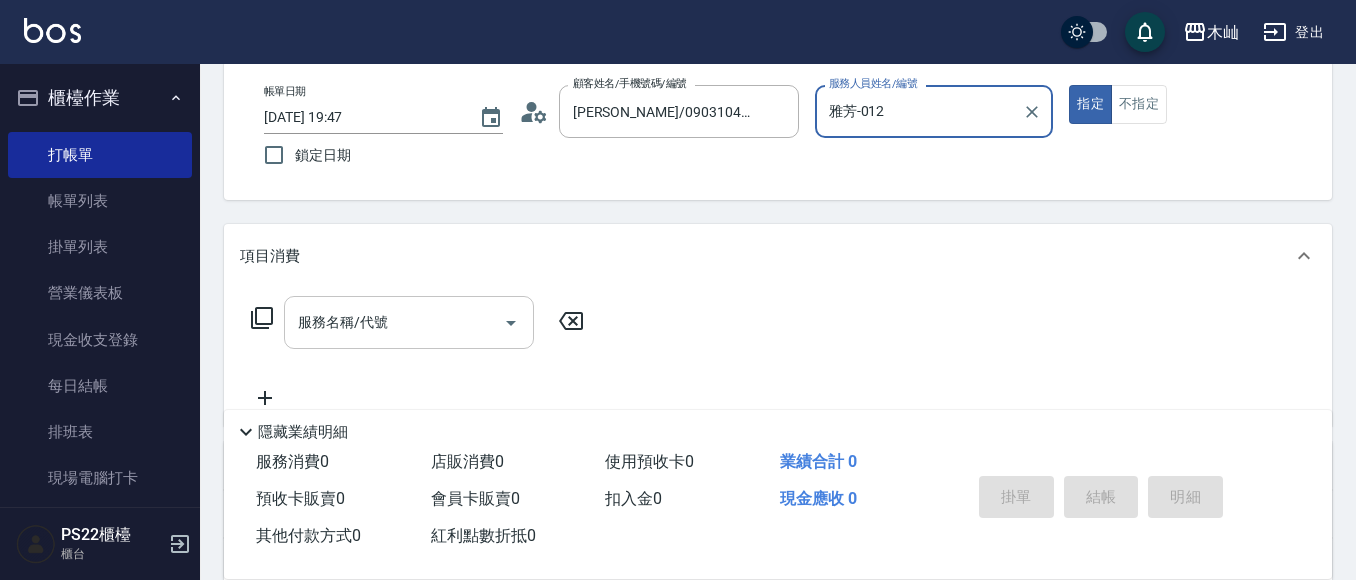 click on "服務名稱/代號" at bounding box center [394, 322] 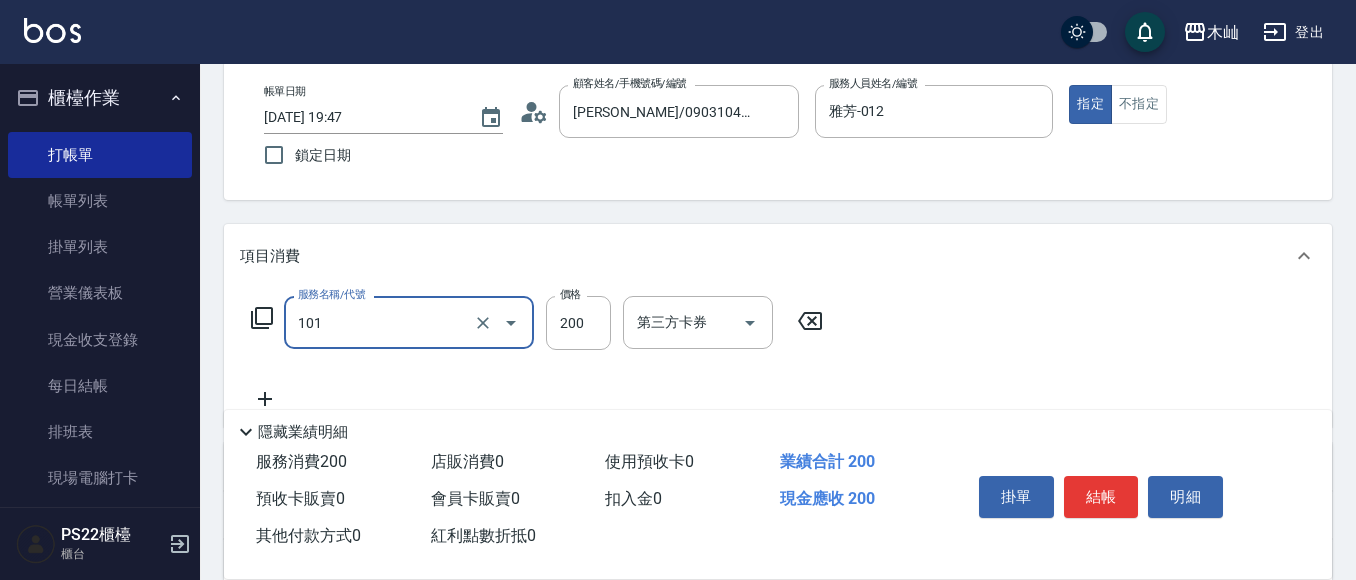 type on "洗髮(101)" 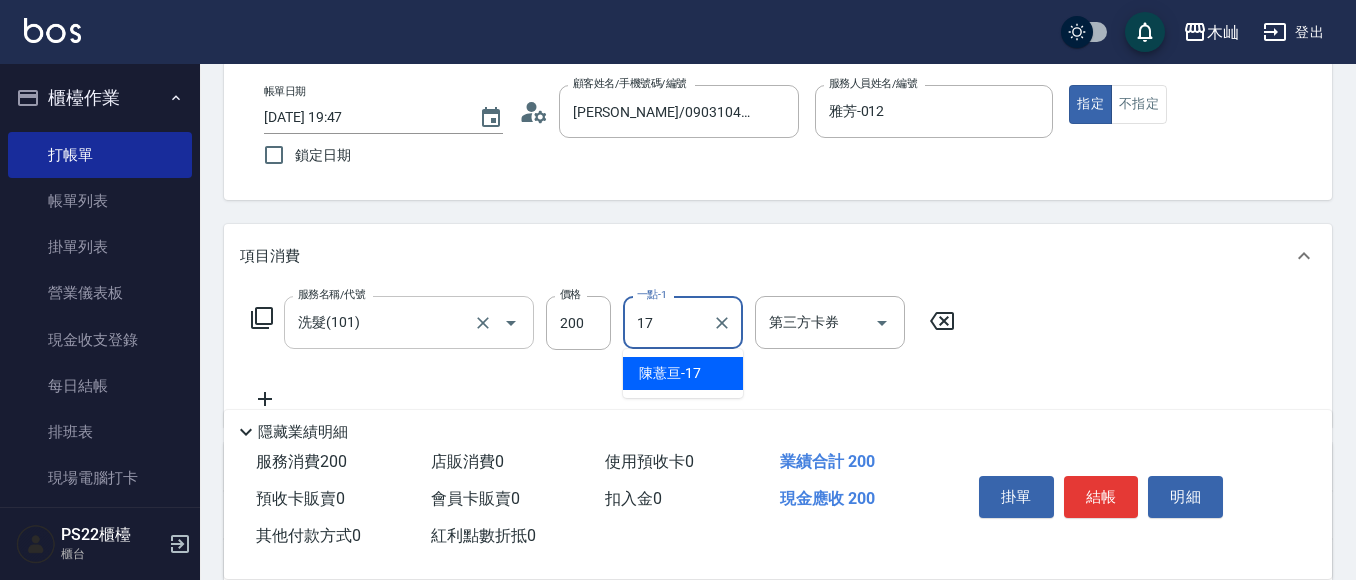 type on "[PERSON_NAME]-17" 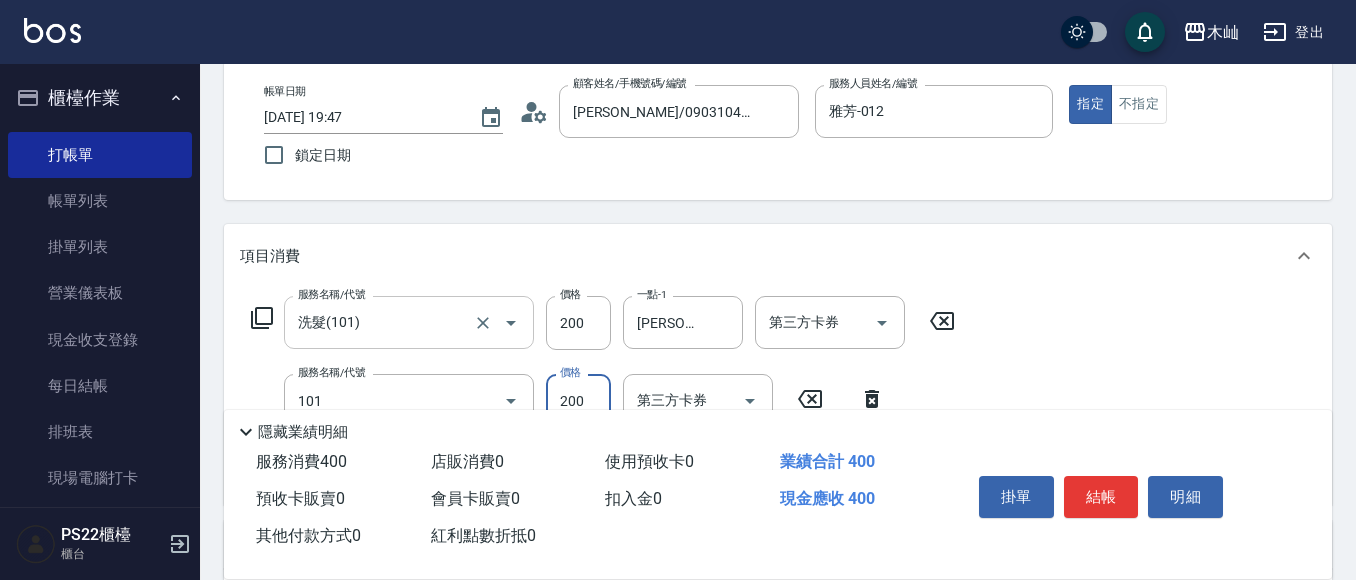 type on "洗髮(101)" 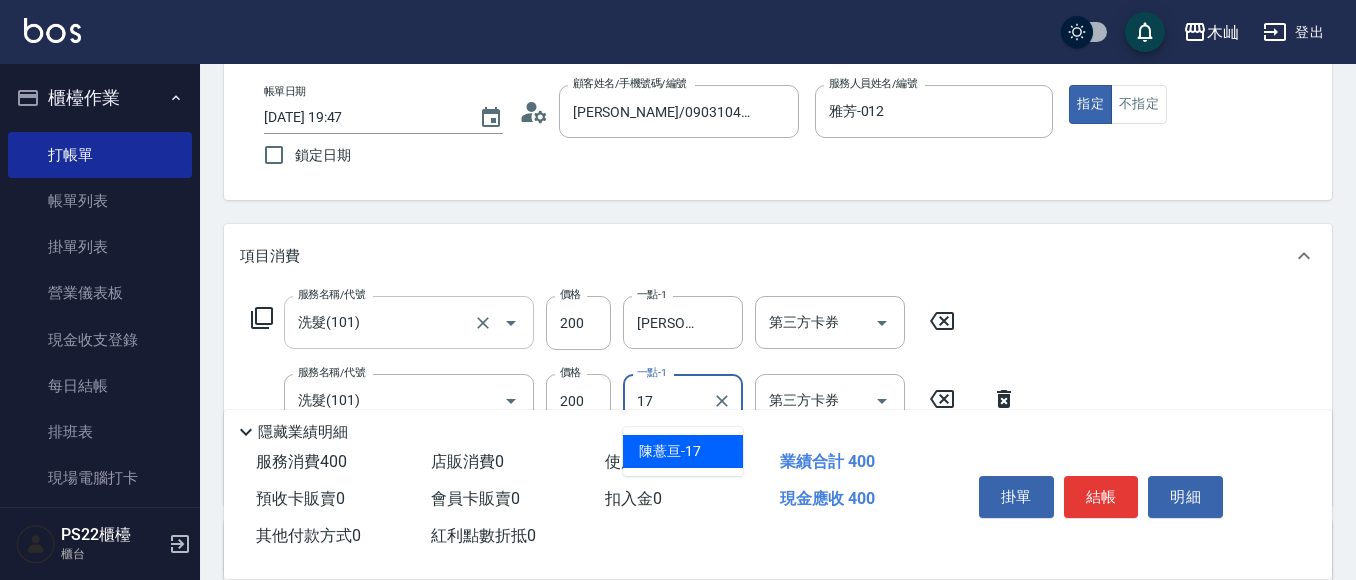 type on "[PERSON_NAME]-17" 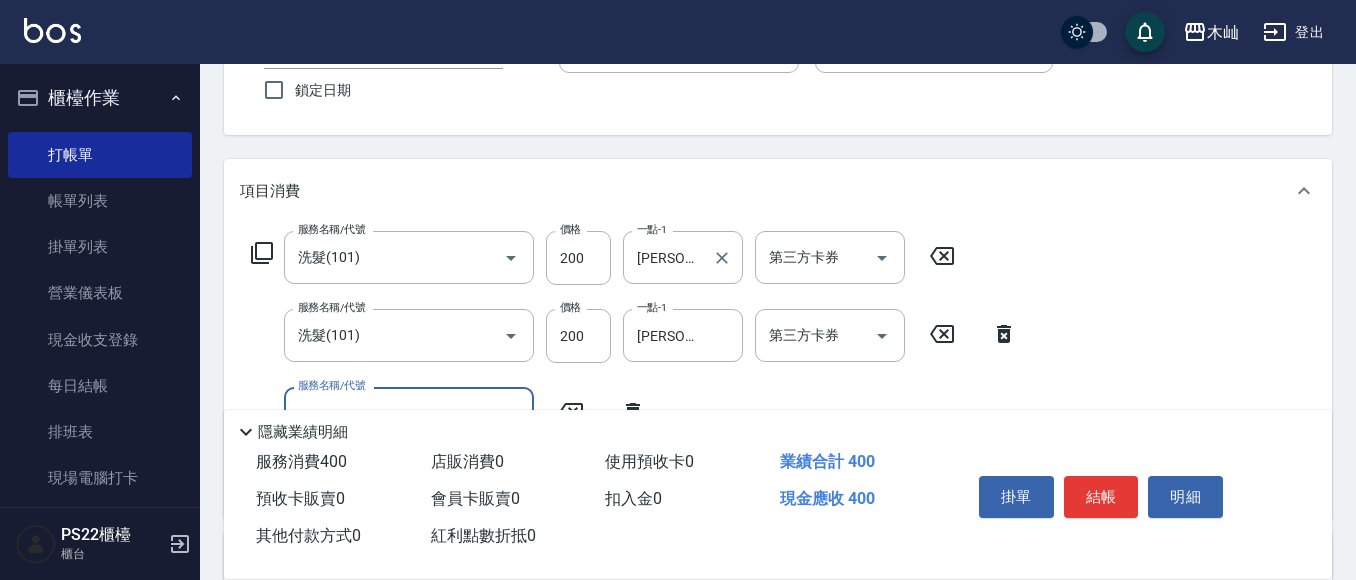 scroll, scrollTop: 200, scrollLeft: 0, axis: vertical 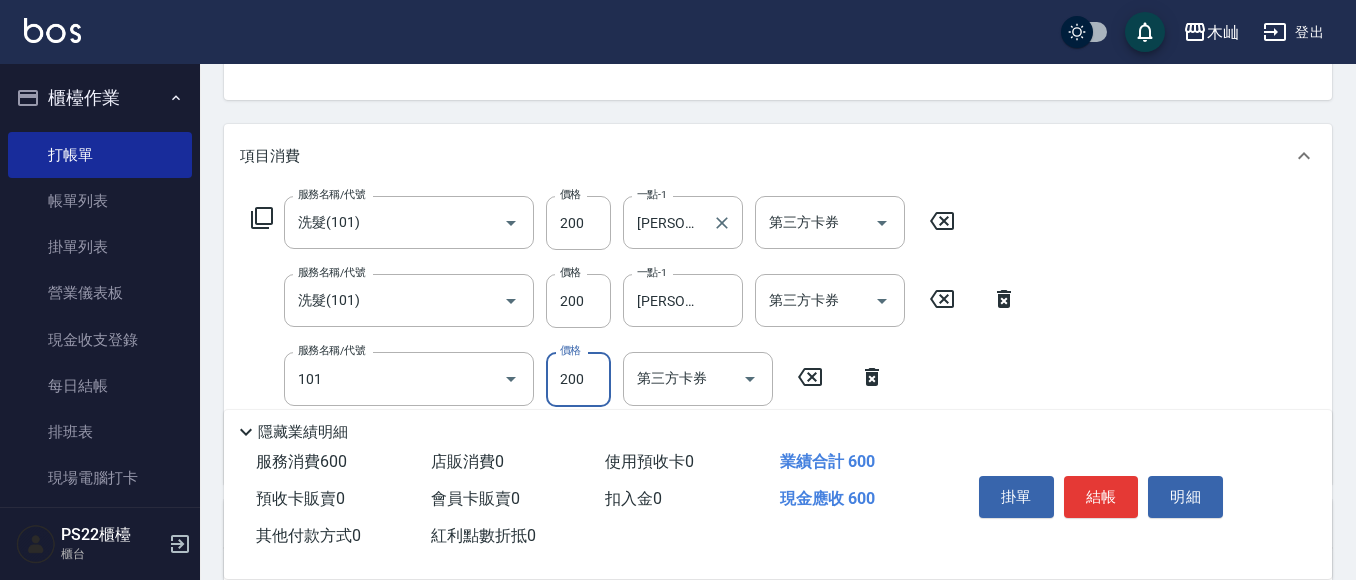type on "洗髮(101)" 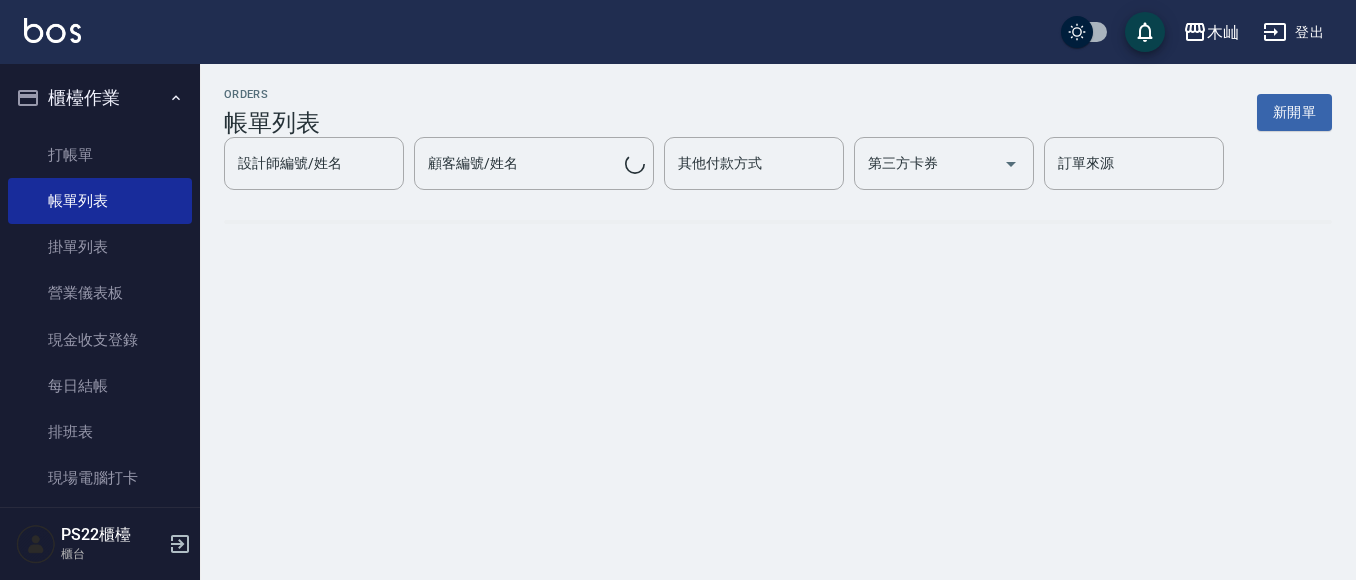 scroll, scrollTop: 0, scrollLeft: 0, axis: both 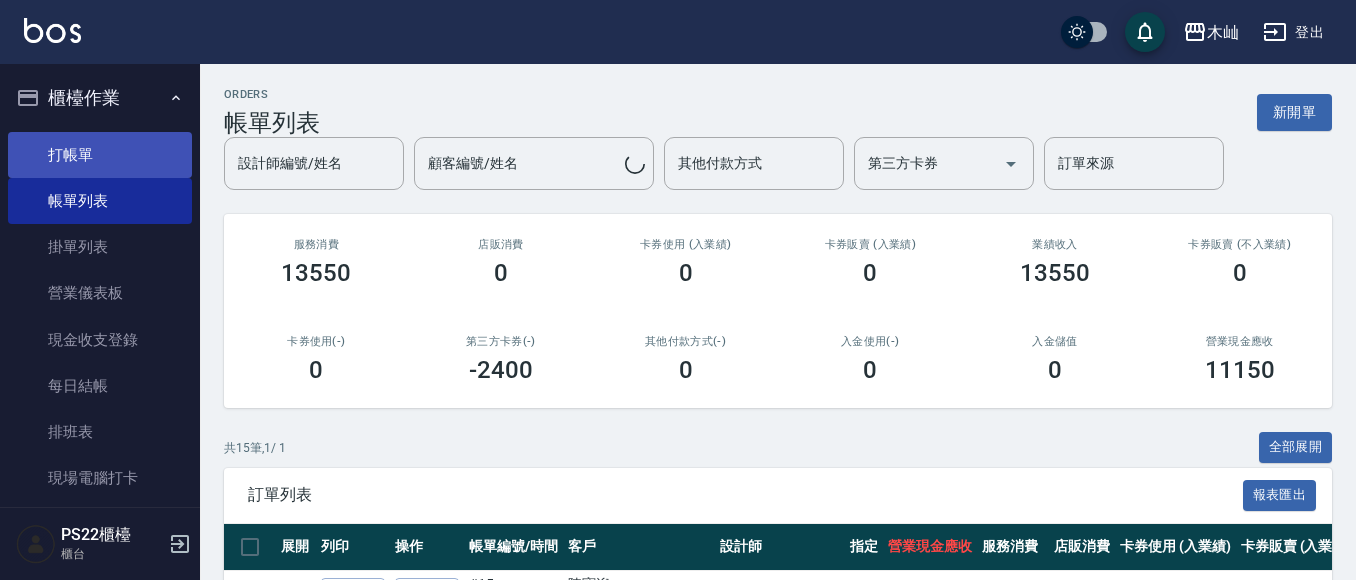 click on "打帳單" at bounding box center [100, 155] 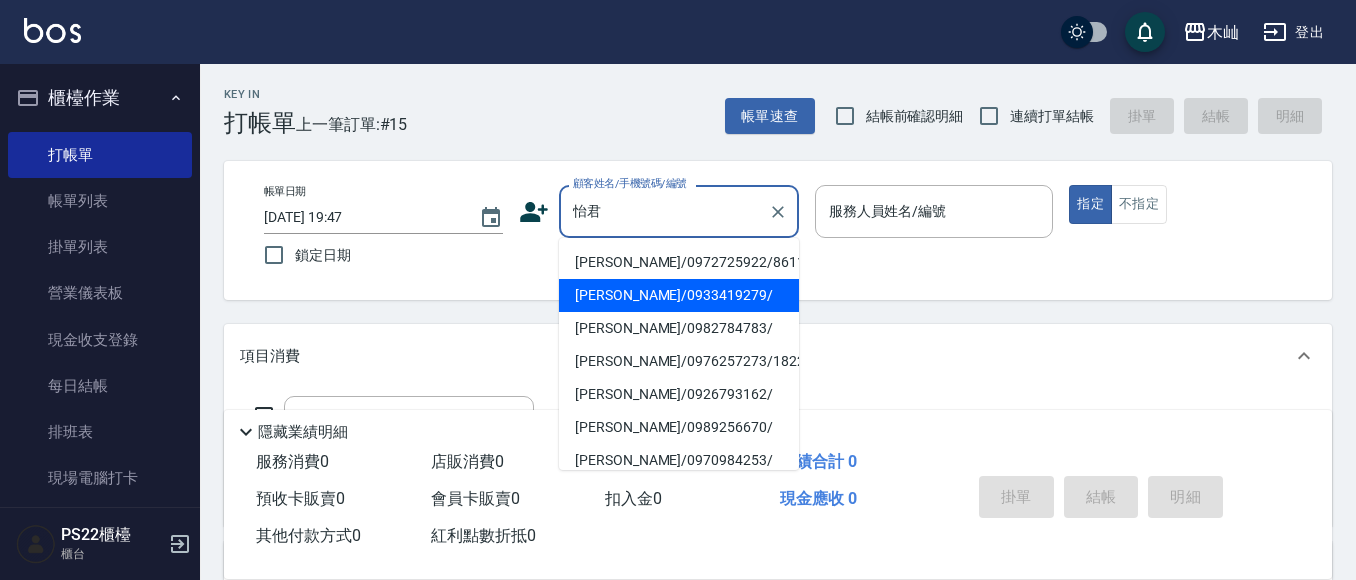 click on "[PERSON_NAME]/0933419279/" at bounding box center [679, 295] 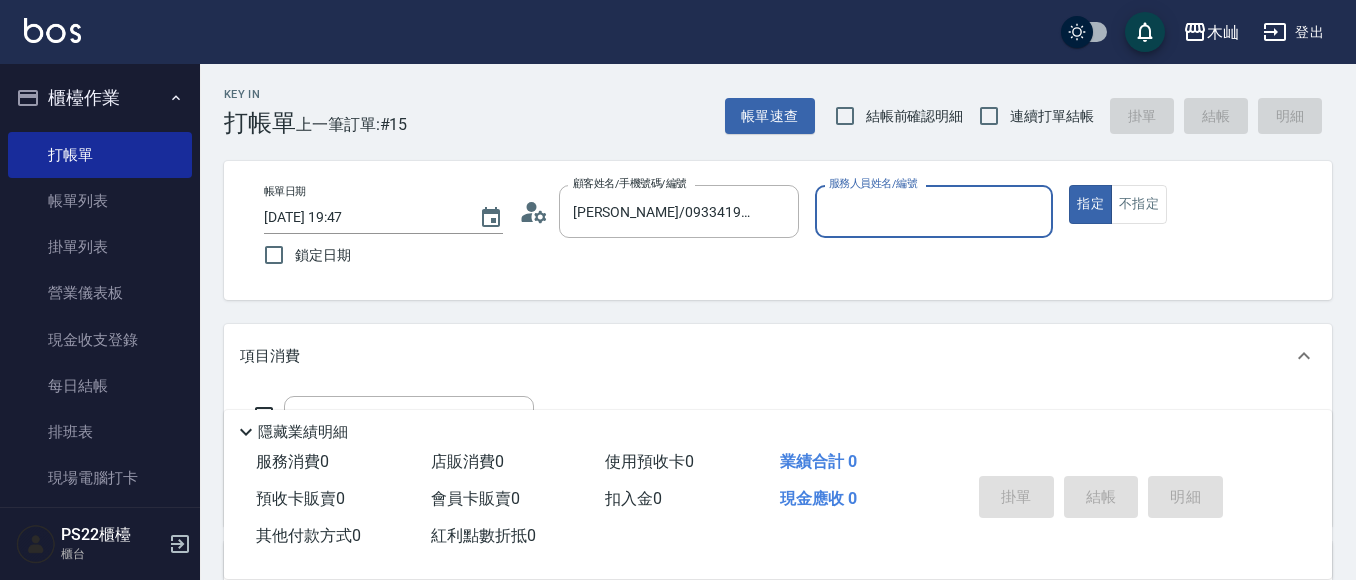 type on "雅芳-012" 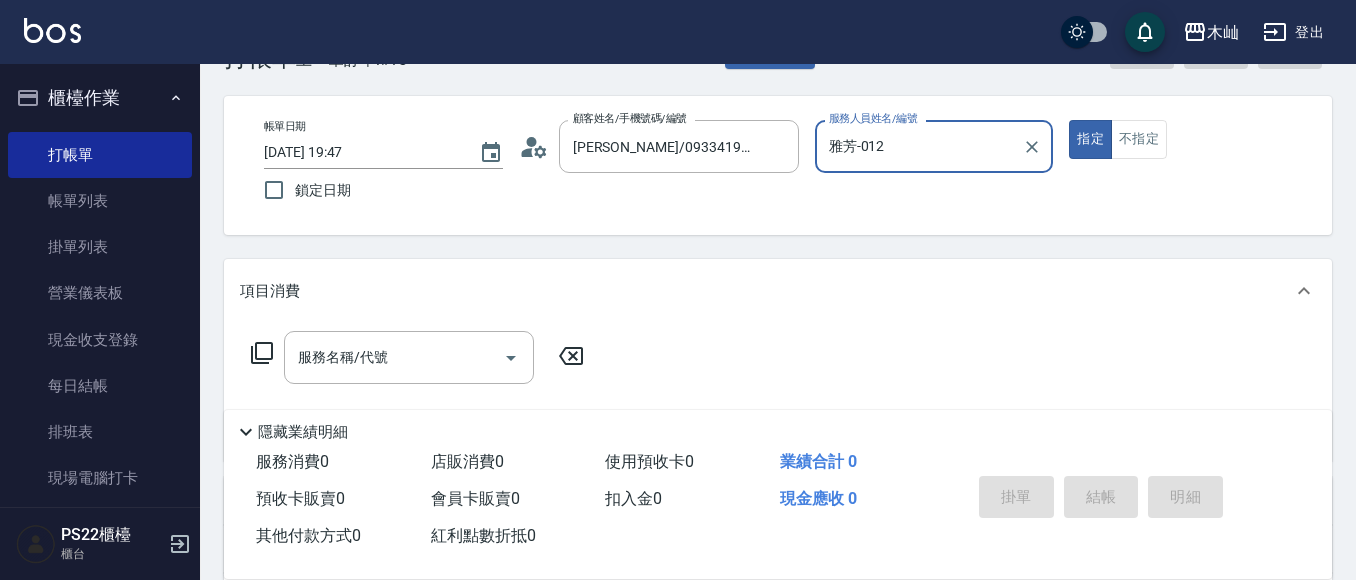scroll, scrollTop: 100, scrollLeft: 0, axis: vertical 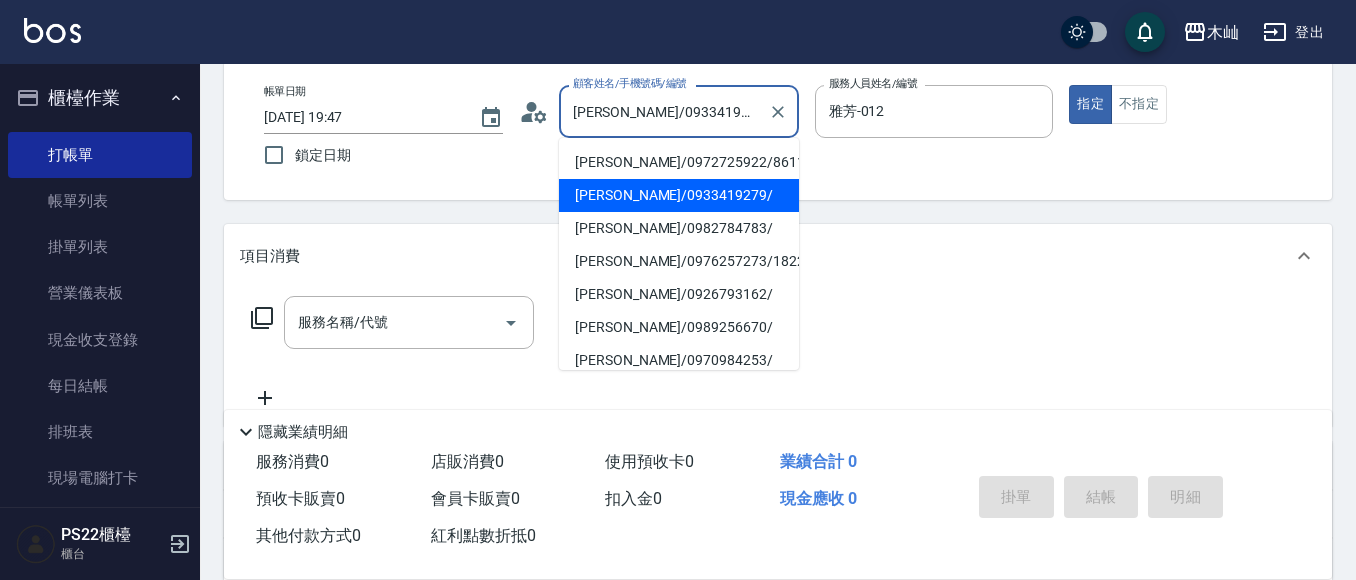 click on "[PERSON_NAME]/0933419279/" at bounding box center (664, 111) 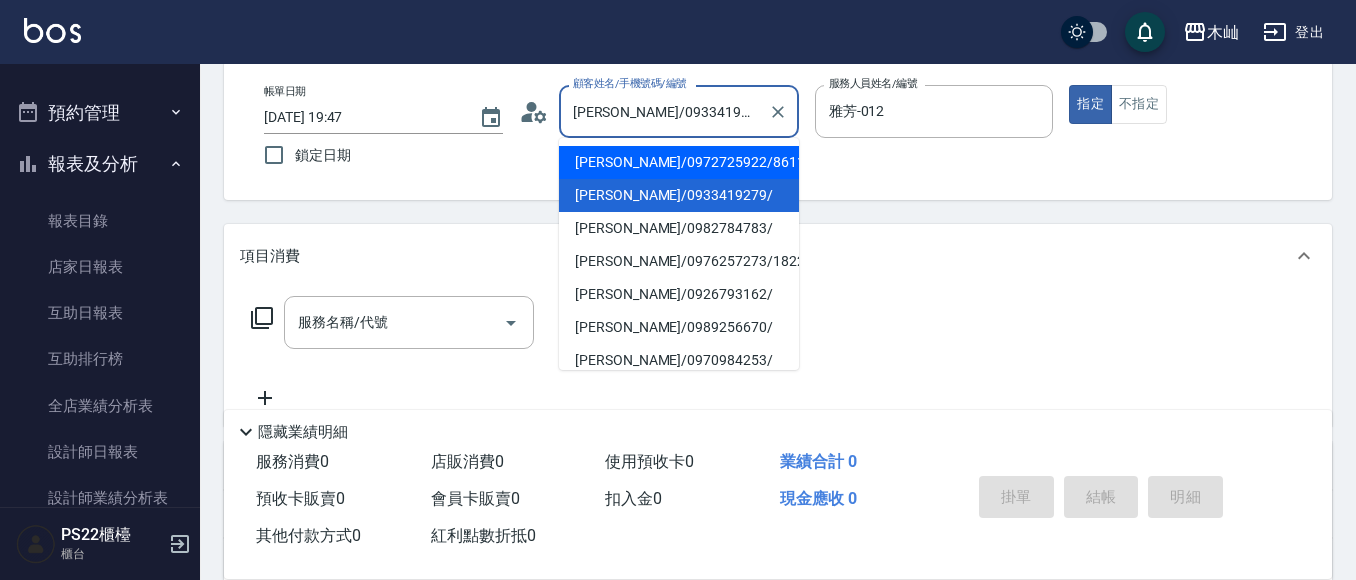 scroll, scrollTop: 700, scrollLeft: 0, axis: vertical 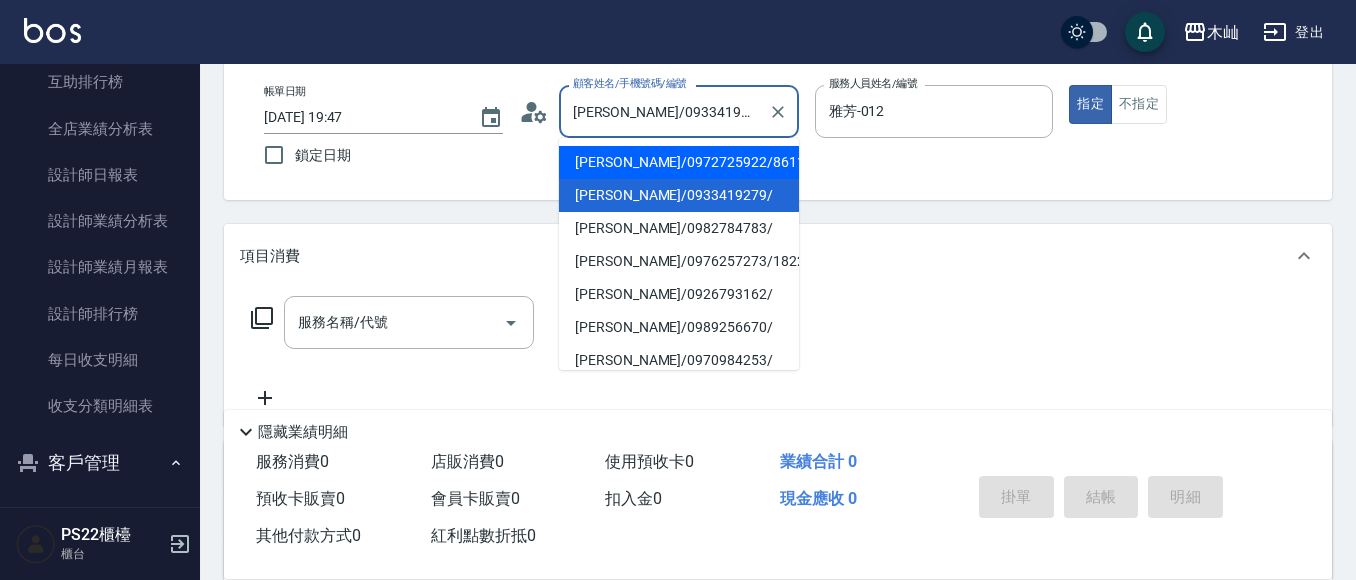 click on "客戶管理" at bounding box center (100, 463) 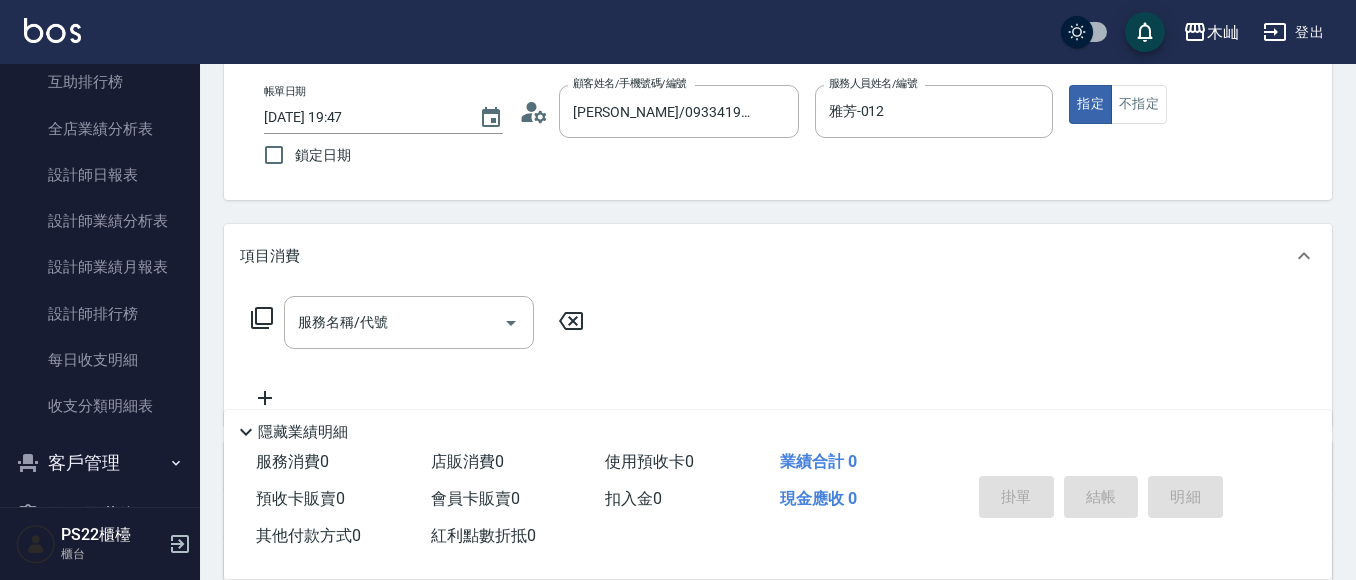 scroll, scrollTop: 800, scrollLeft: 0, axis: vertical 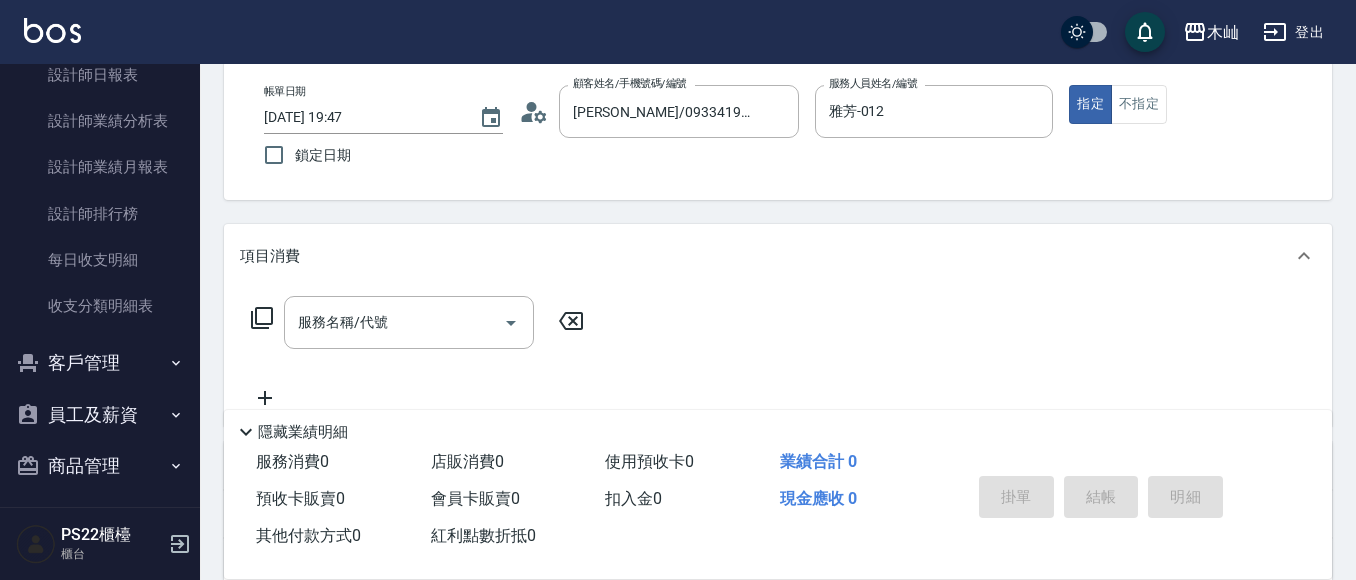 click on "客戶管理" at bounding box center [100, 363] 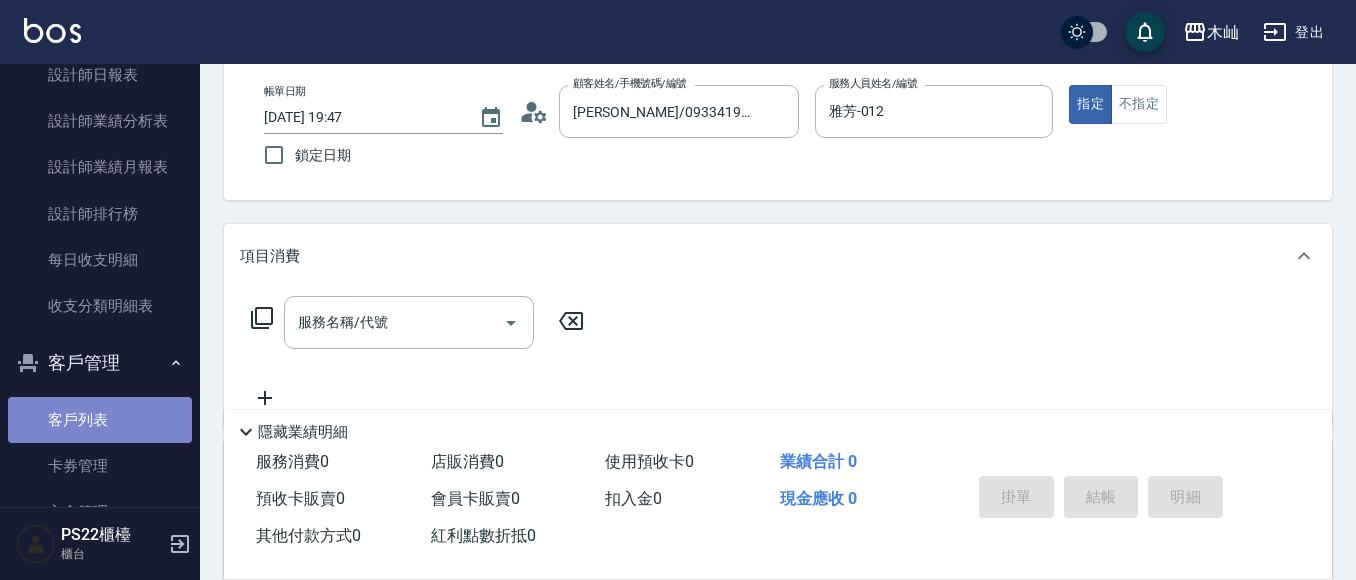 click on "客戶列表" at bounding box center (100, 420) 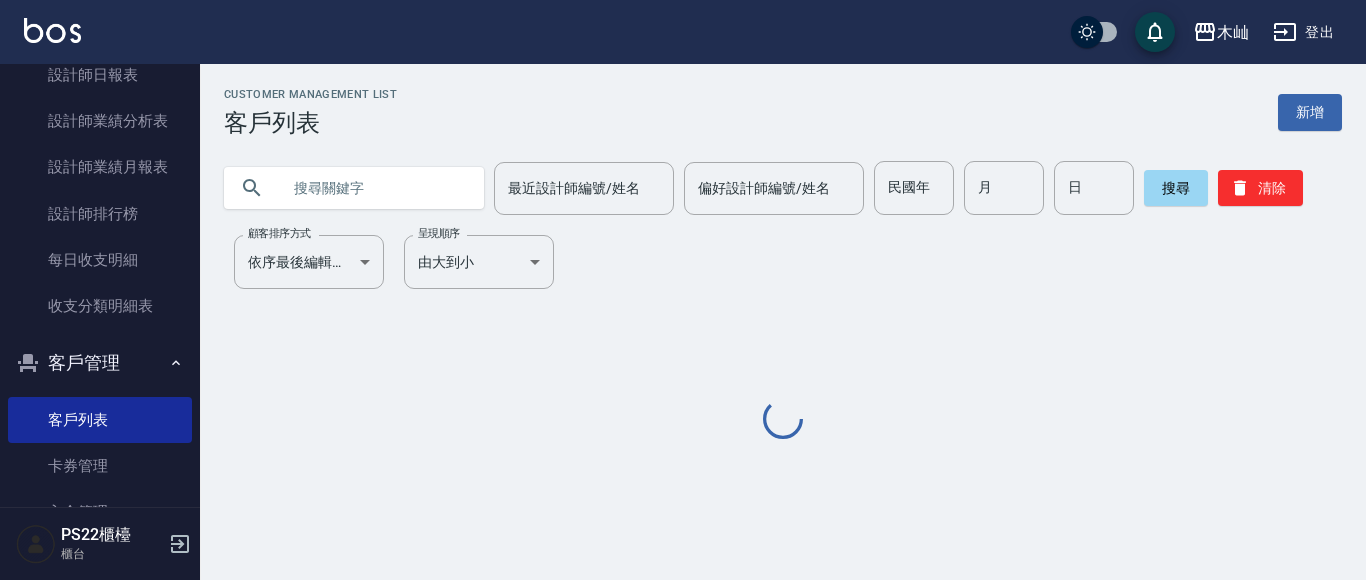 click at bounding box center (374, 188) 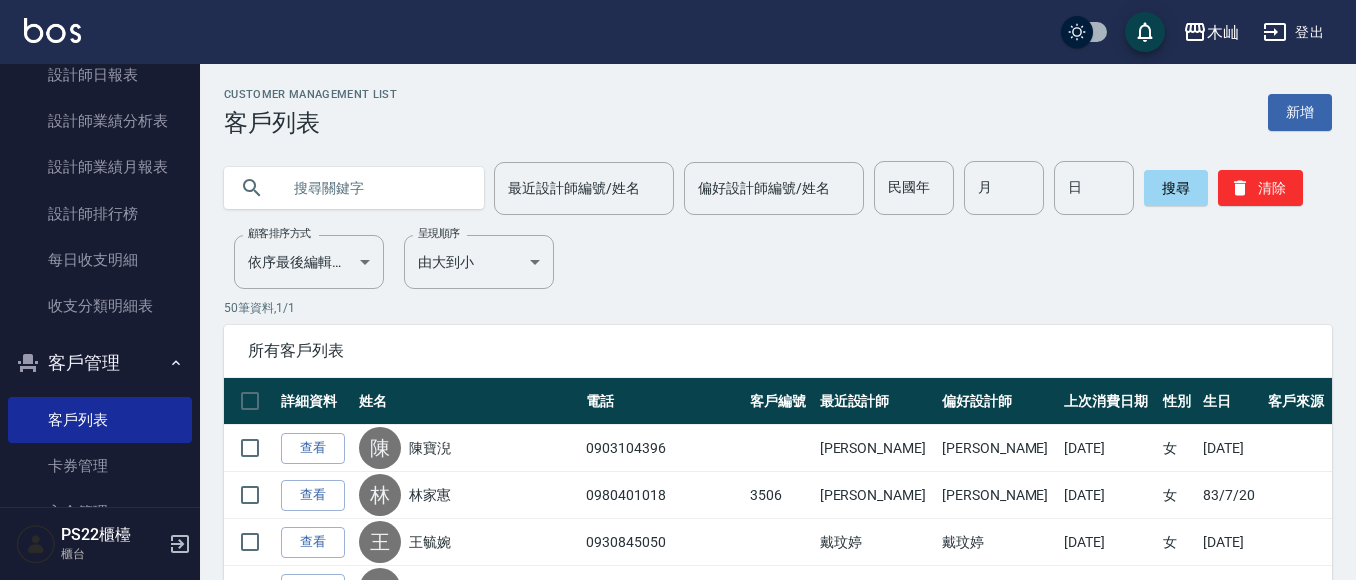 paste on "0933419279" 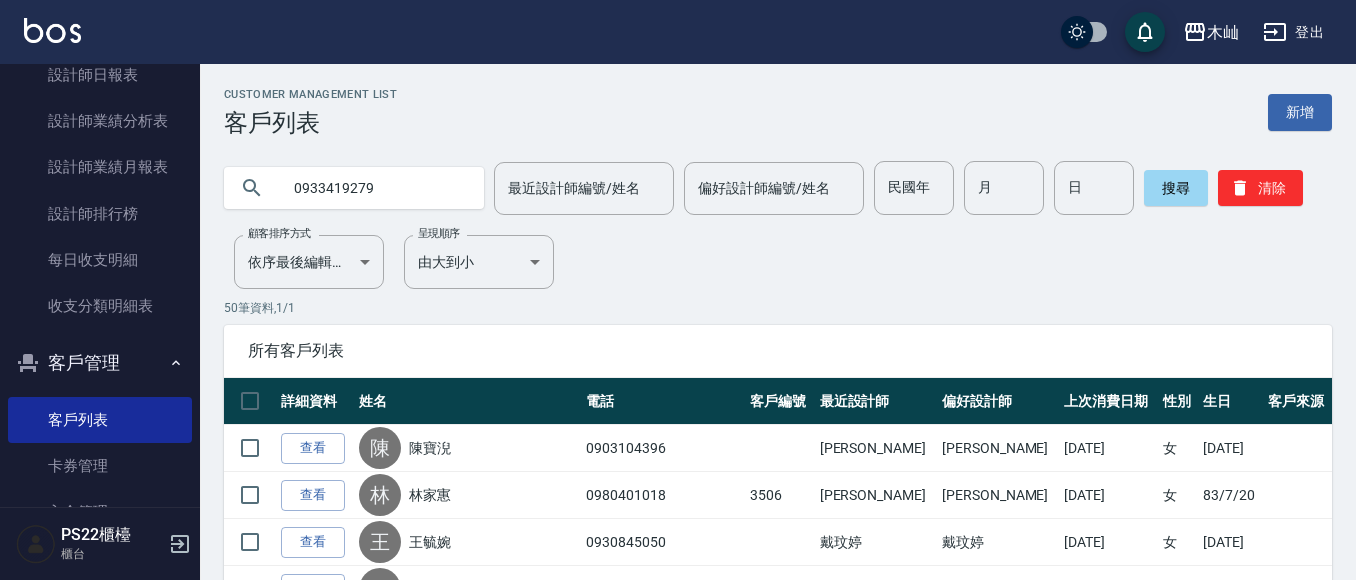 type on "0933419279" 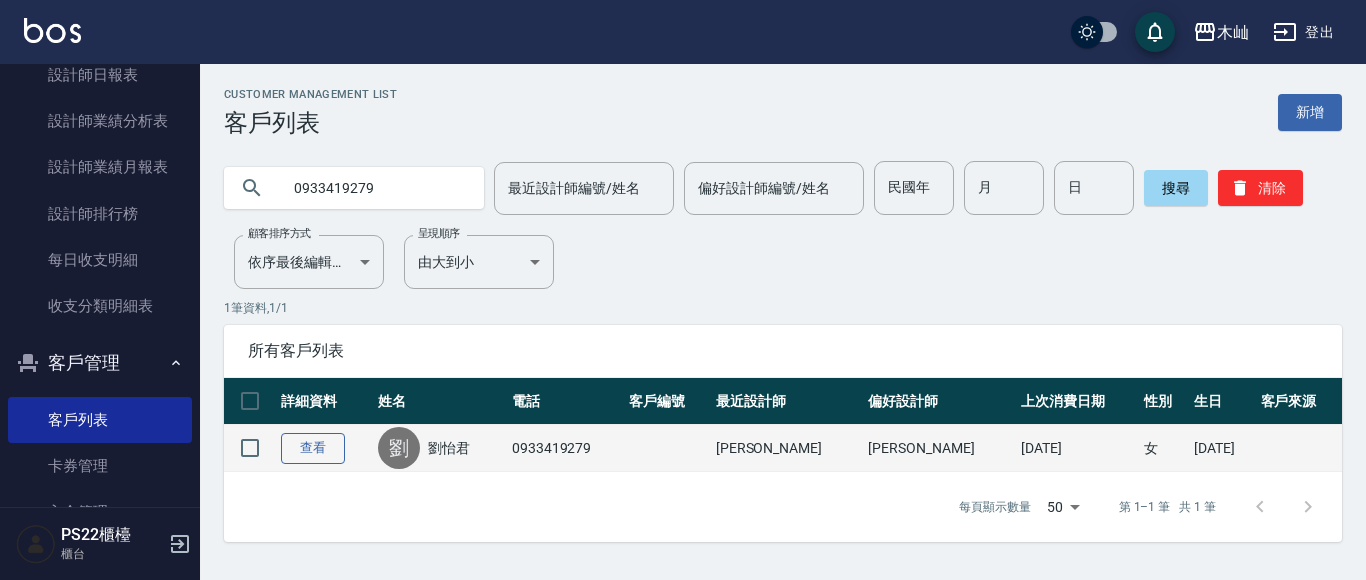 click on "查看" at bounding box center [313, 448] 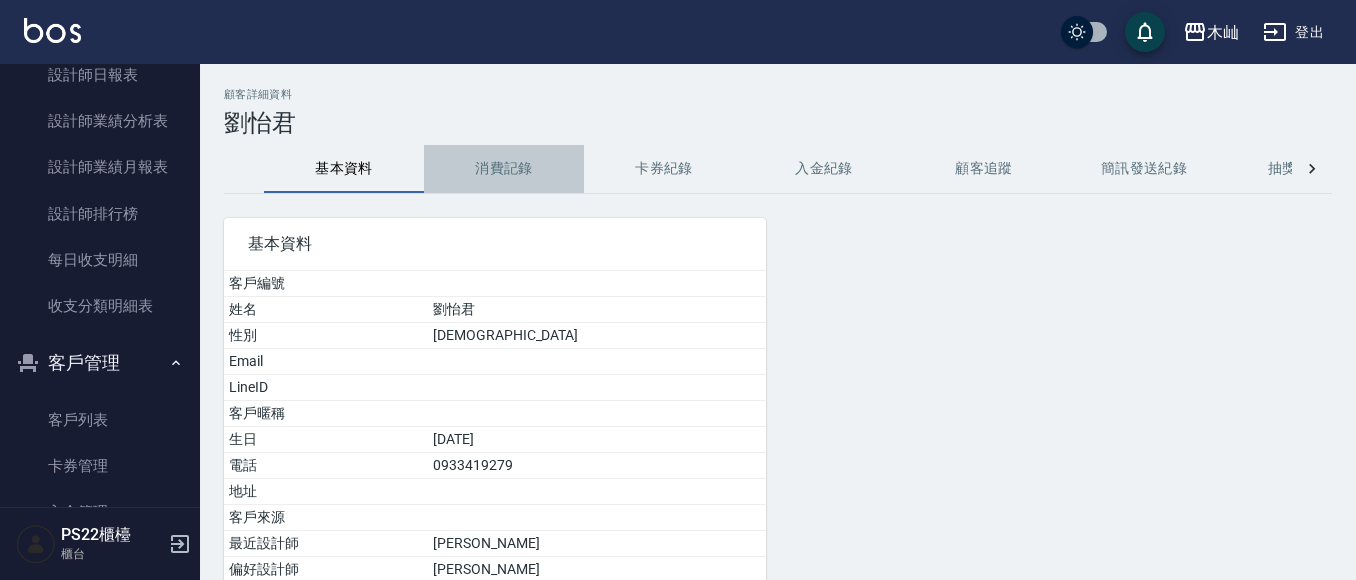 click on "消費記錄" at bounding box center [504, 169] 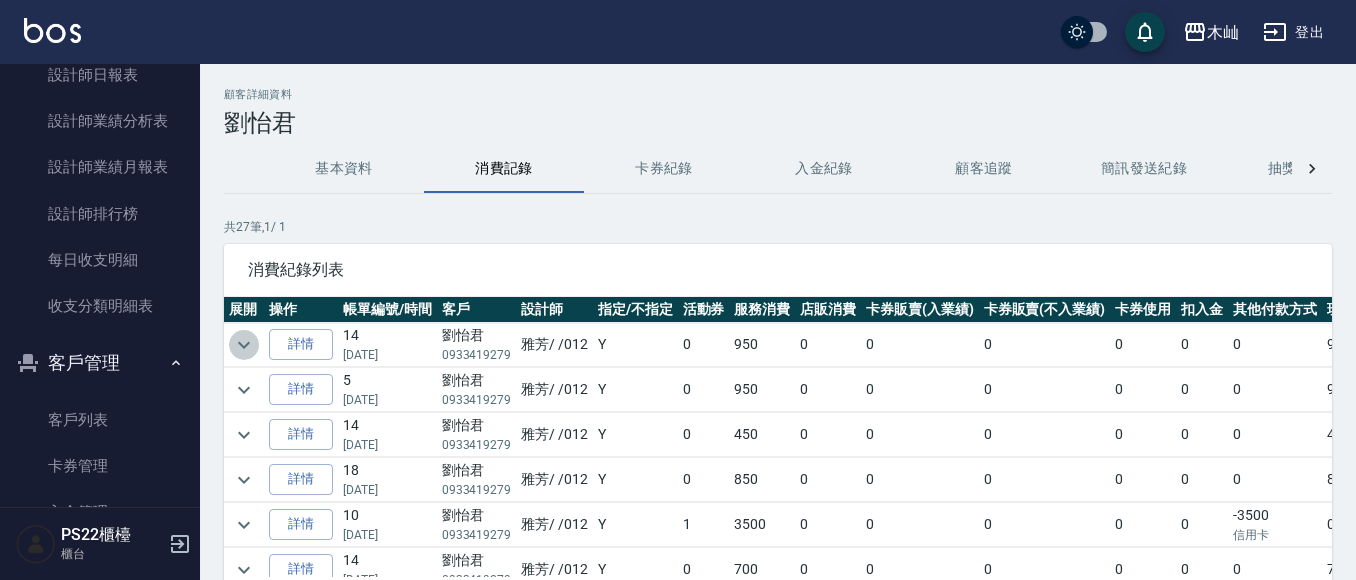 click 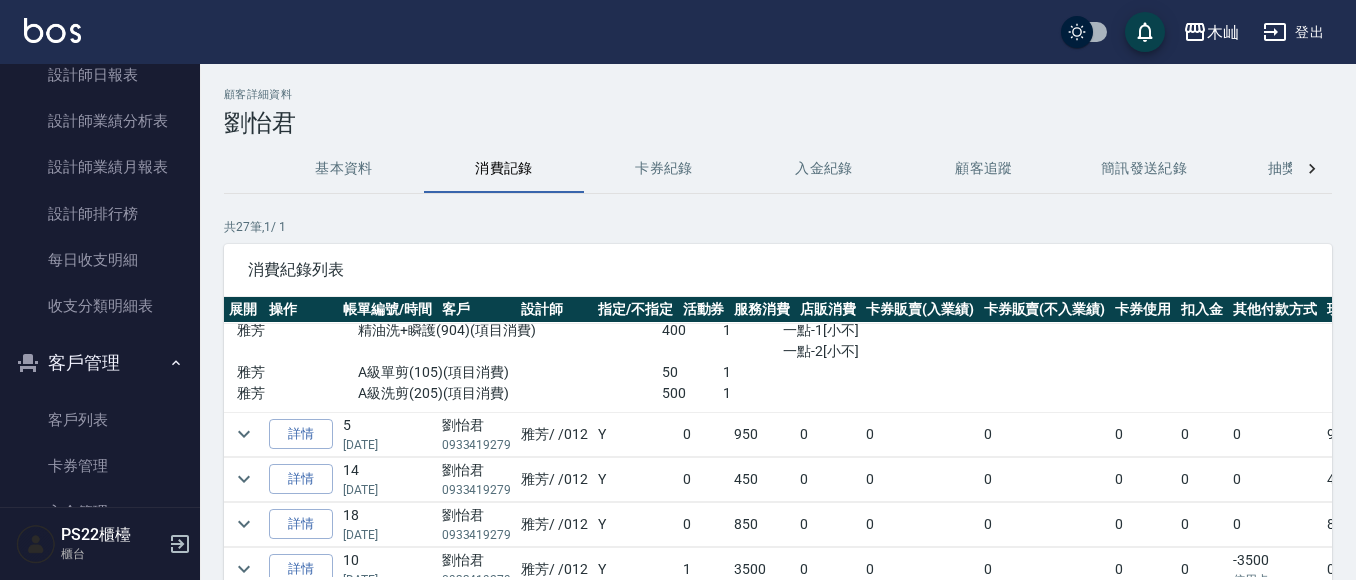 scroll, scrollTop: 100, scrollLeft: 0, axis: vertical 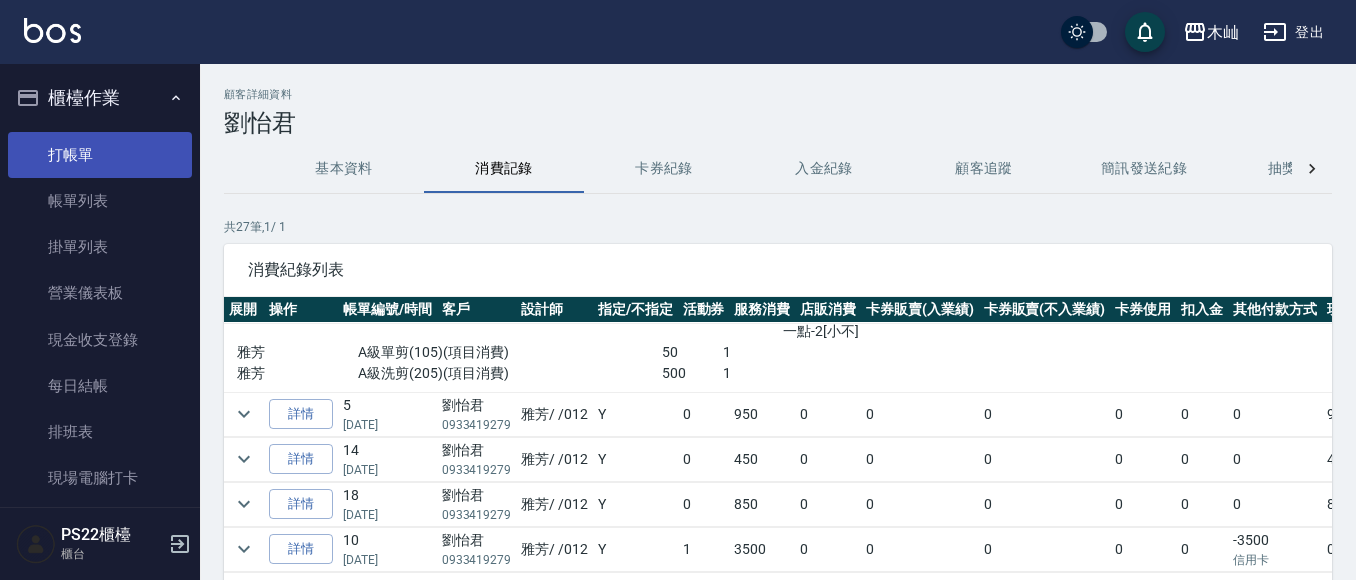 click on "打帳單" at bounding box center (100, 155) 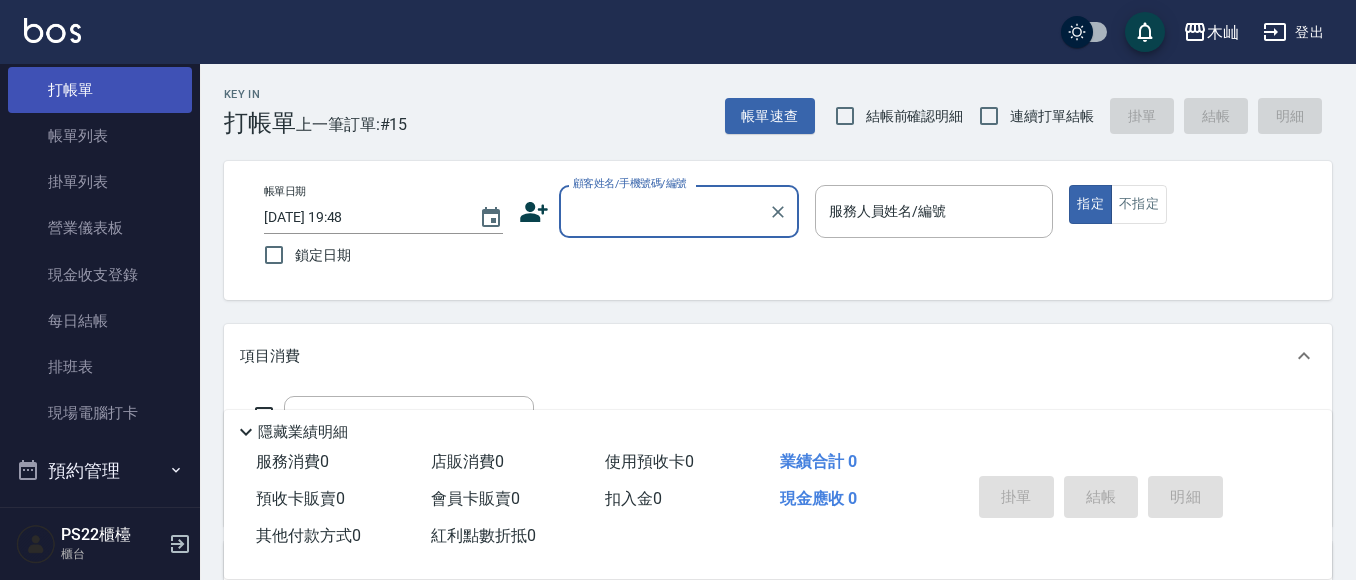 scroll, scrollTop: 100, scrollLeft: 0, axis: vertical 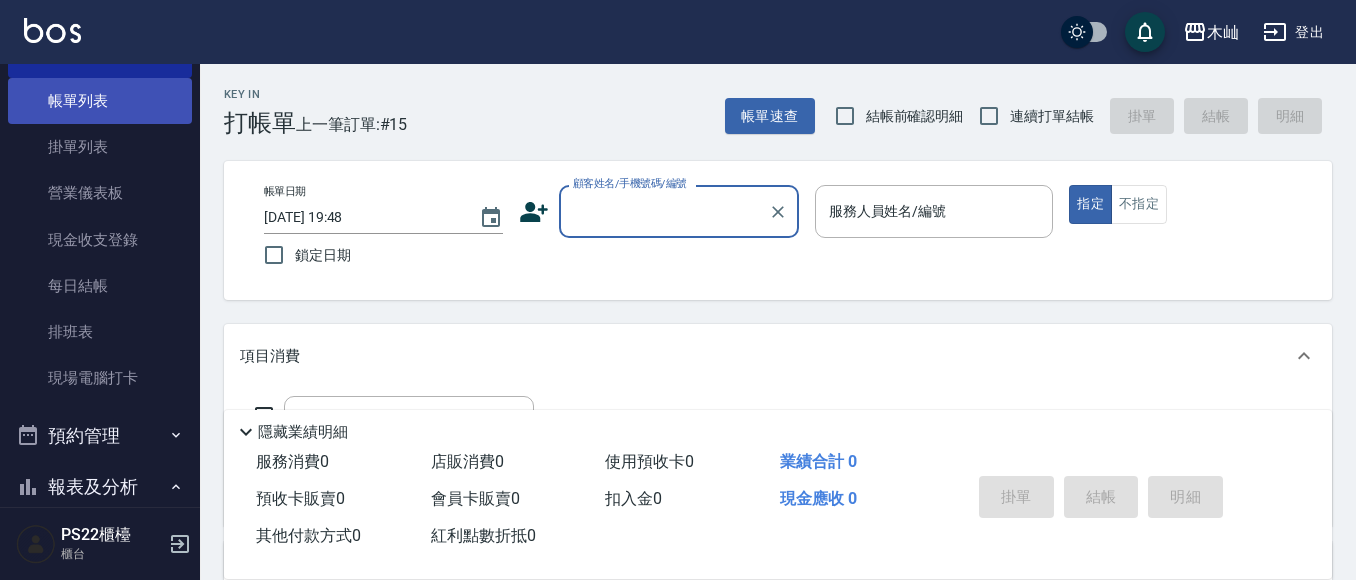 click on "帳單列表" at bounding box center (100, 101) 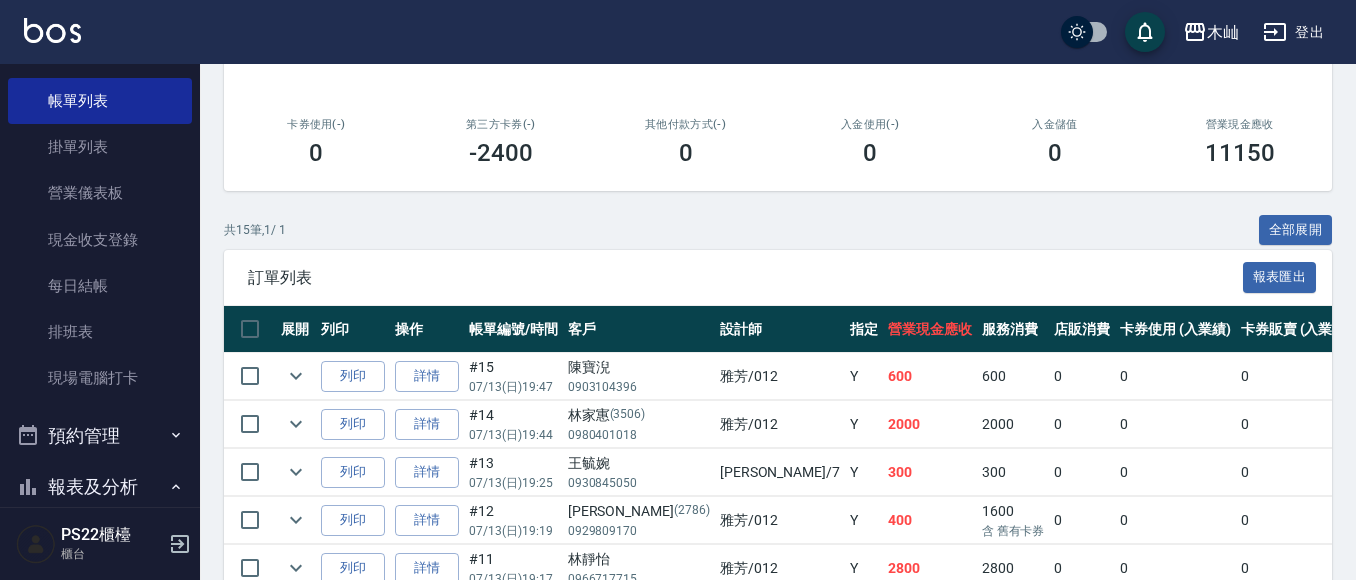 scroll, scrollTop: 400, scrollLeft: 0, axis: vertical 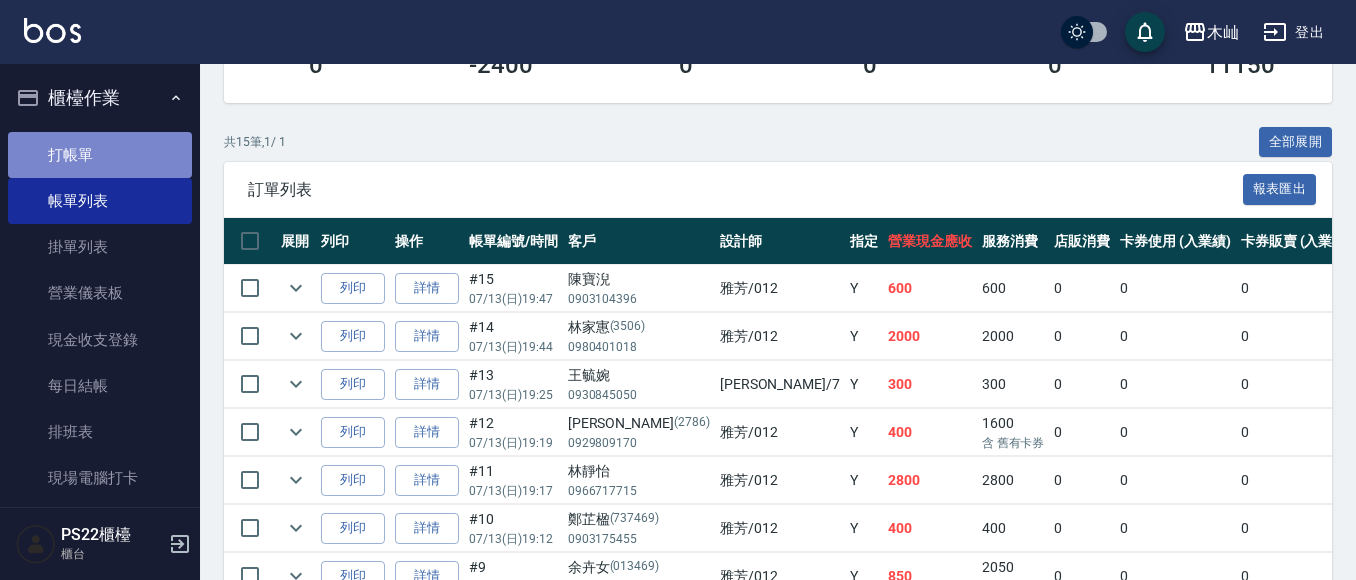 click on "打帳單" at bounding box center [100, 155] 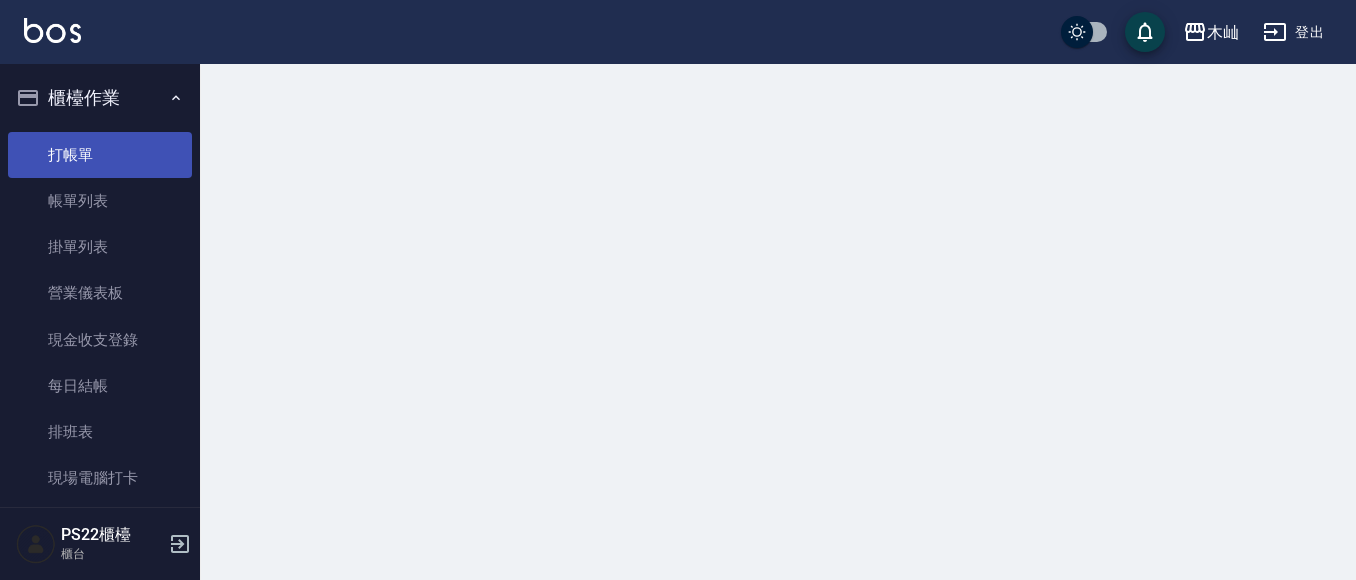 scroll, scrollTop: 0, scrollLeft: 0, axis: both 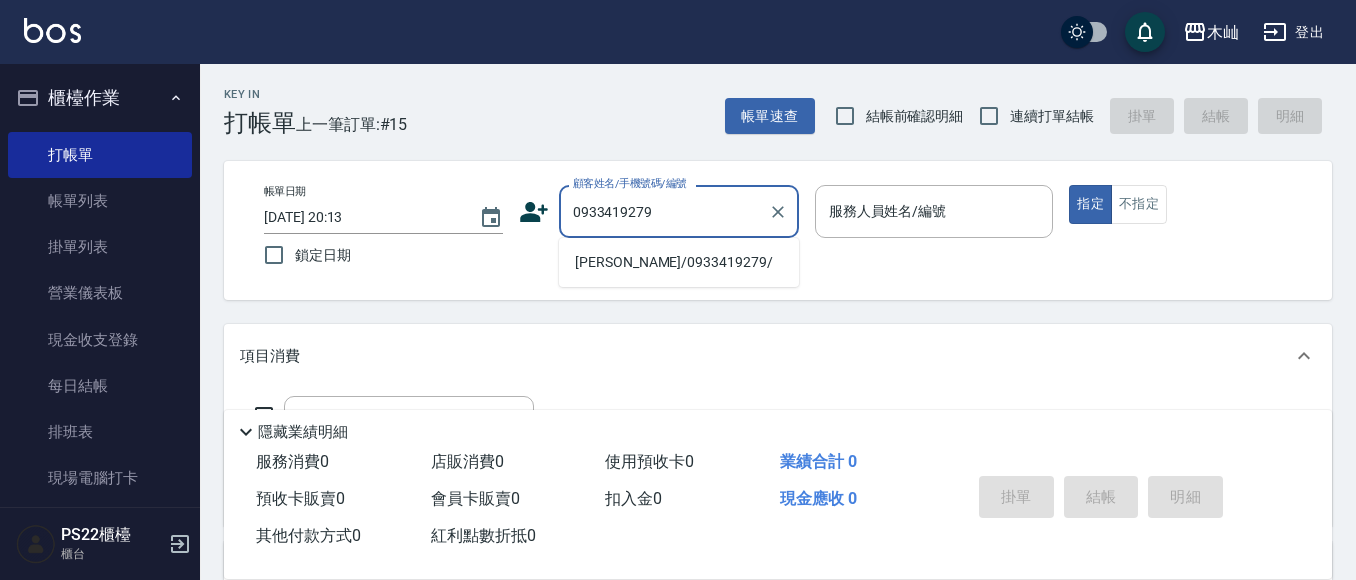 click on "[PERSON_NAME]/0933419279/" at bounding box center [679, 262] 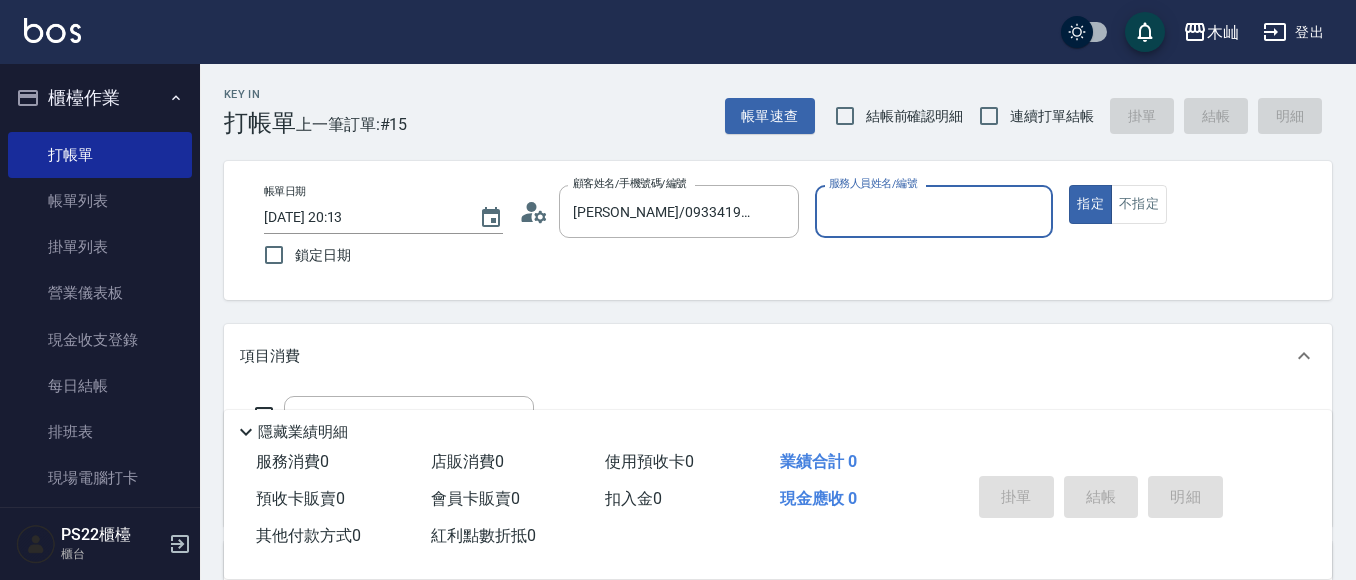 type on "雅芳-012" 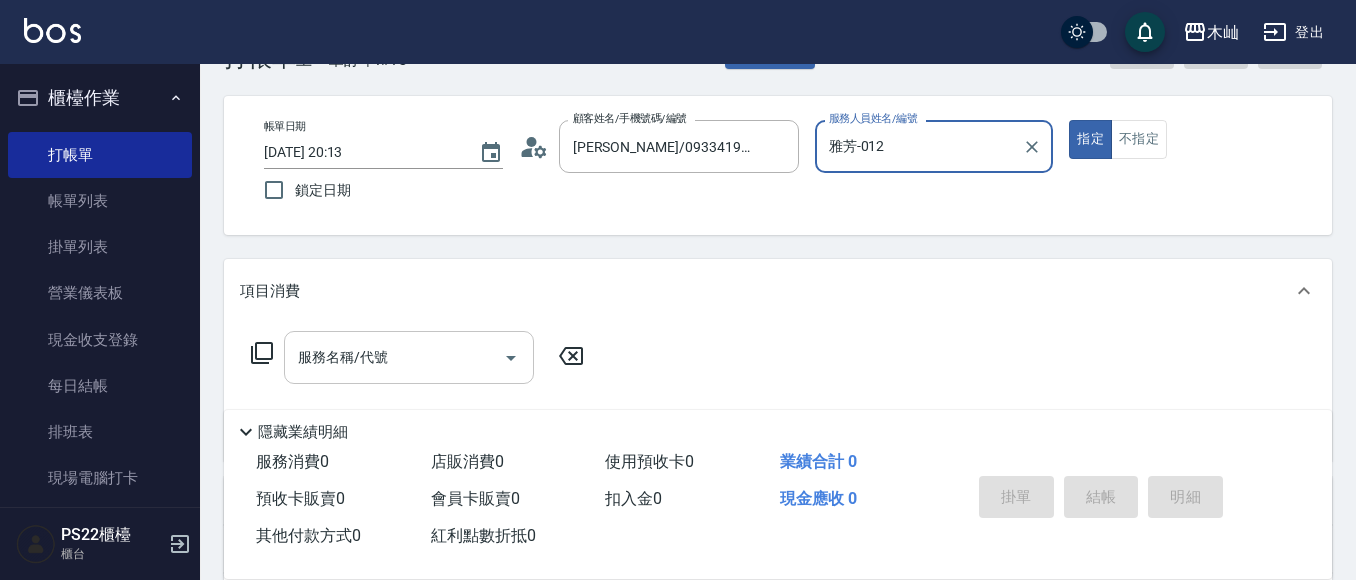 scroll, scrollTop: 100, scrollLeft: 0, axis: vertical 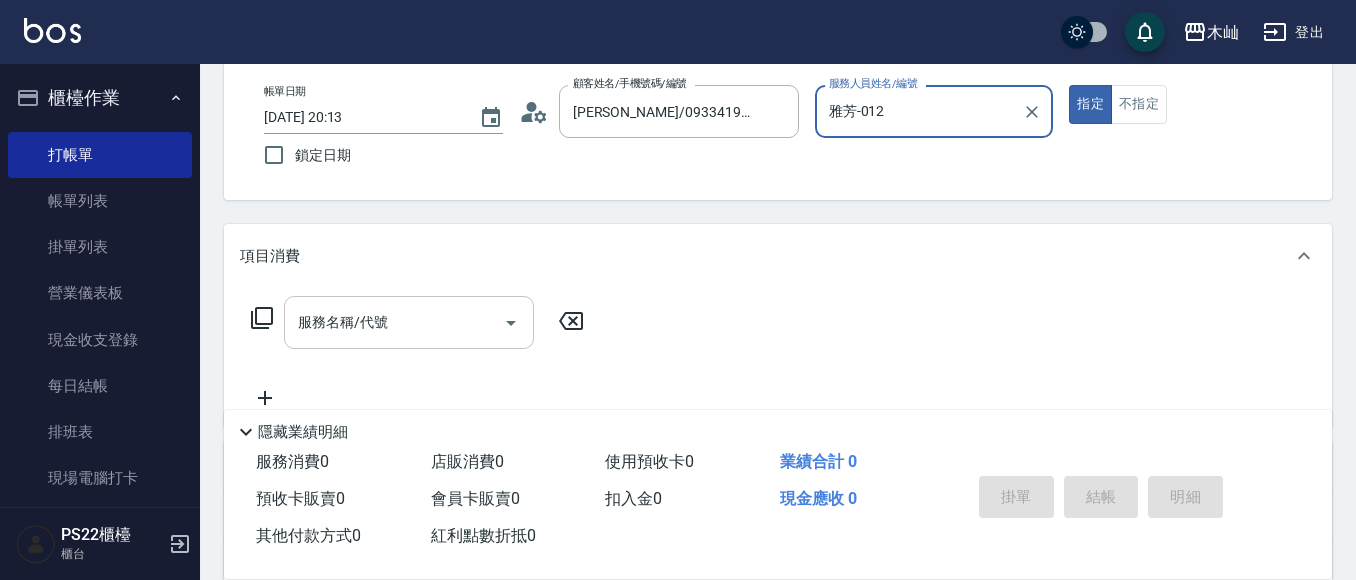 click on "服務名稱/代號" at bounding box center (409, 322) 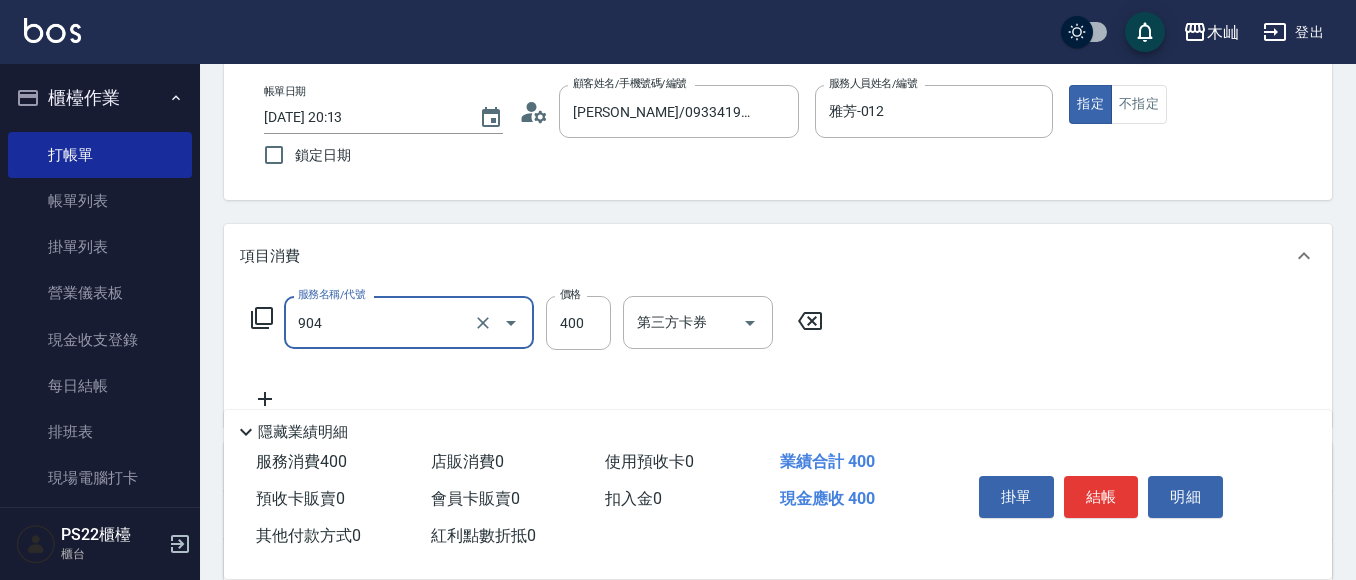 type on "精油洗+瞬護(904)" 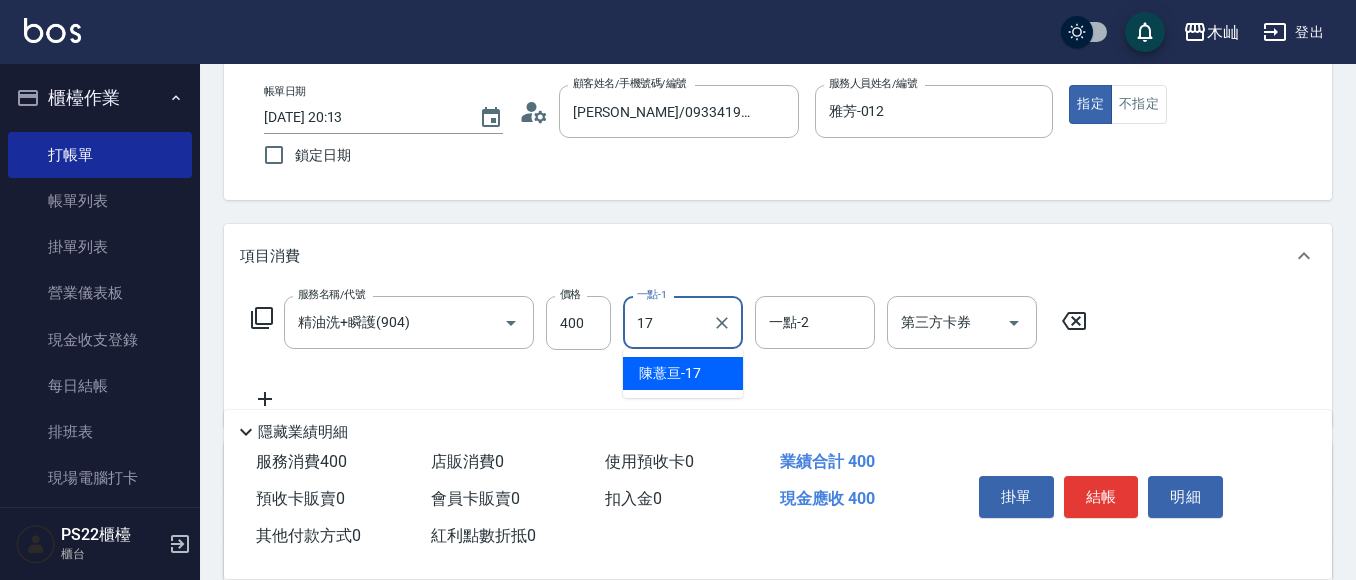 type on "[PERSON_NAME]-17" 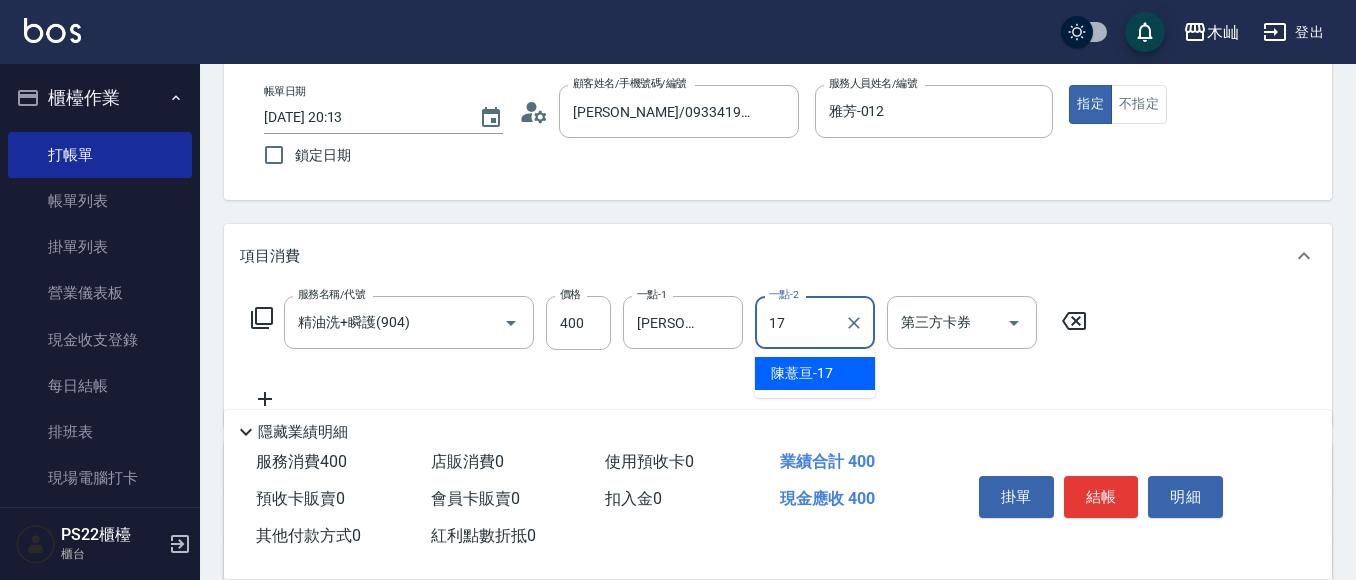 type on "[PERSON_NAME]-17" 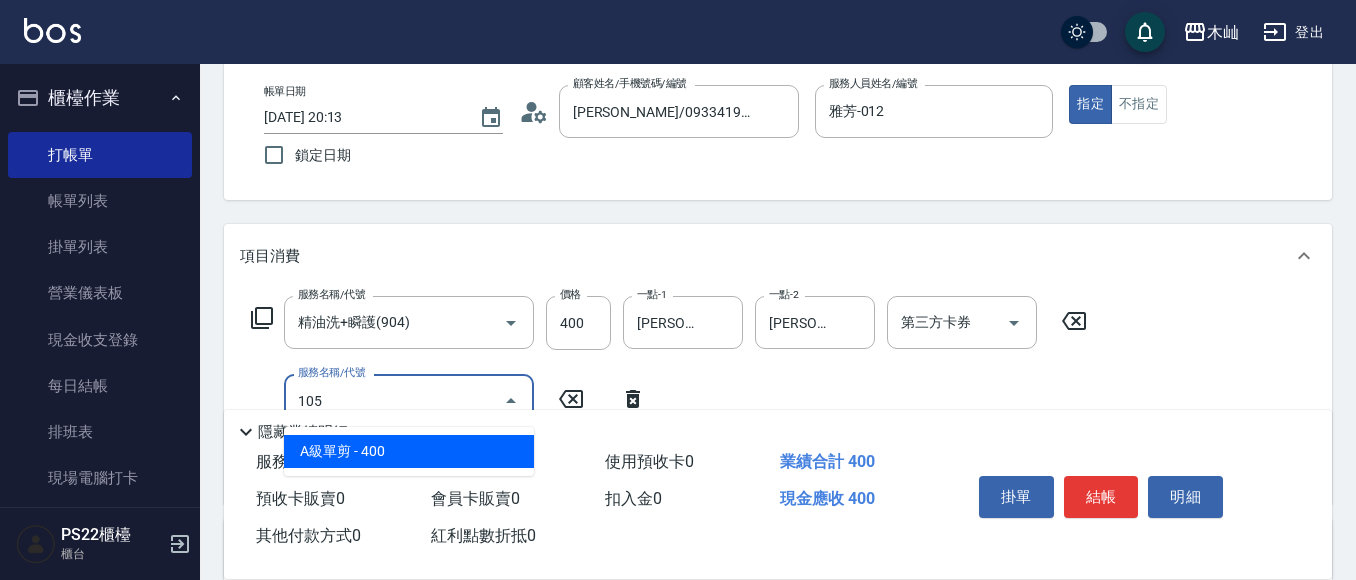 type on "A級單剪(105)" 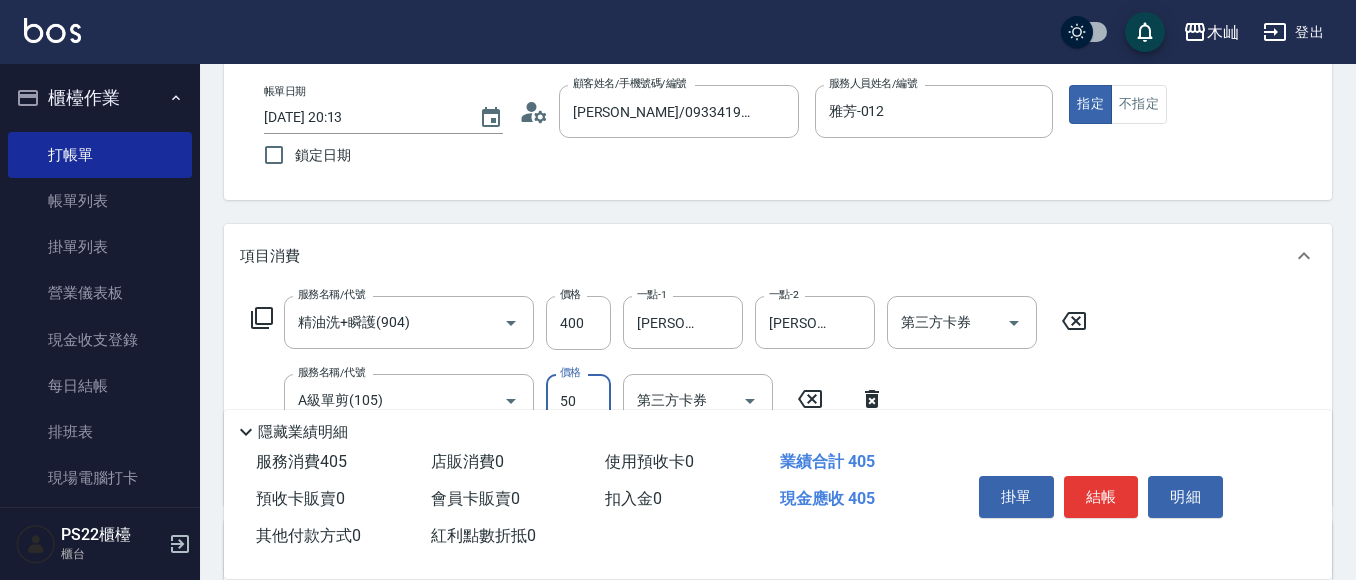 type on "50" 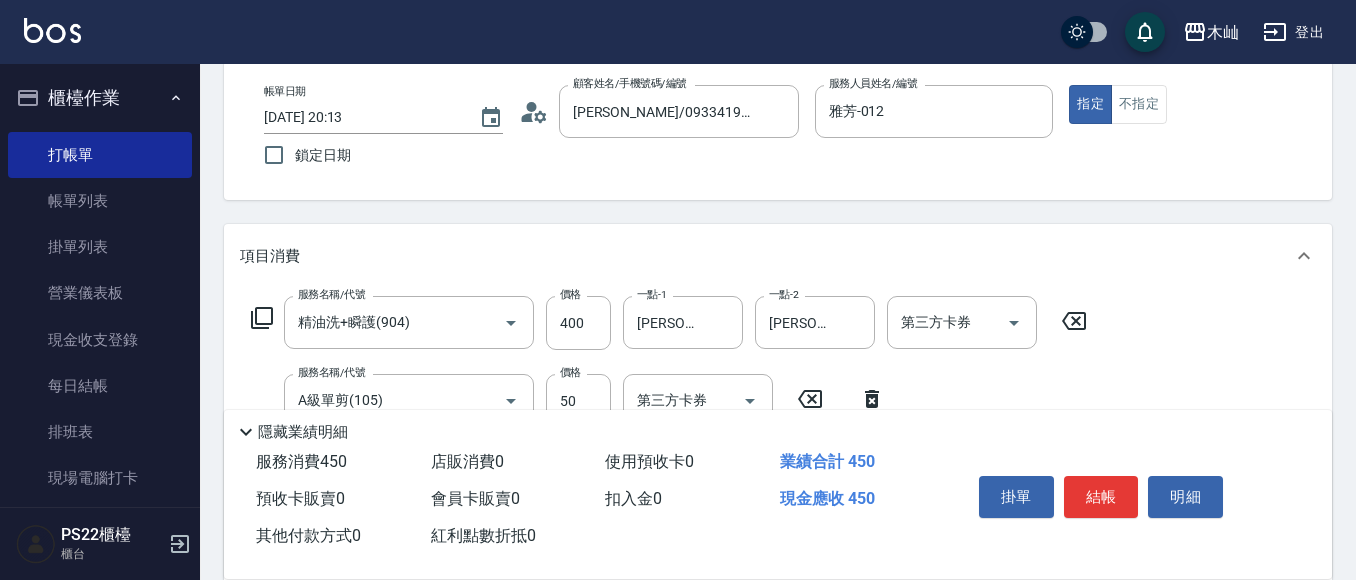 scroll, scrollTop: 200, scrollLeft: 0, axis: vertical 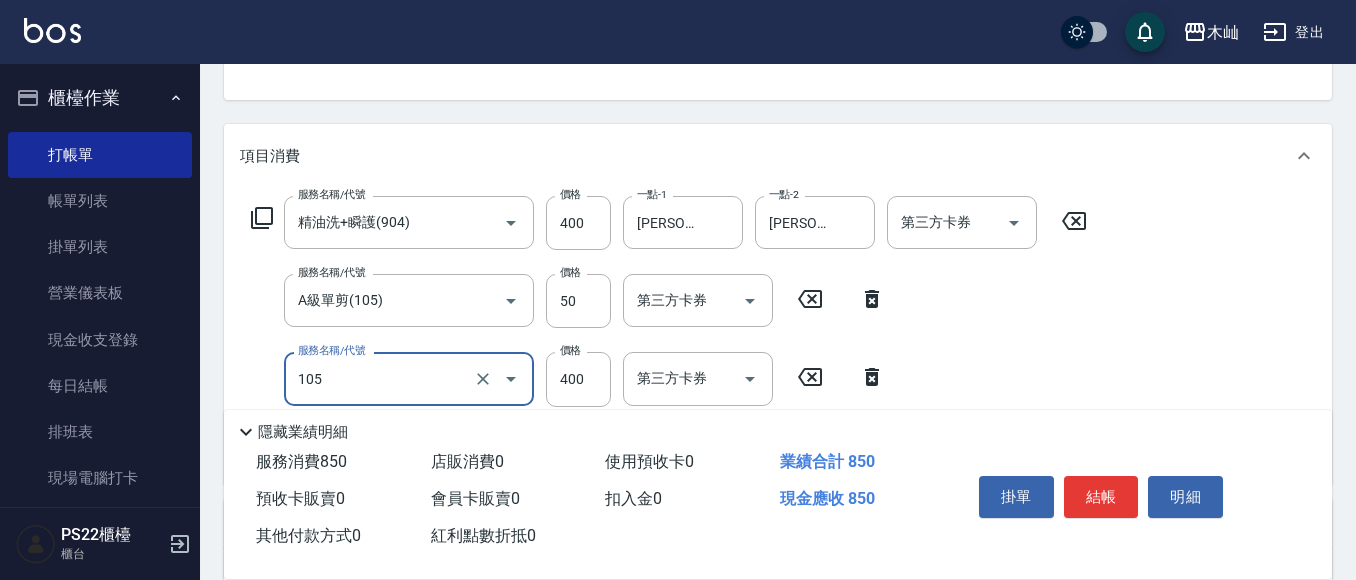 type on "A級單剪(105)" 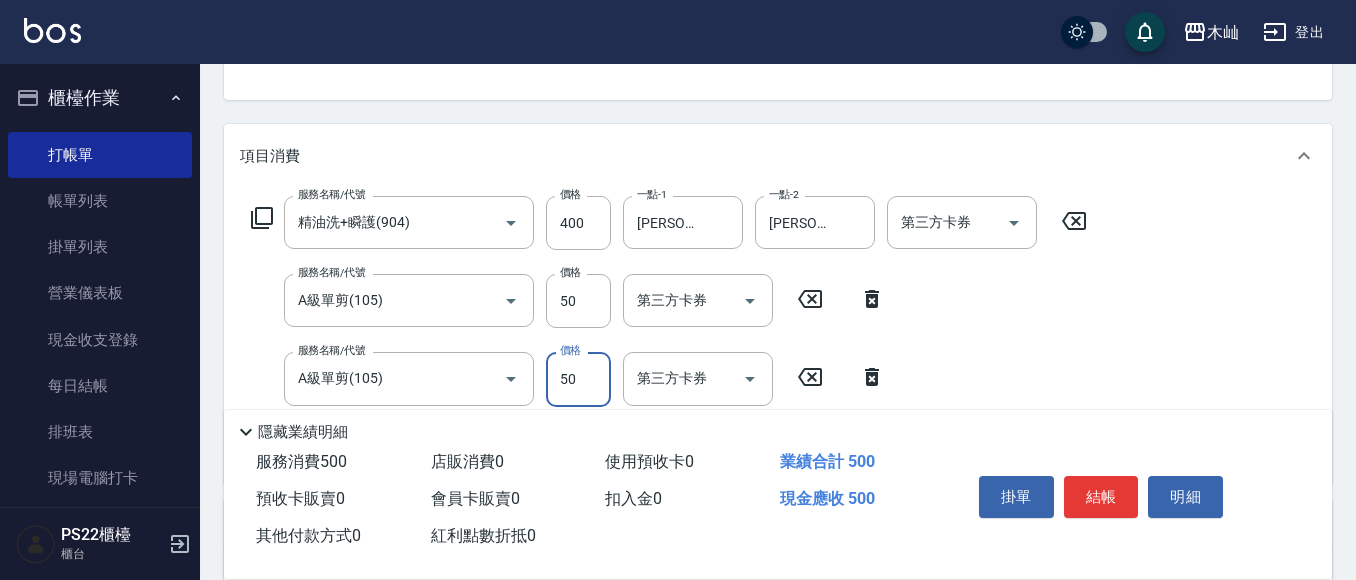 type on "50" 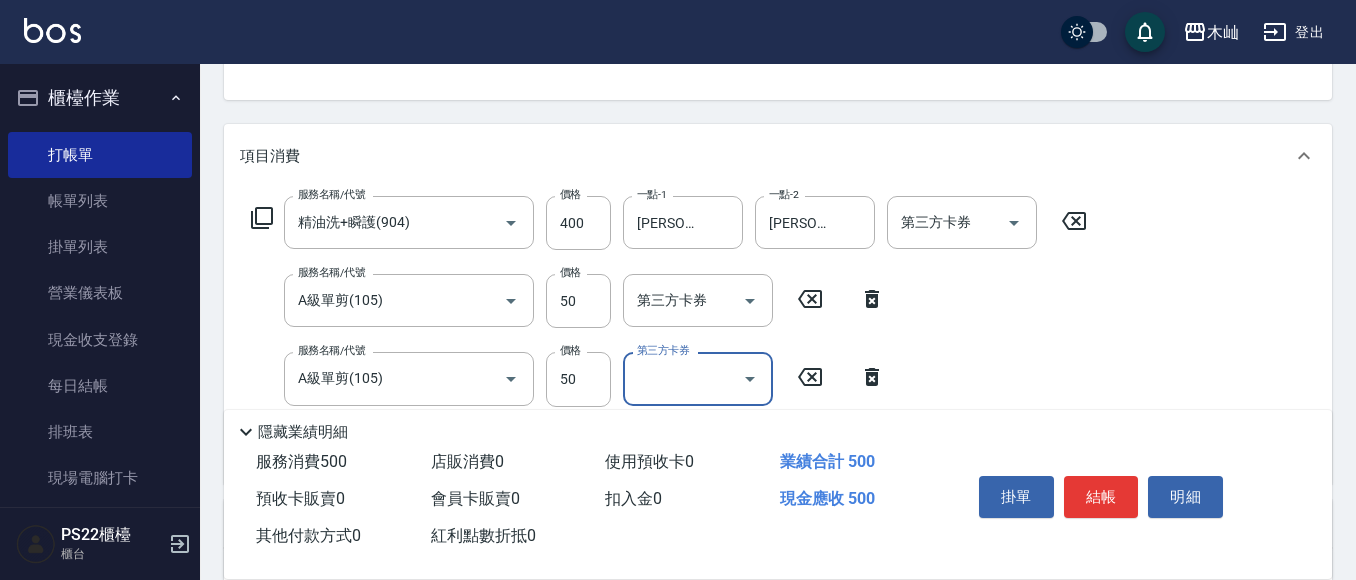 click on "掛單 結帳 明細" at bounding box center [1101, 499] 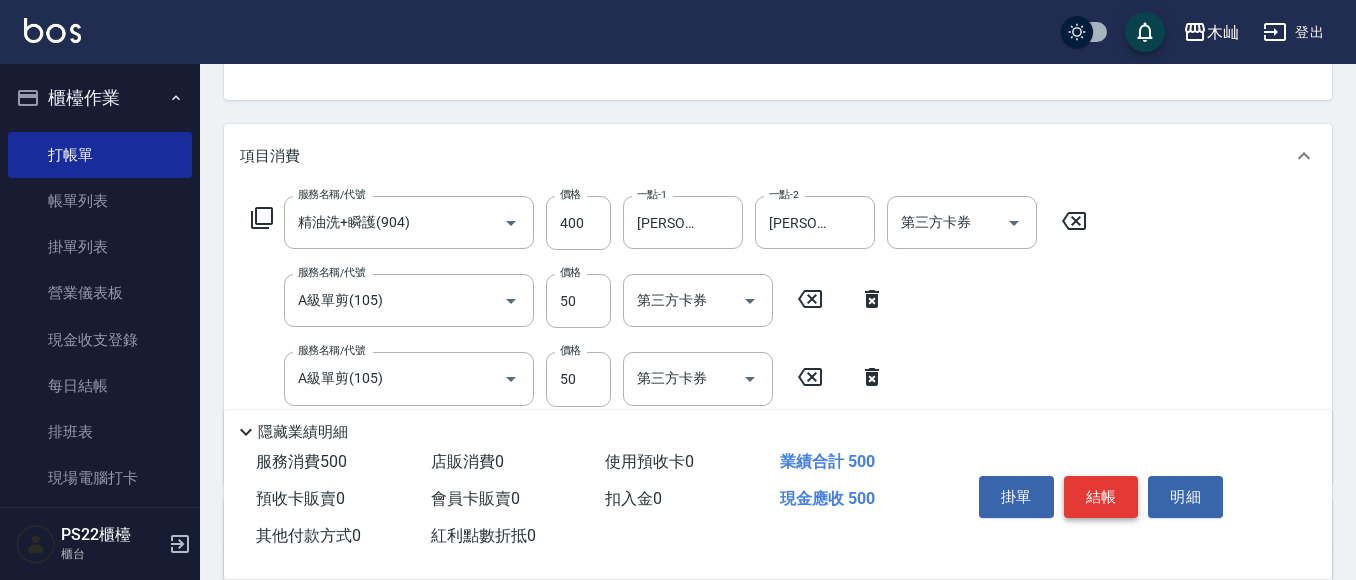 click on "結帳" at bounding box center (1101, 497) 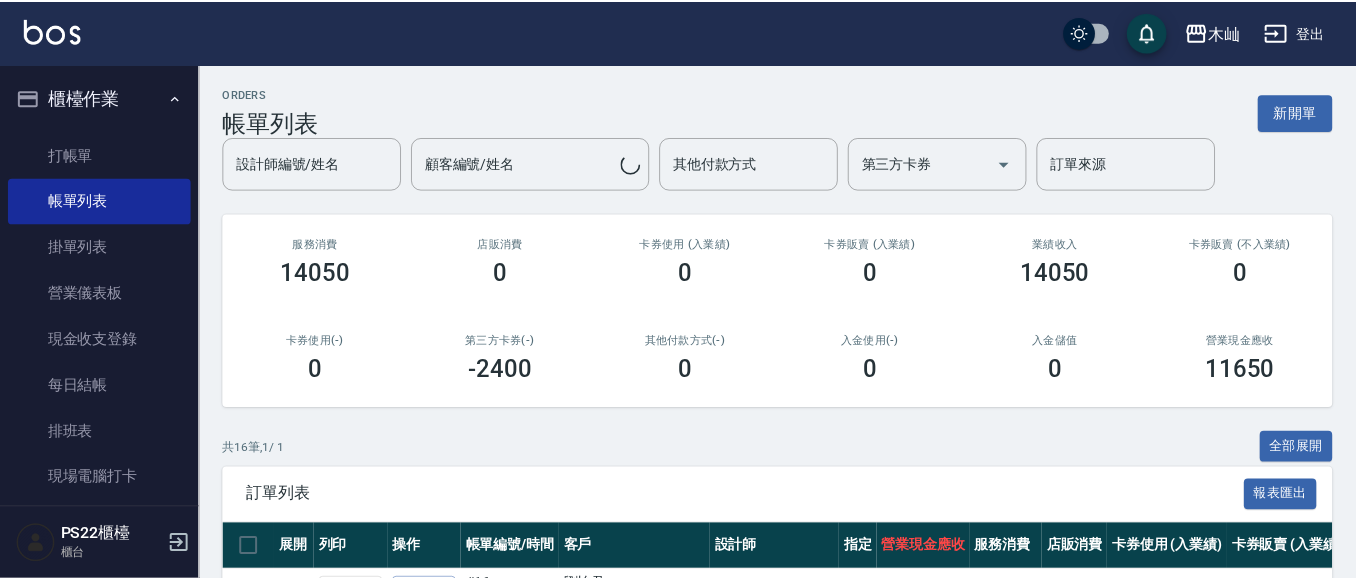 scroll, scrollTop: 0, scrollLeft: 0, axis: both 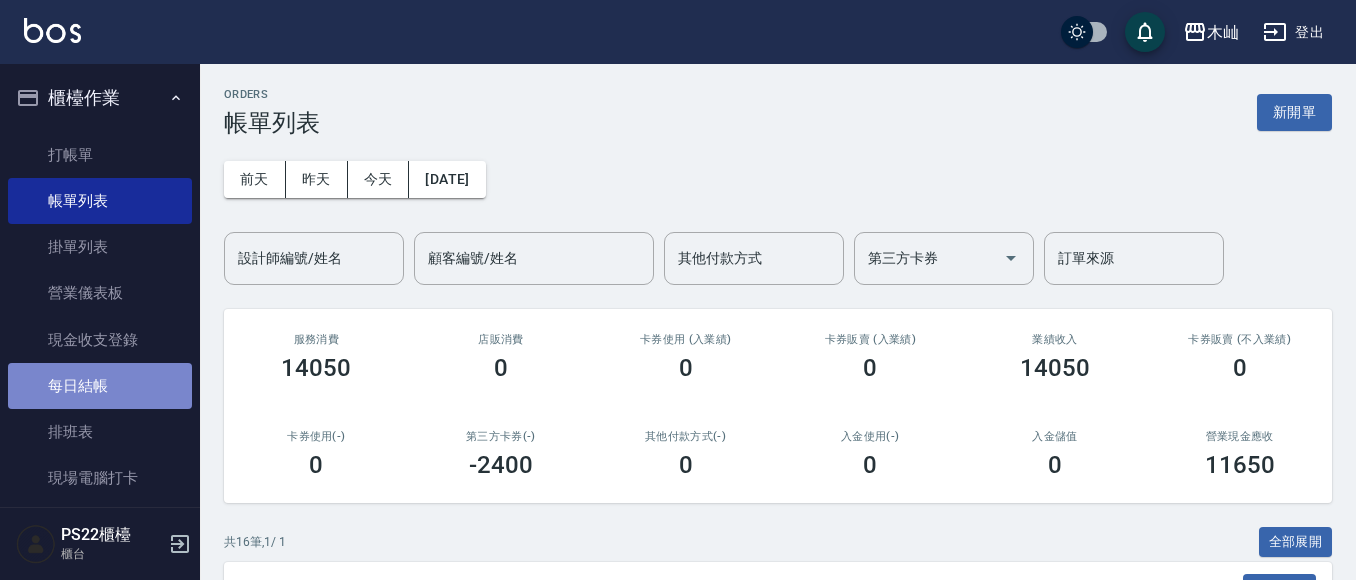 click on "每日結帳" at bounding box center [100, 386] 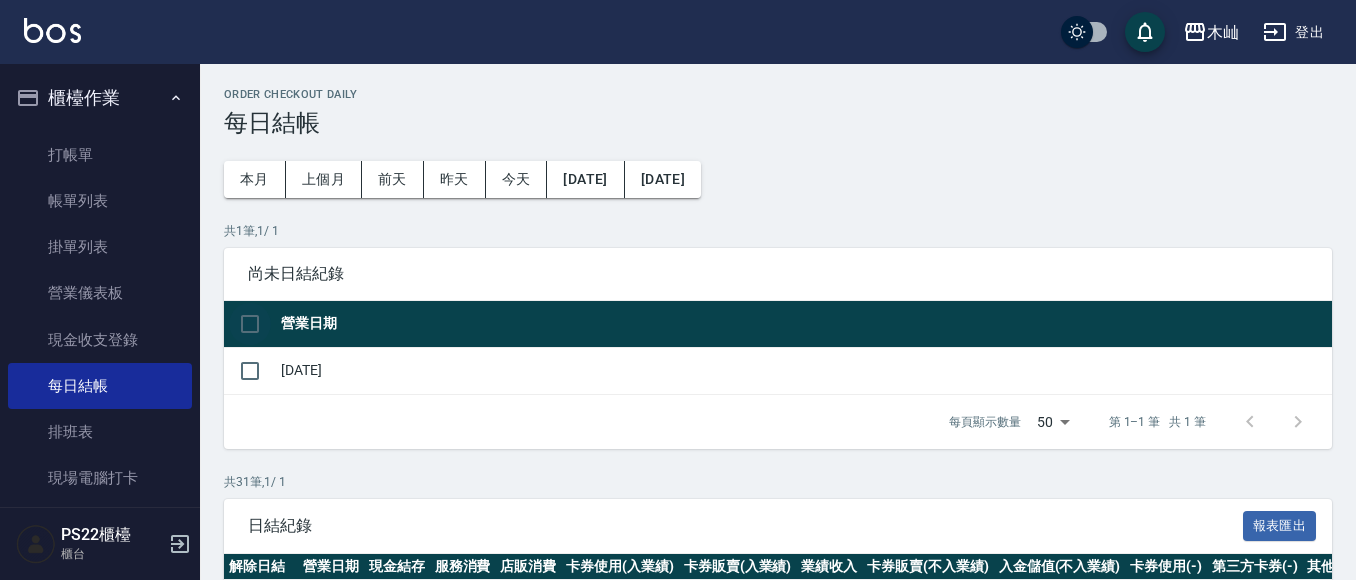 click at bounding box center [250, 324] 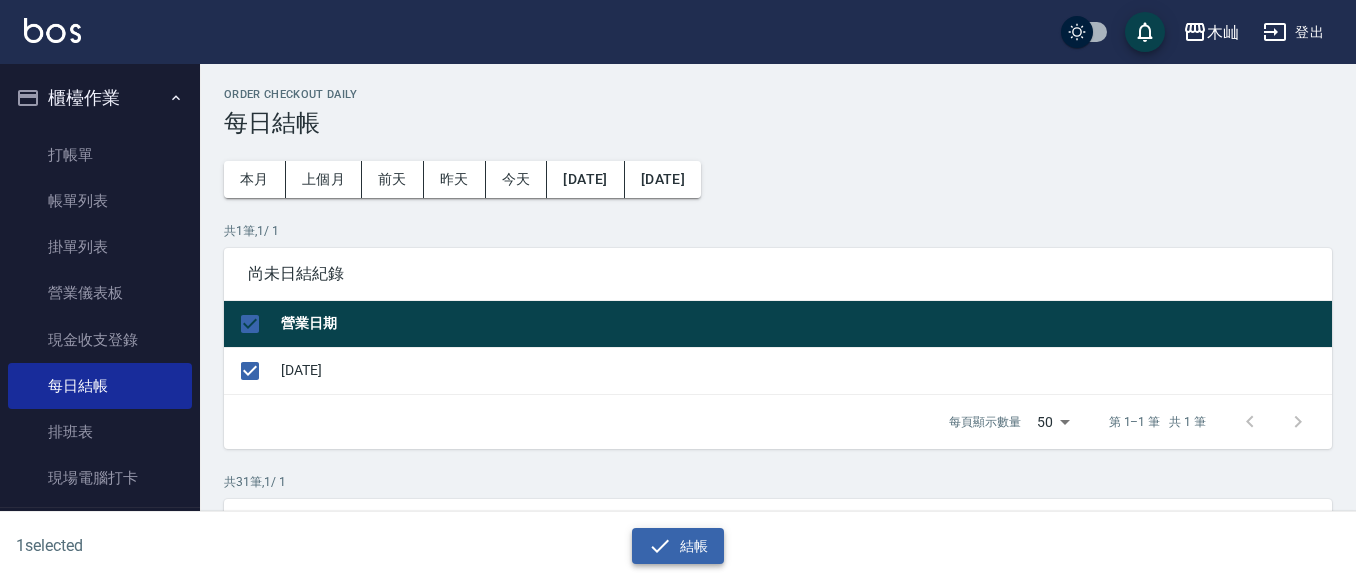 click on "結帳" at bounding box center [678, 546] 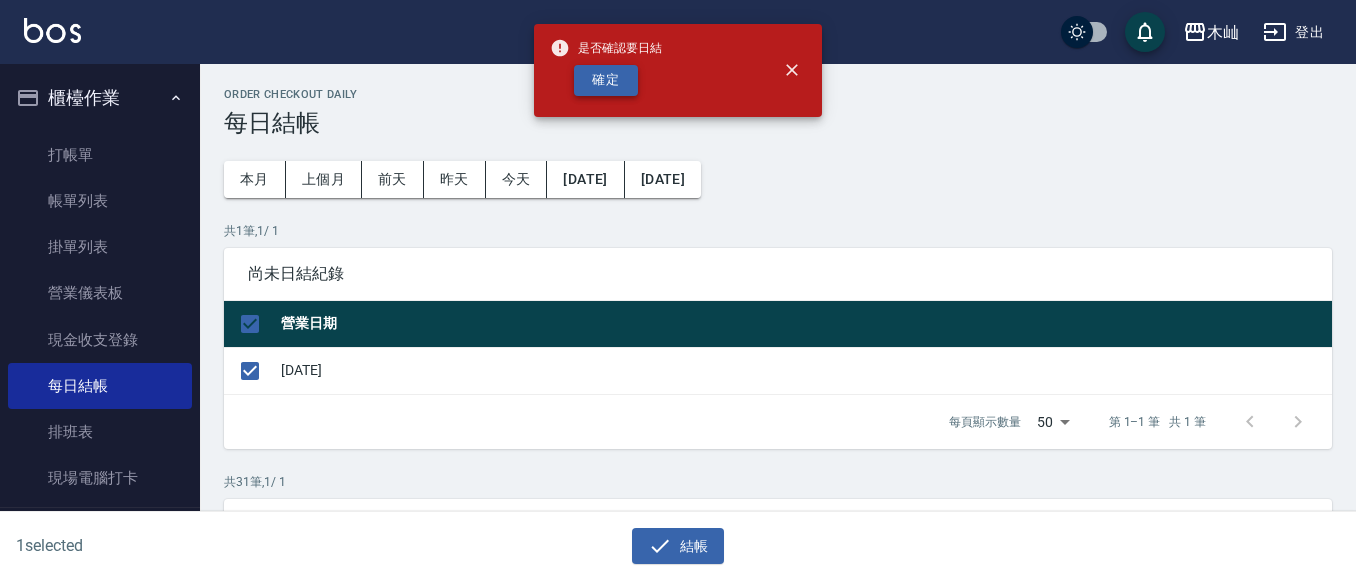 click on "確定" at bounding box center (606, 80) 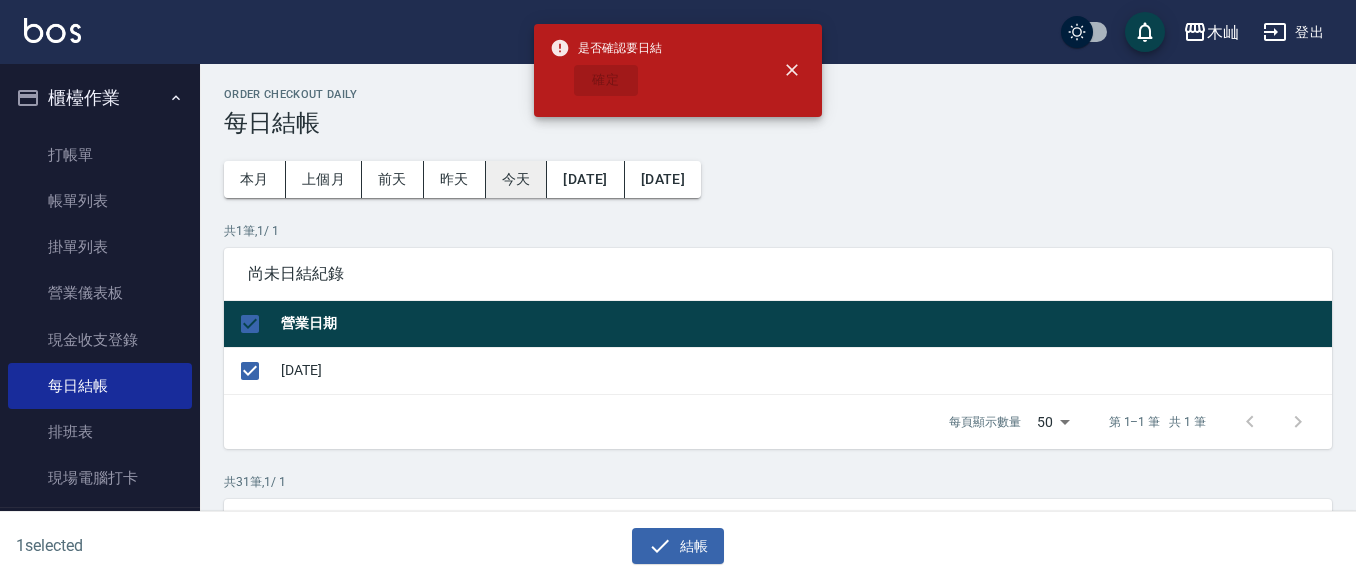 checkbox on "false" 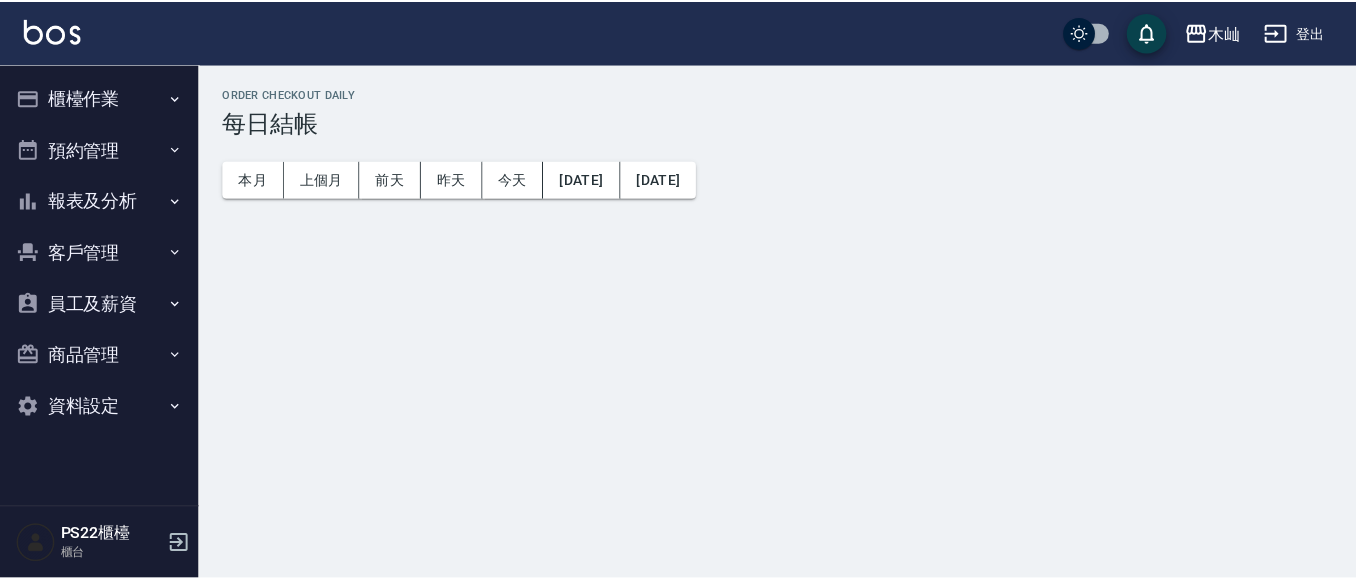 scroll, scrollTop: 0, scrollLeft: 0, axis: both 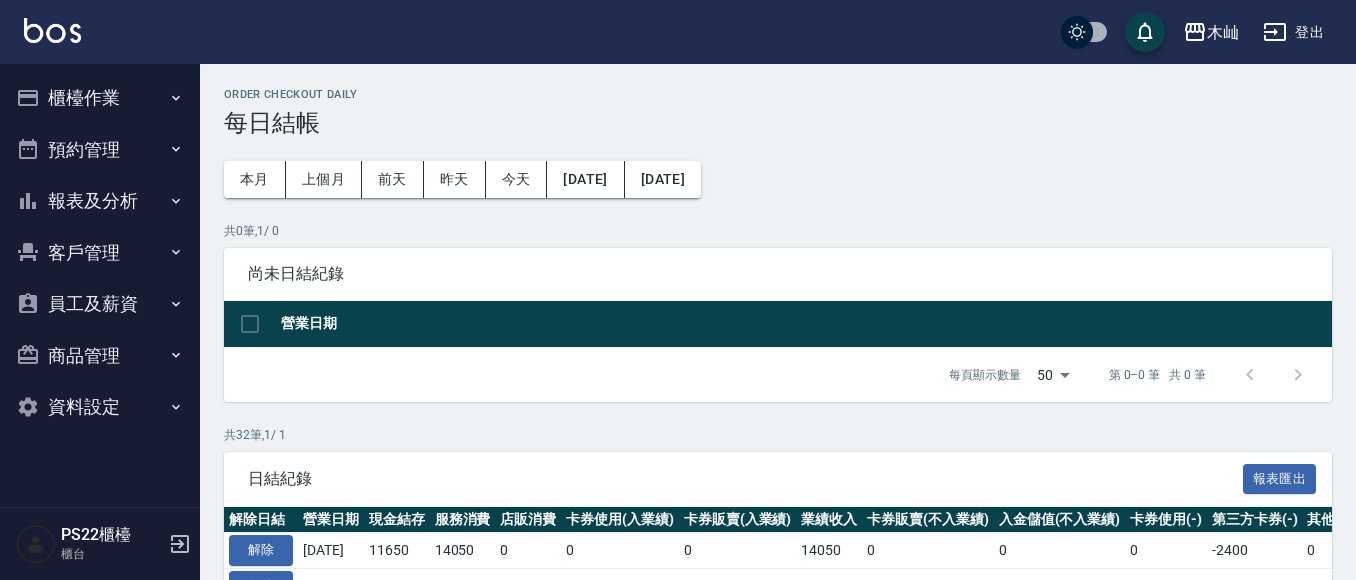 drag, startPoint x: 98, startPoint y: 203, endPoint x: 106, endPoint y: 233, distance: 31.04835 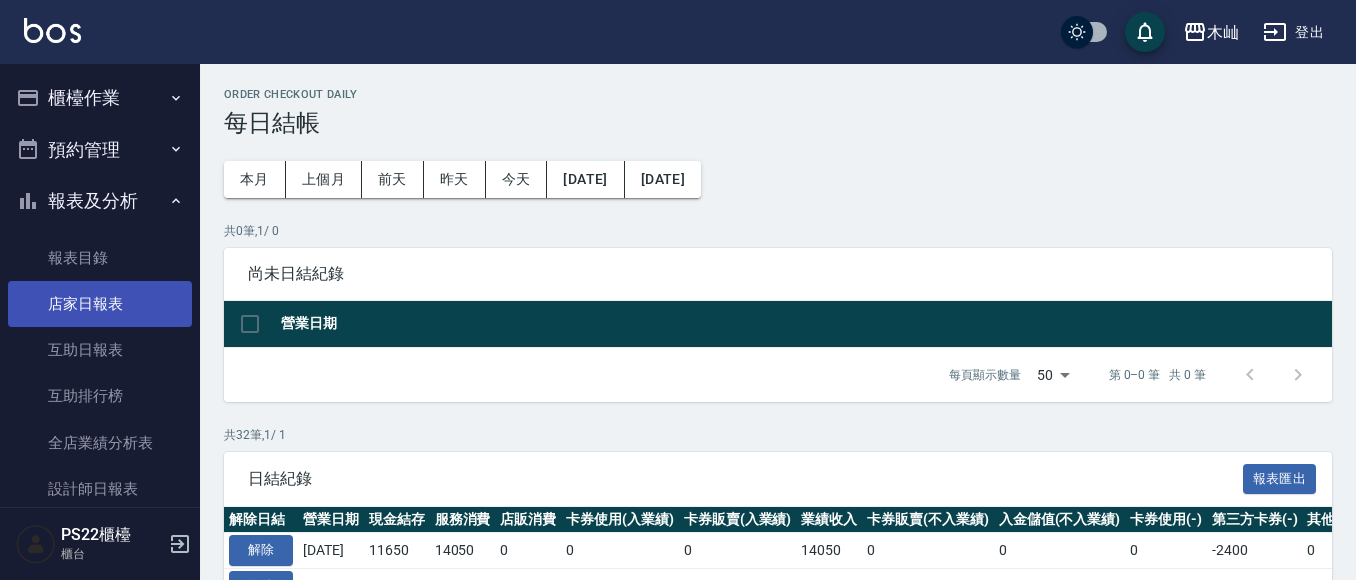 click on "店家日報表" at bounding box center (100, 304) 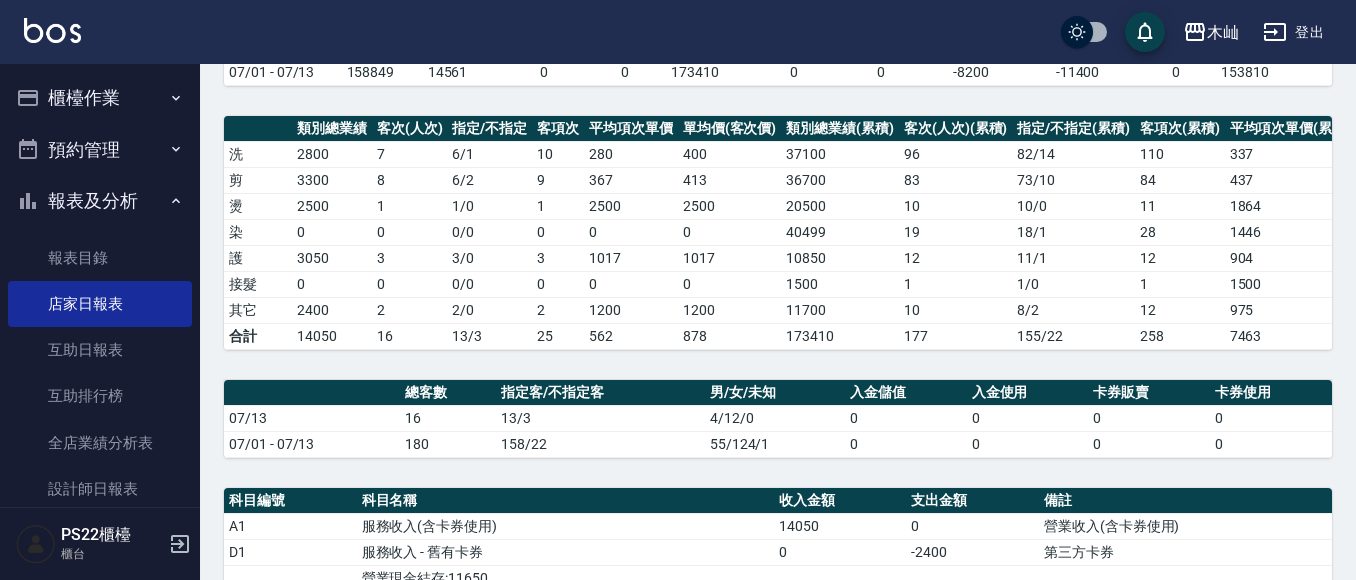scroll, scrollTop: 0, scrollLeft: 0, axis: both 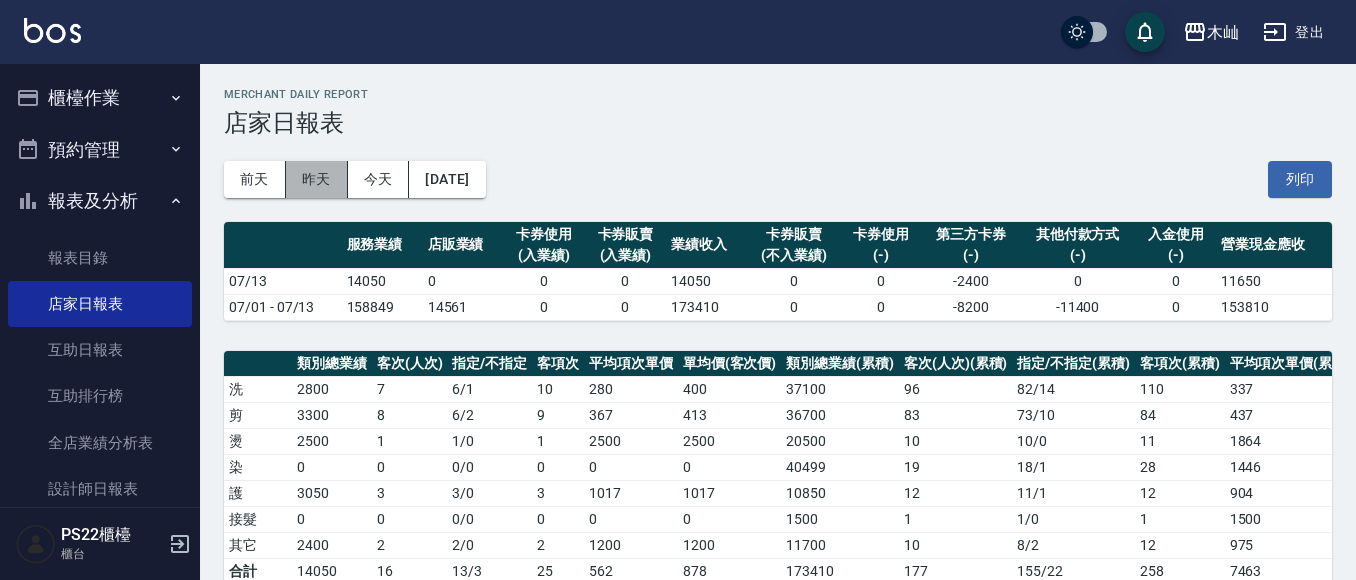 click on "昨天" at bounding box center (317, 179) 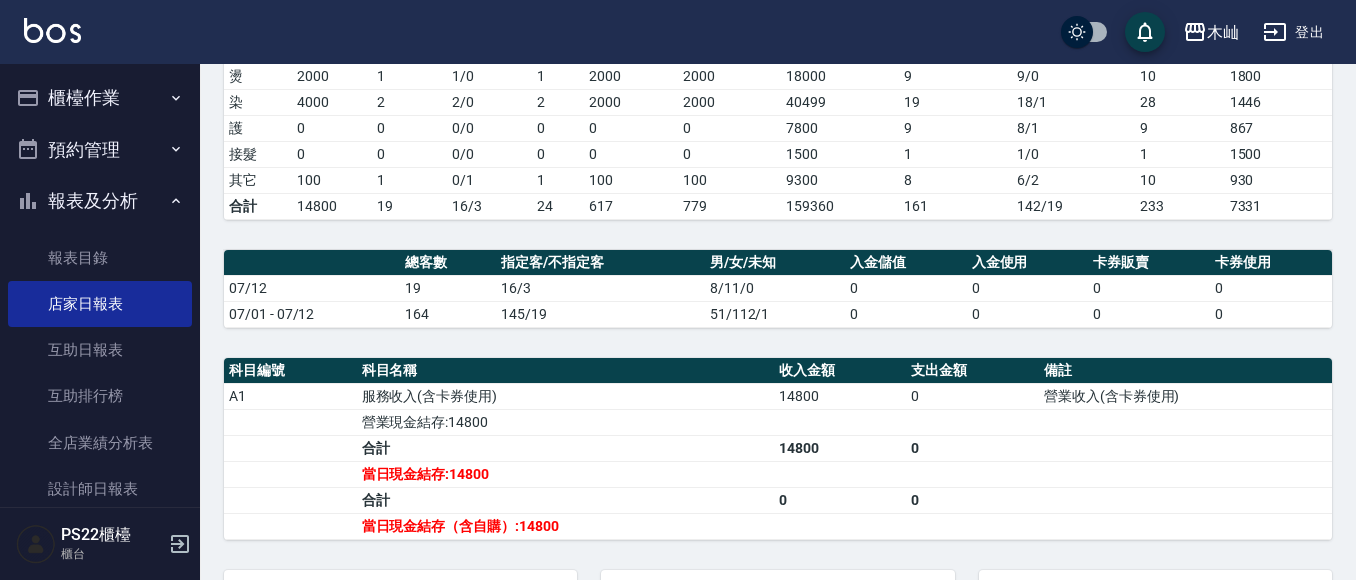 scroll, scrollTop: 400, scrollLeft: 0, axis: vertical 